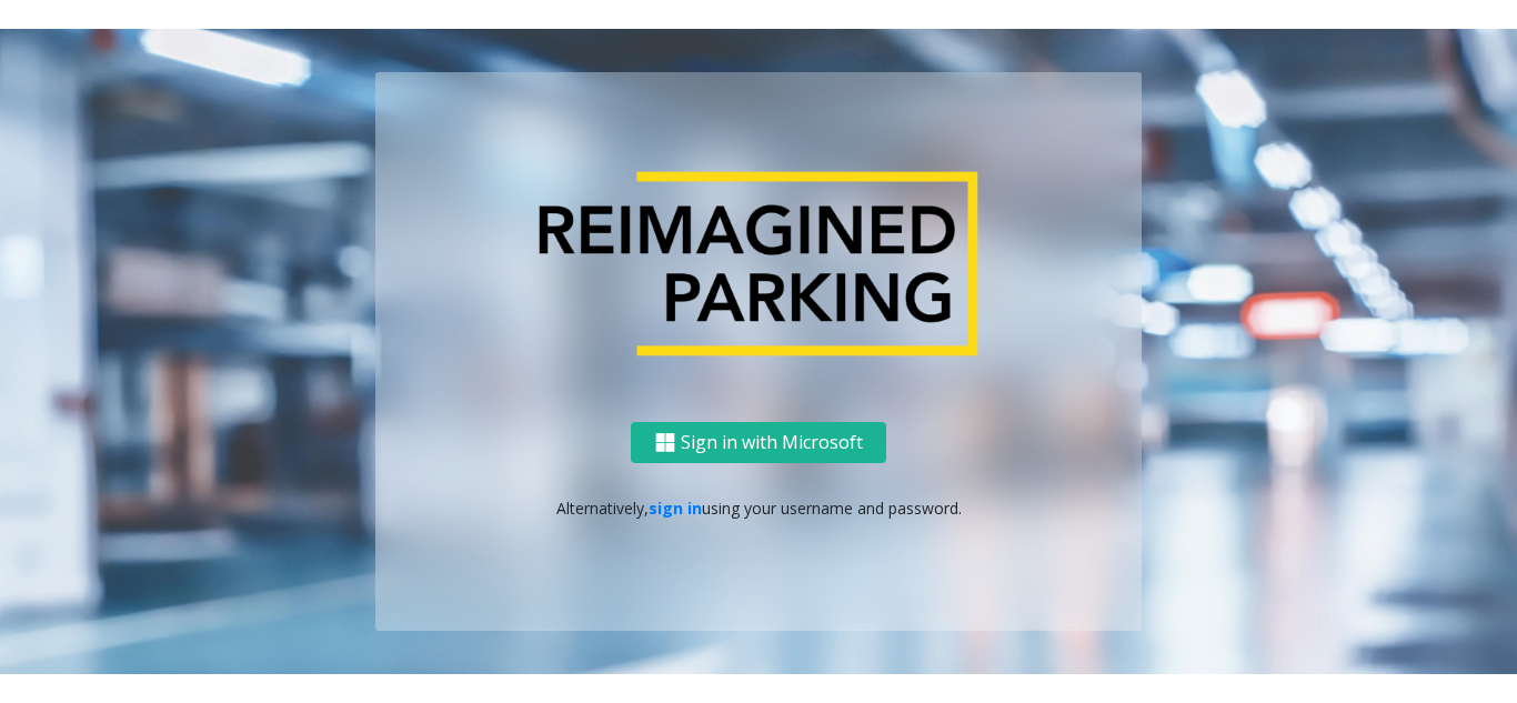scroll, scrollTop: 0, scrollLeft: 0, axis: both 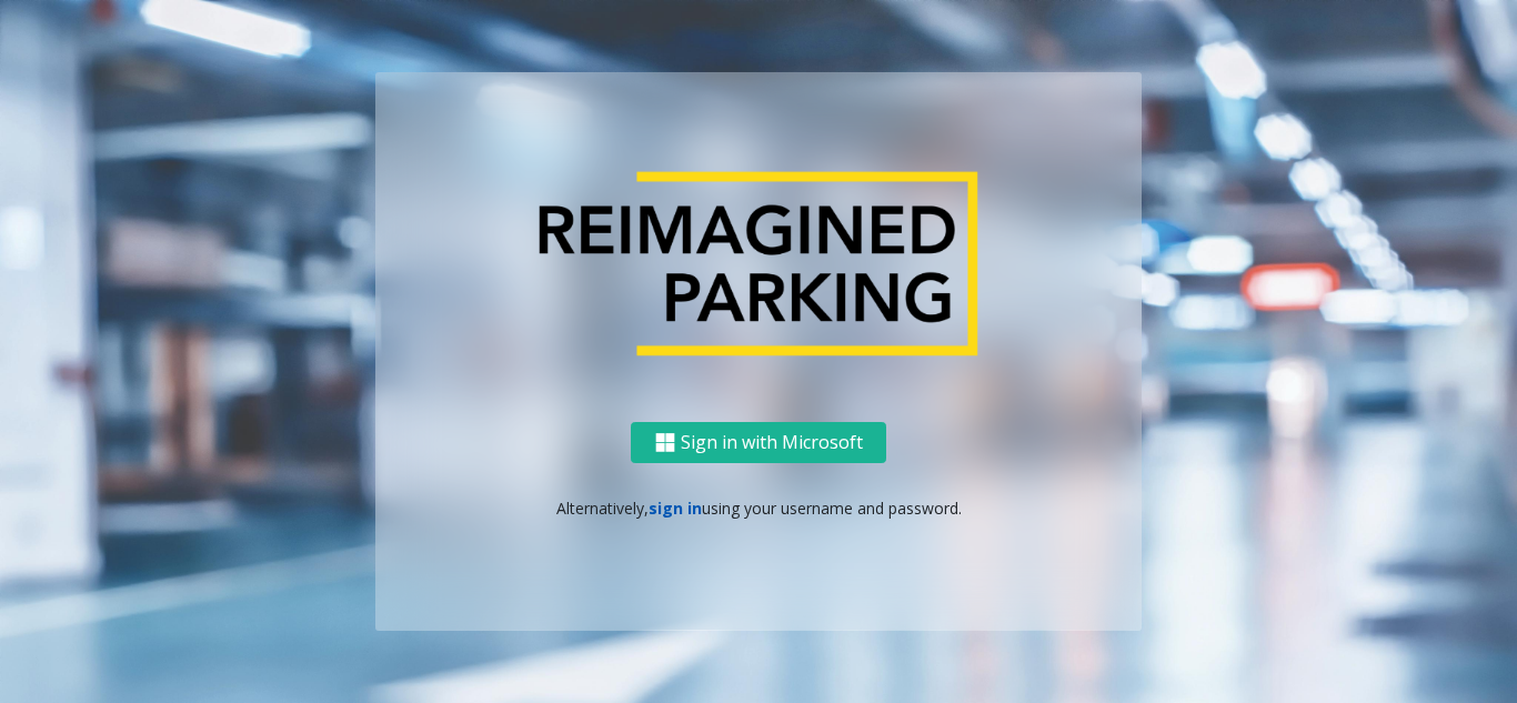 click on "sign in" 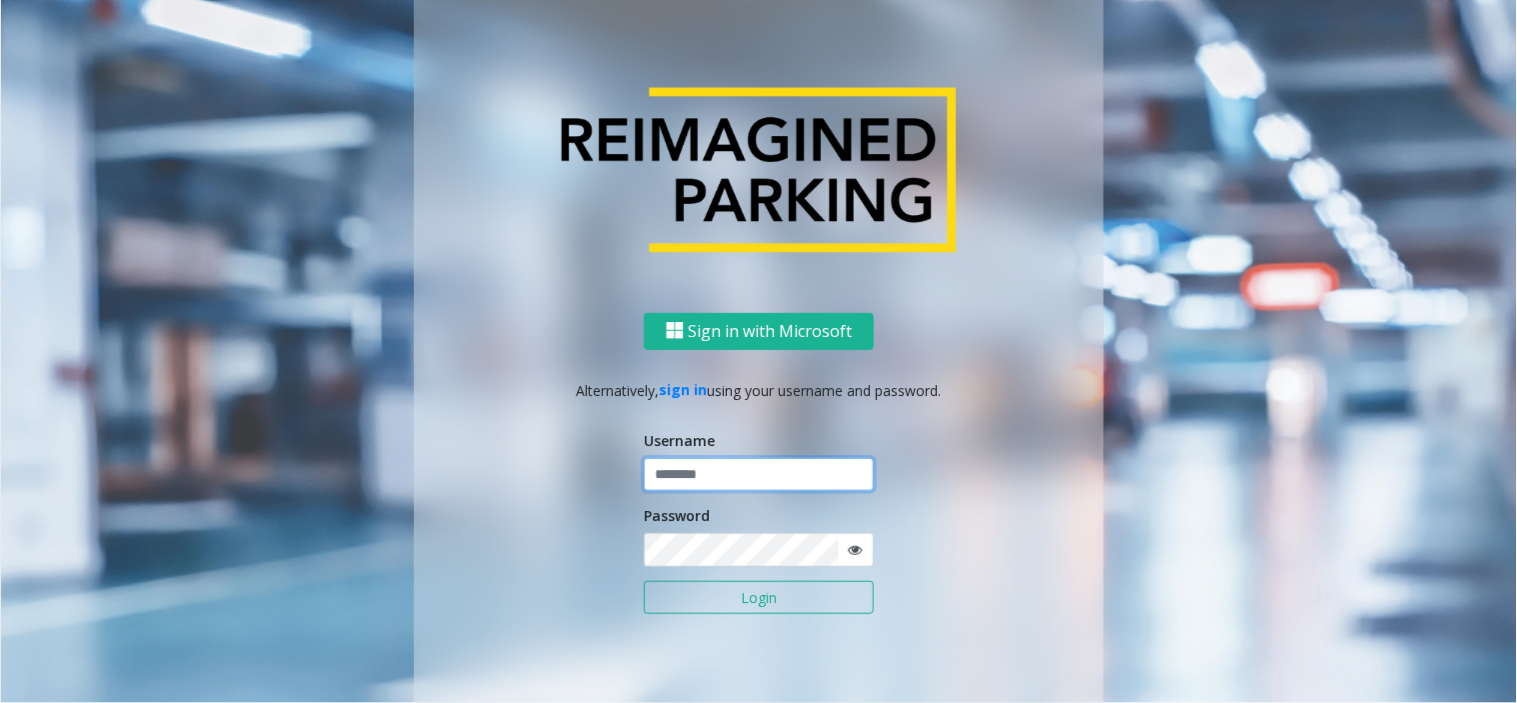 click 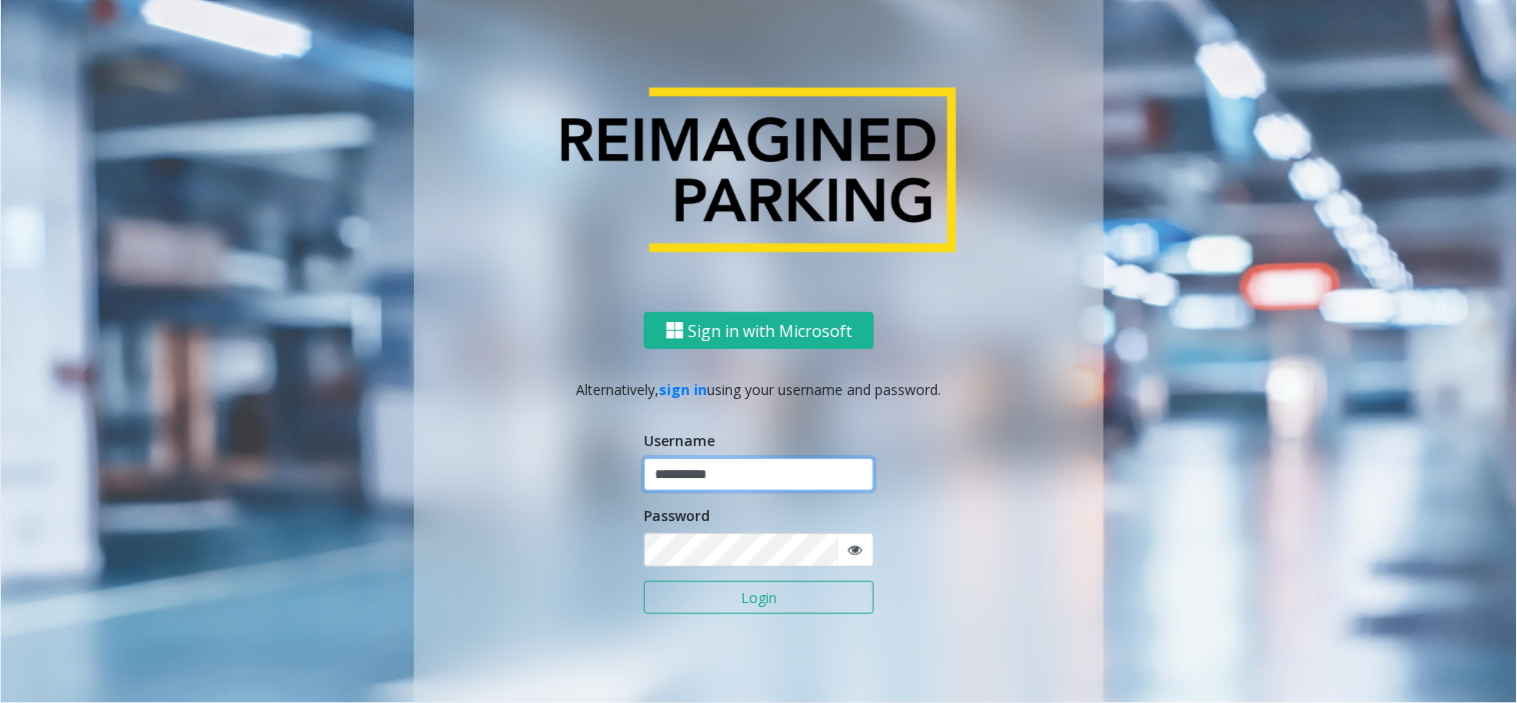 drag, startPoint x: 686, startPoint y: 475, endPoint x: 578, endPoint y: 462, distance: 108.779594 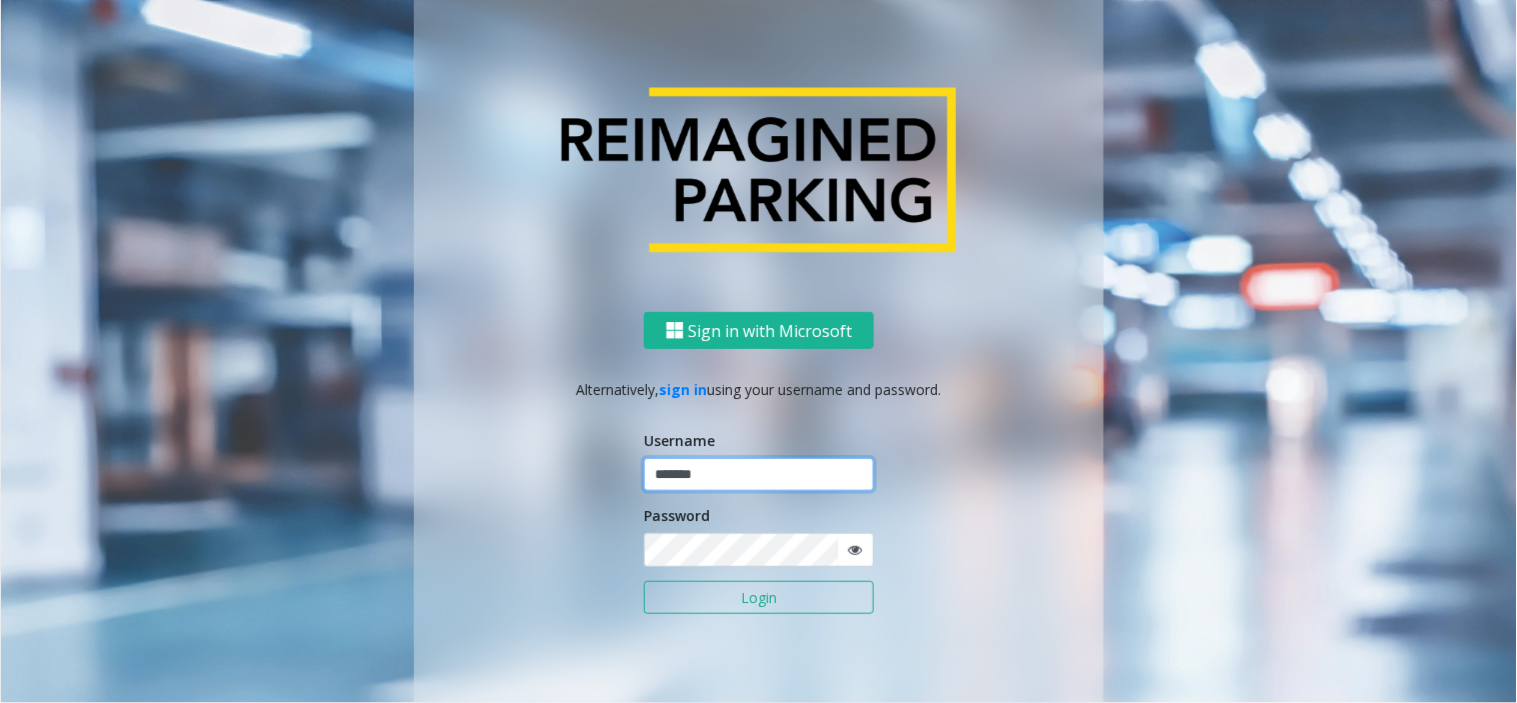 type on "*******" 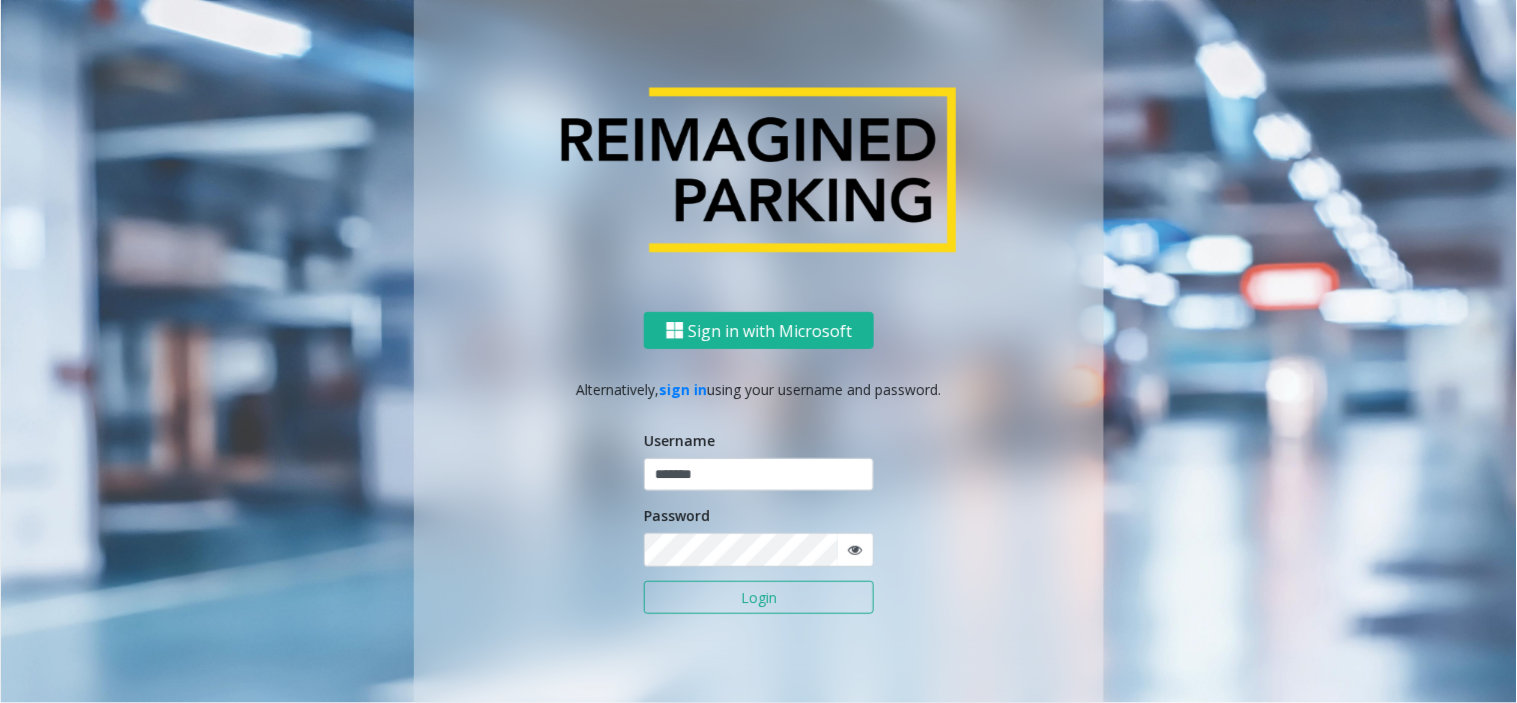 click on "Login" 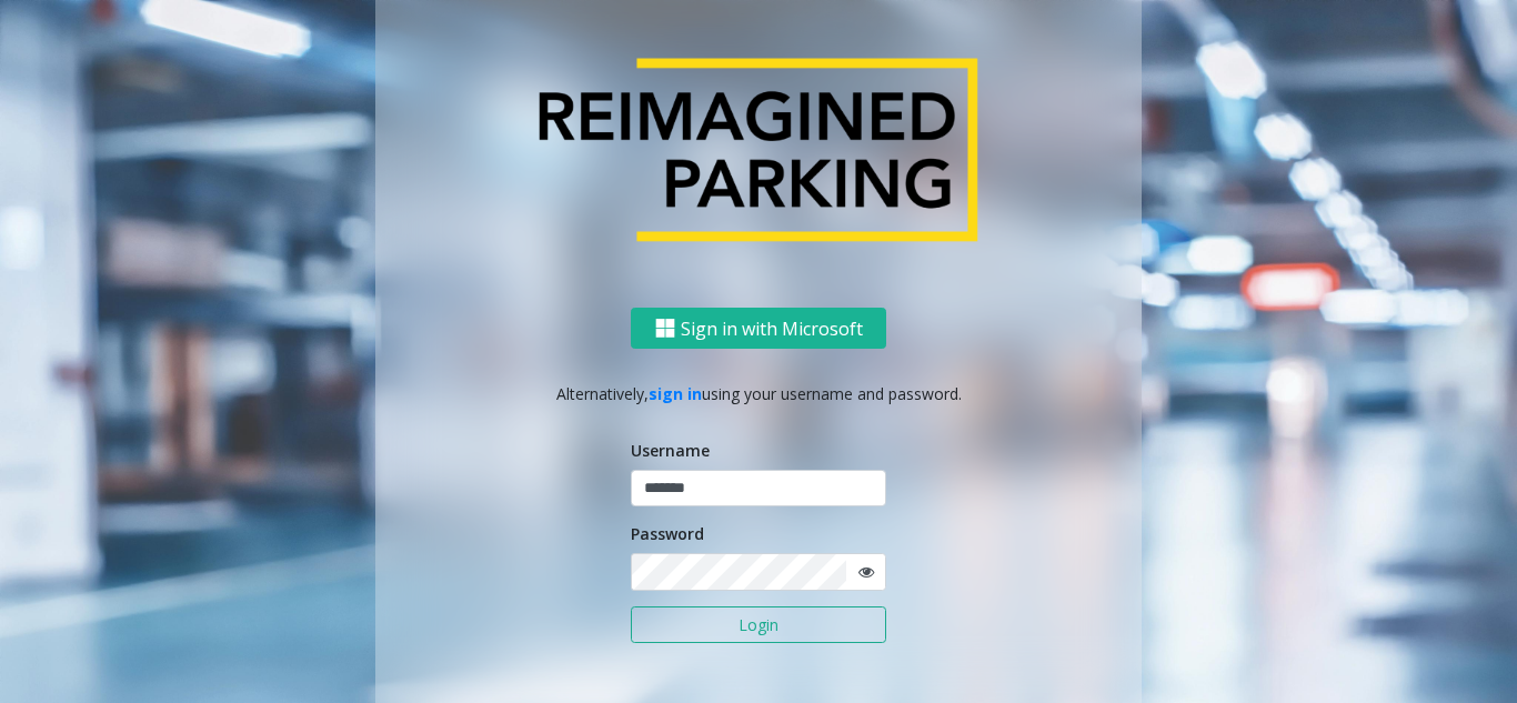 drag, startPoint x: 1121, startPoint y: 54, endPoint x: 946, endPoint y: 81, distance: 177.0706 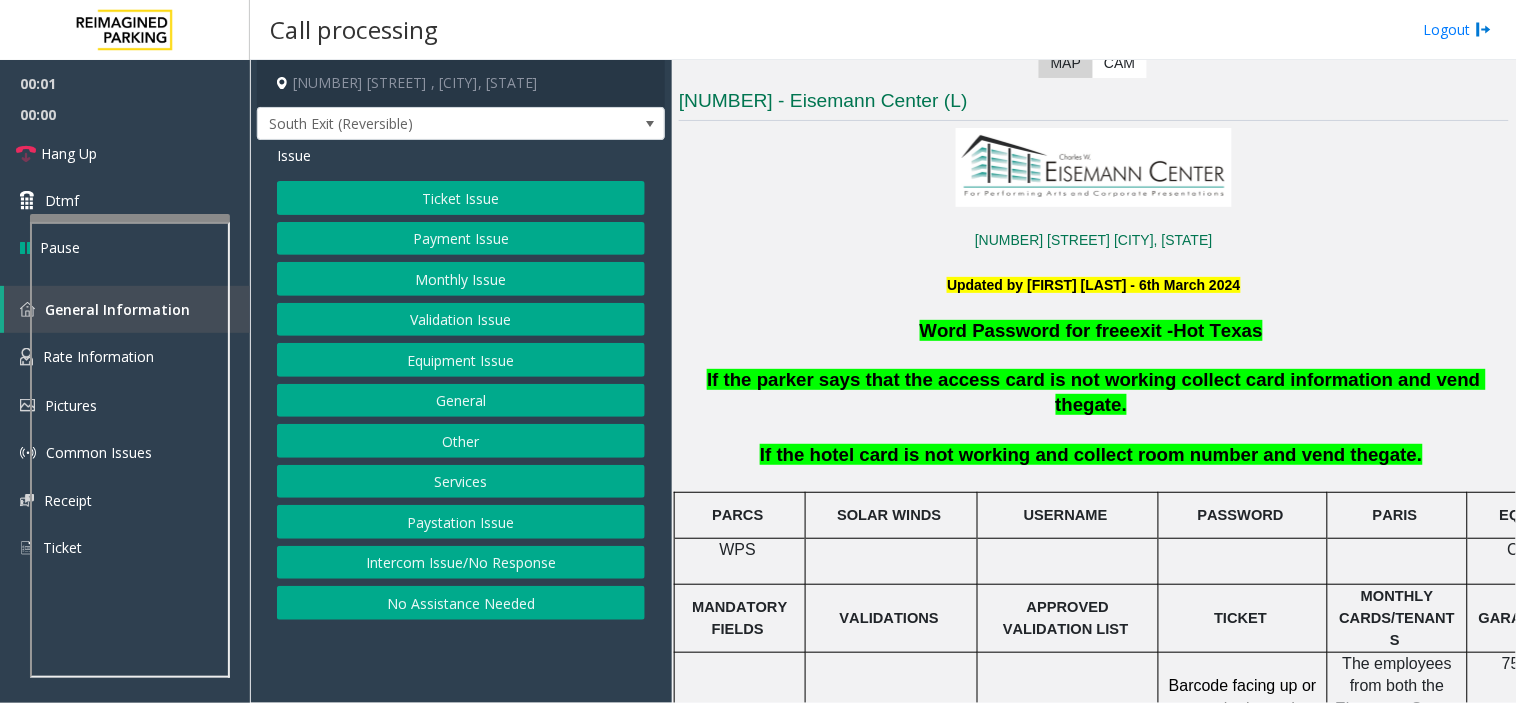 scroll, scrollTop: 444, scrollLeft: 0, axis: vertical 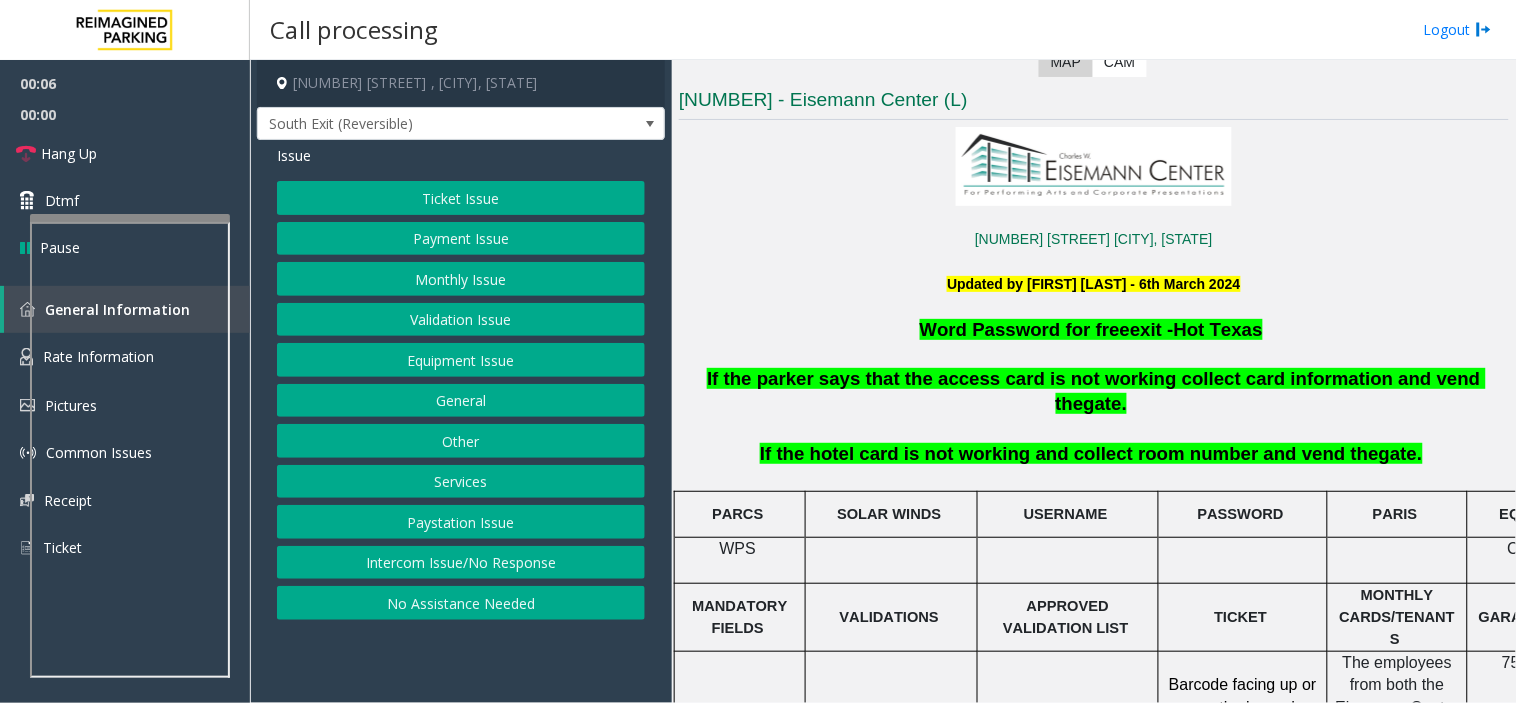 click on "Intercom Issue/No Response" 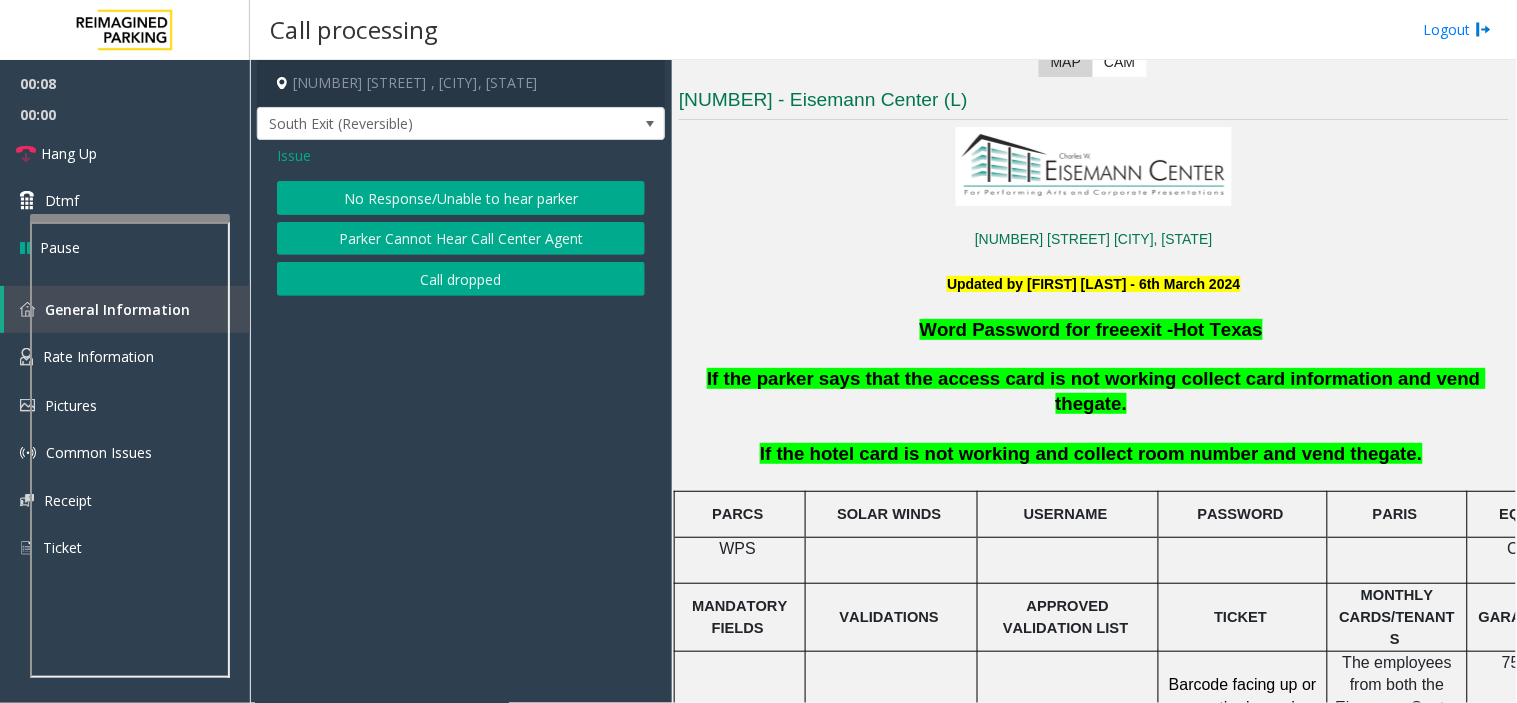 click on "No Response/Unable to hear parker" 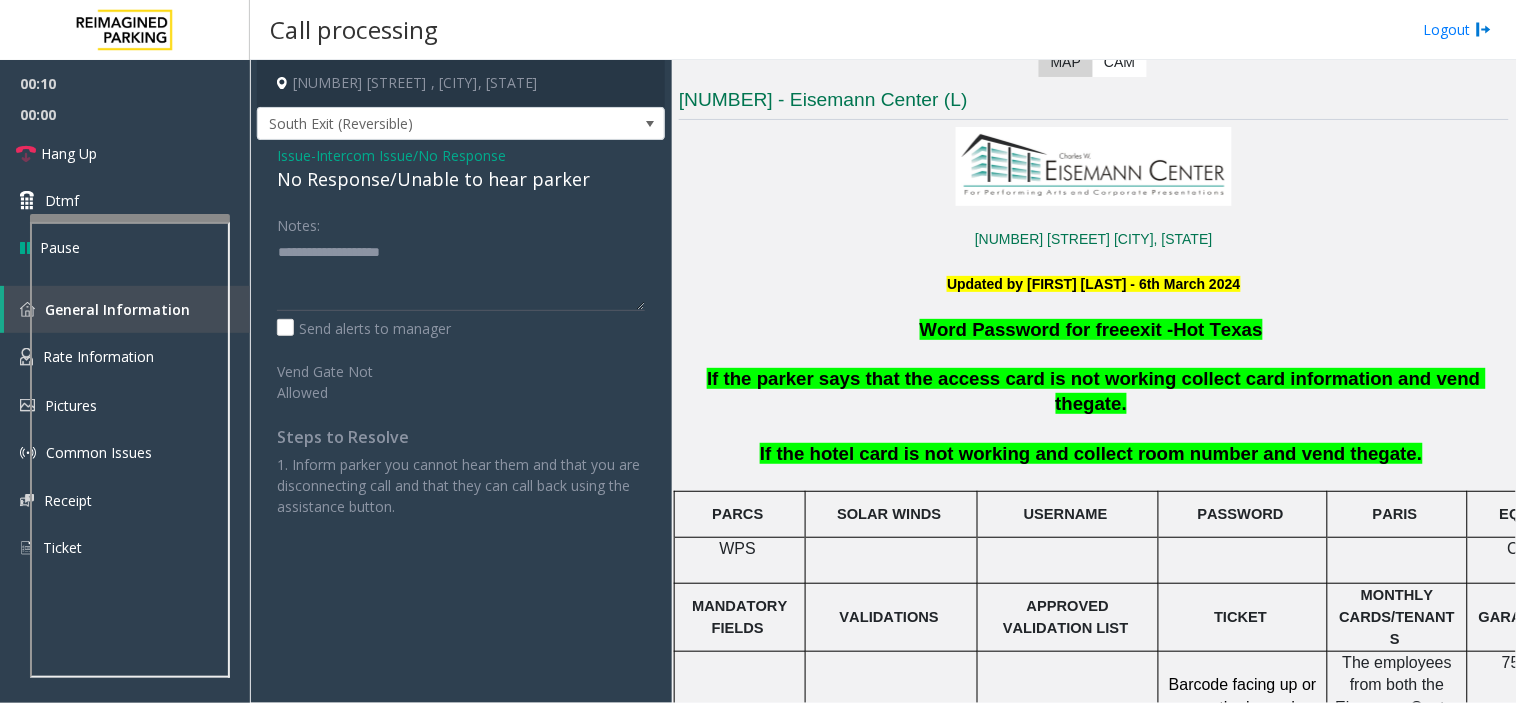 click on "No Response/Unable to hear parker" 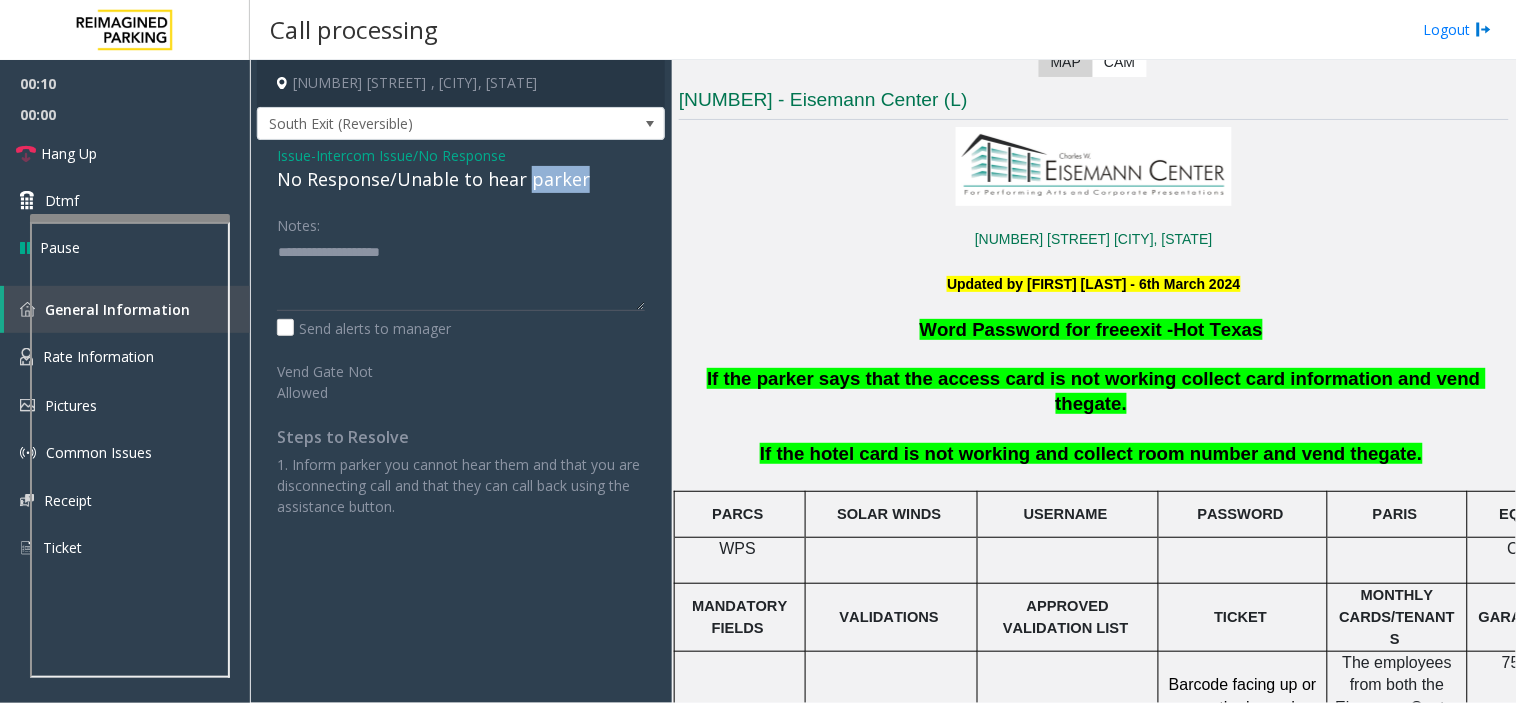 click on "No Response/Unable to hear parker" 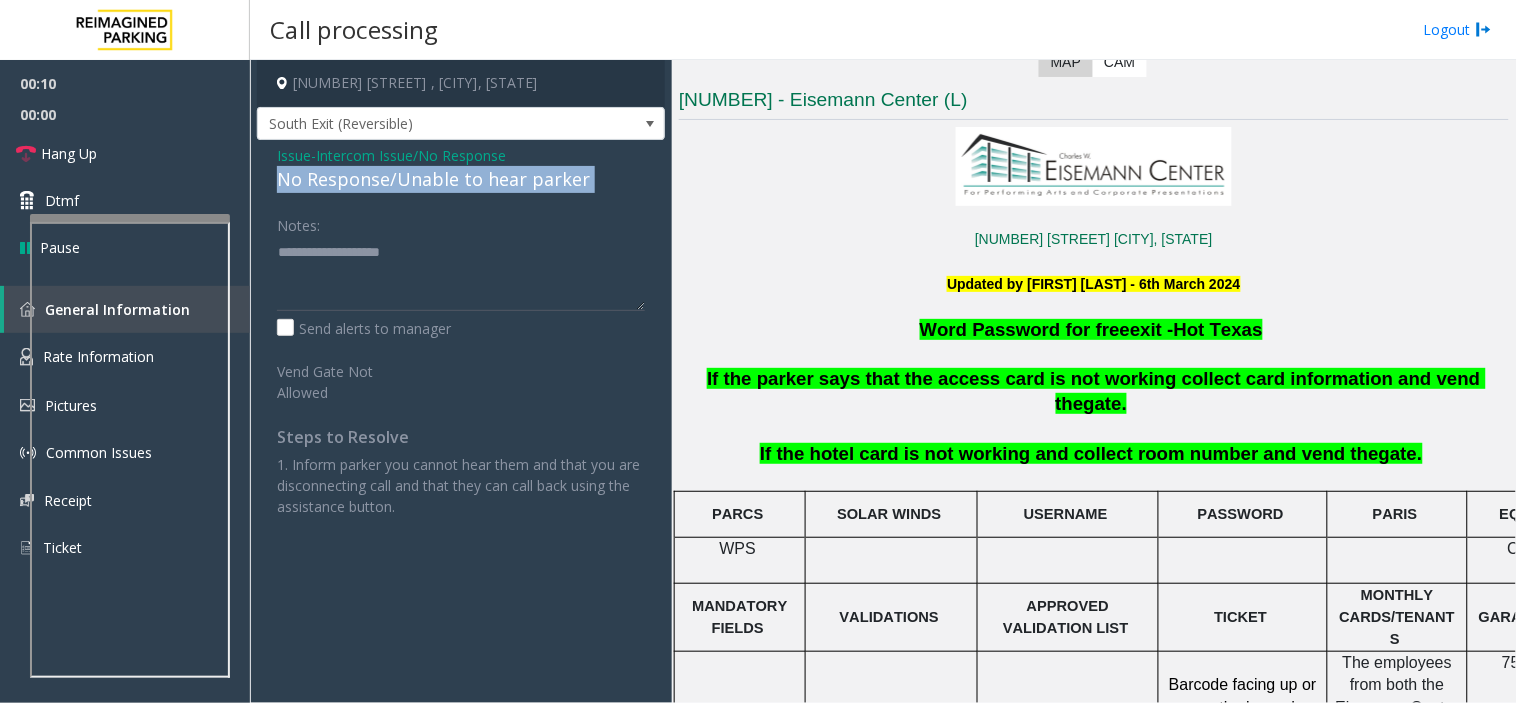click on "No Response/Unable to hear parker" 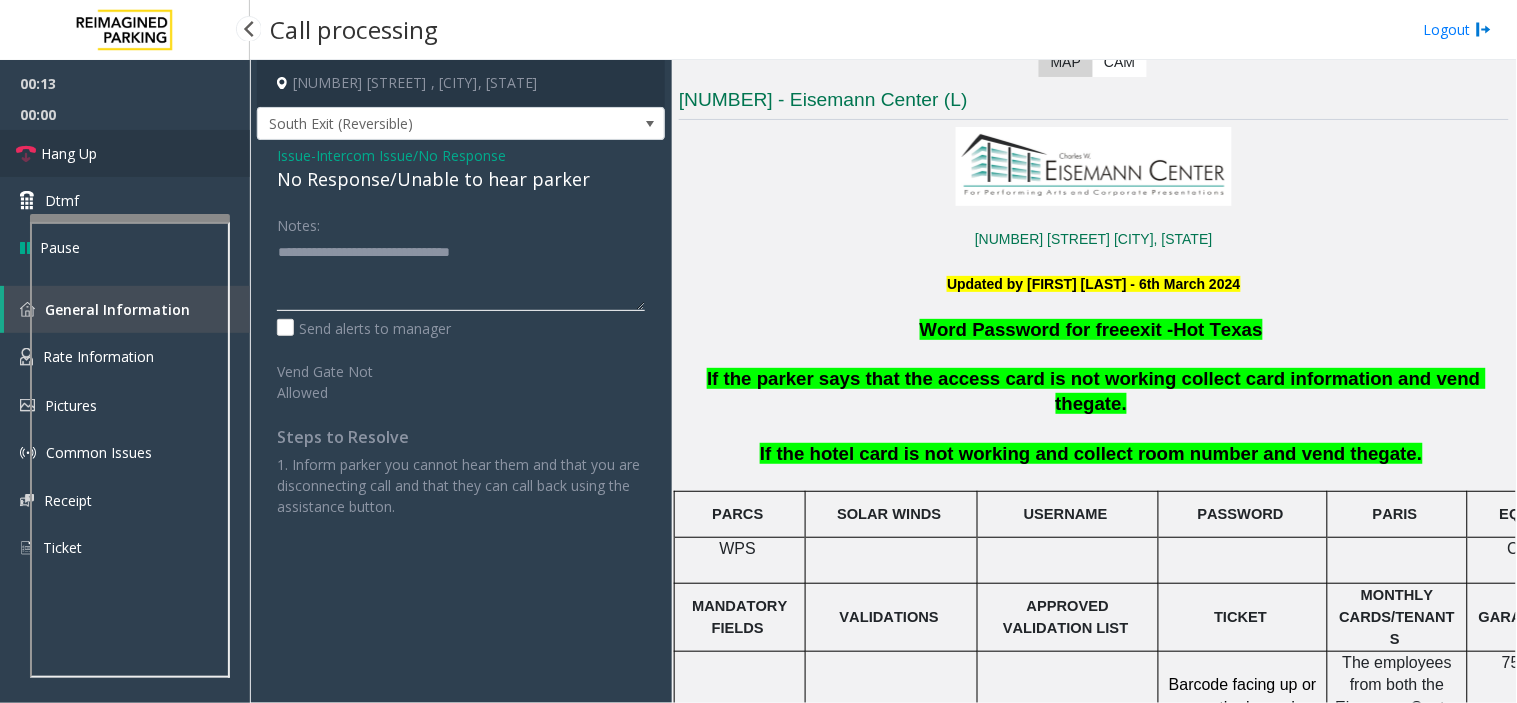 type on "**********" 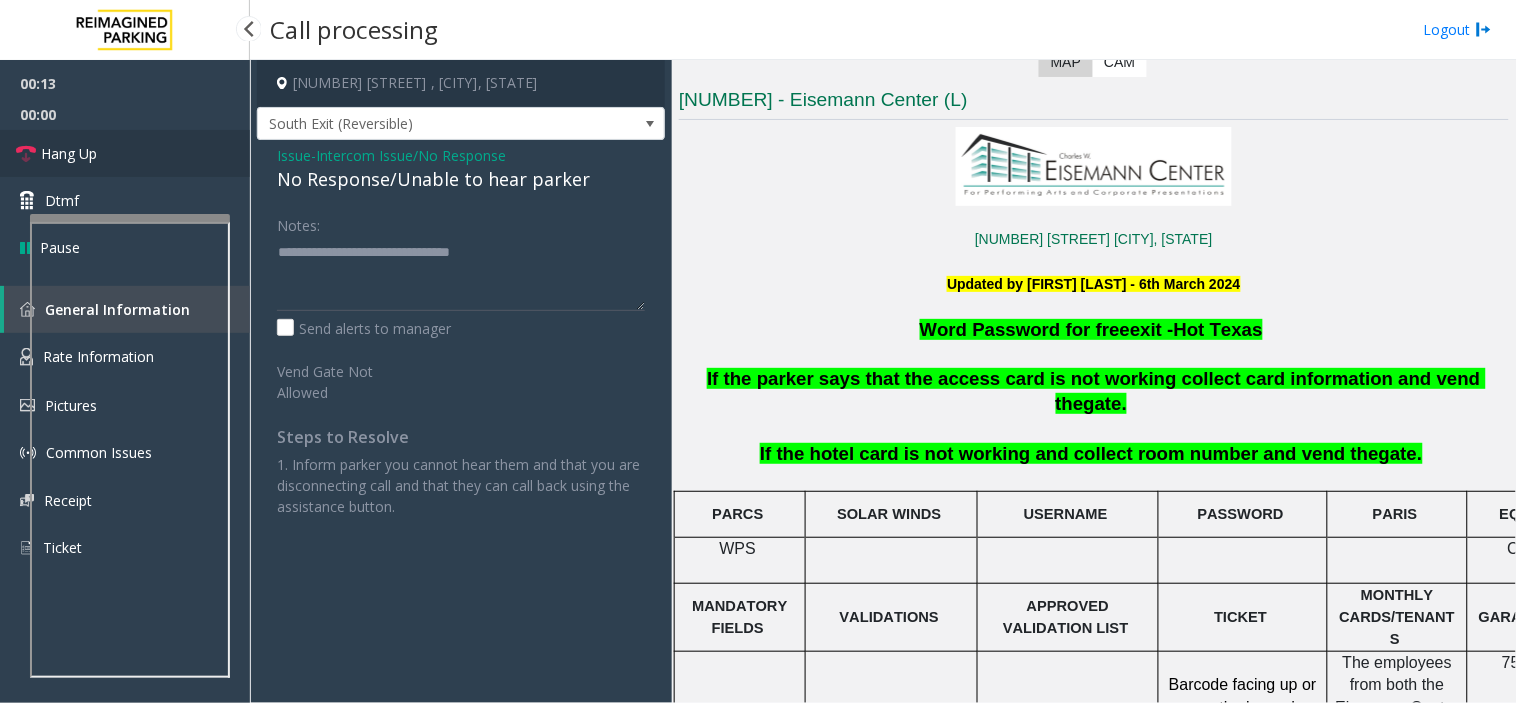click on "Hang Up" at bounding box center [125, 153] 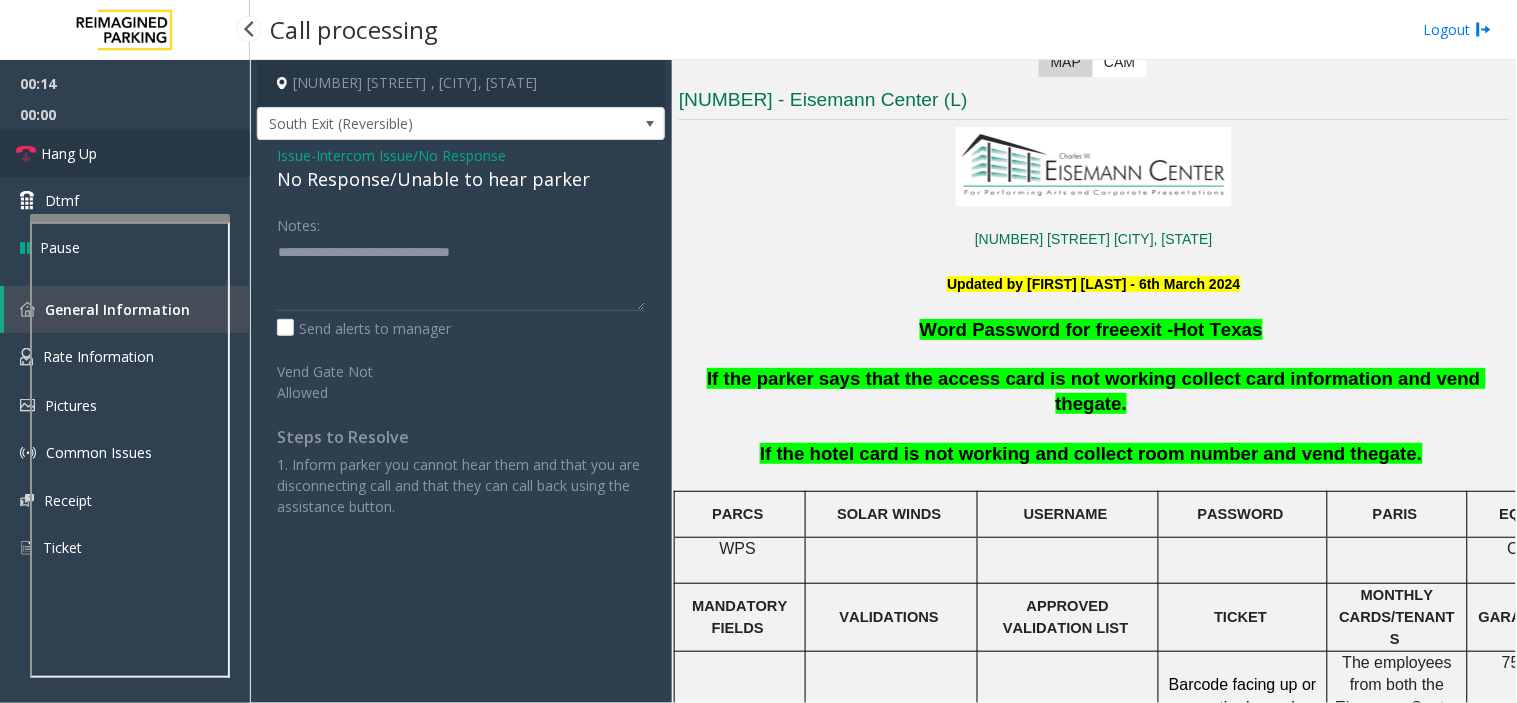 click on "Hang Up" at bounding box center (125, 153) 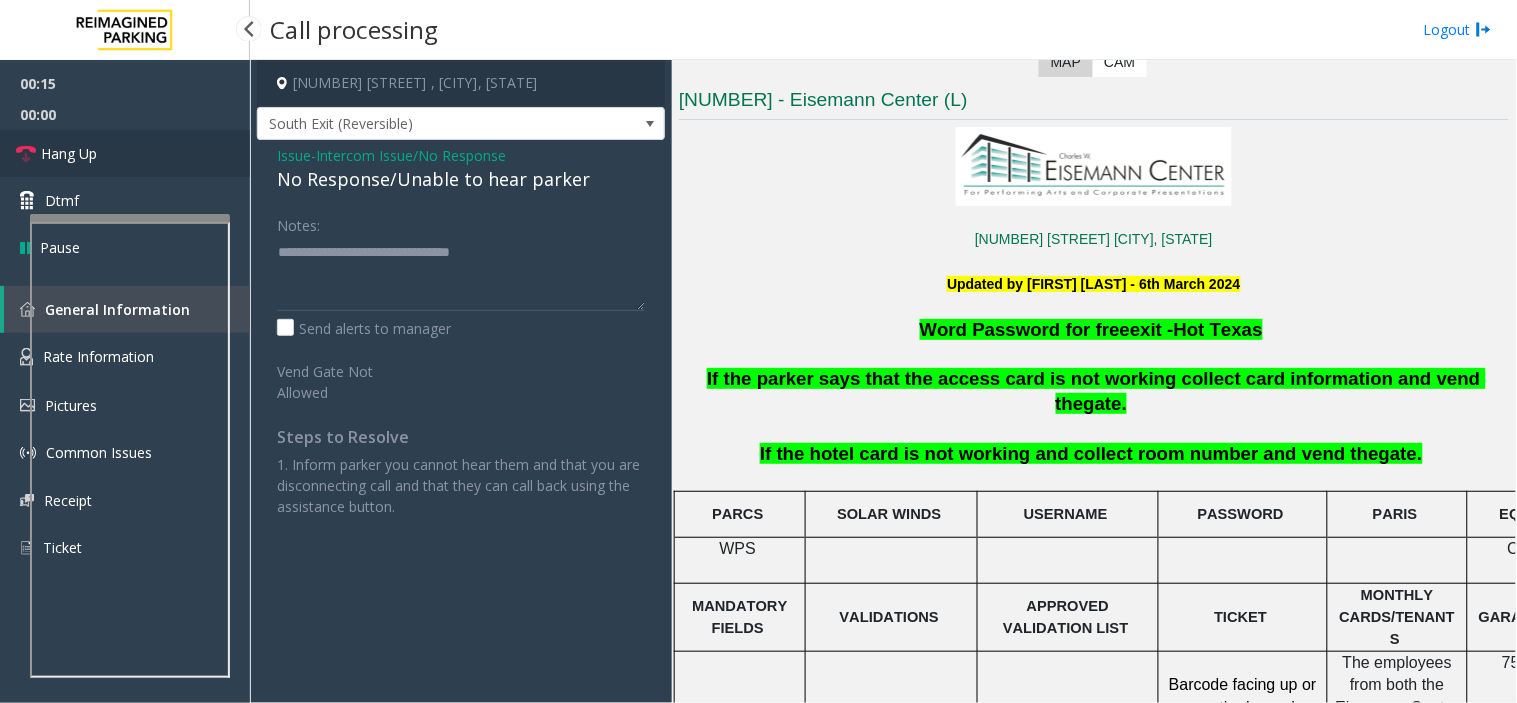 click on "Hang Up" at bounding box center [125, 153] 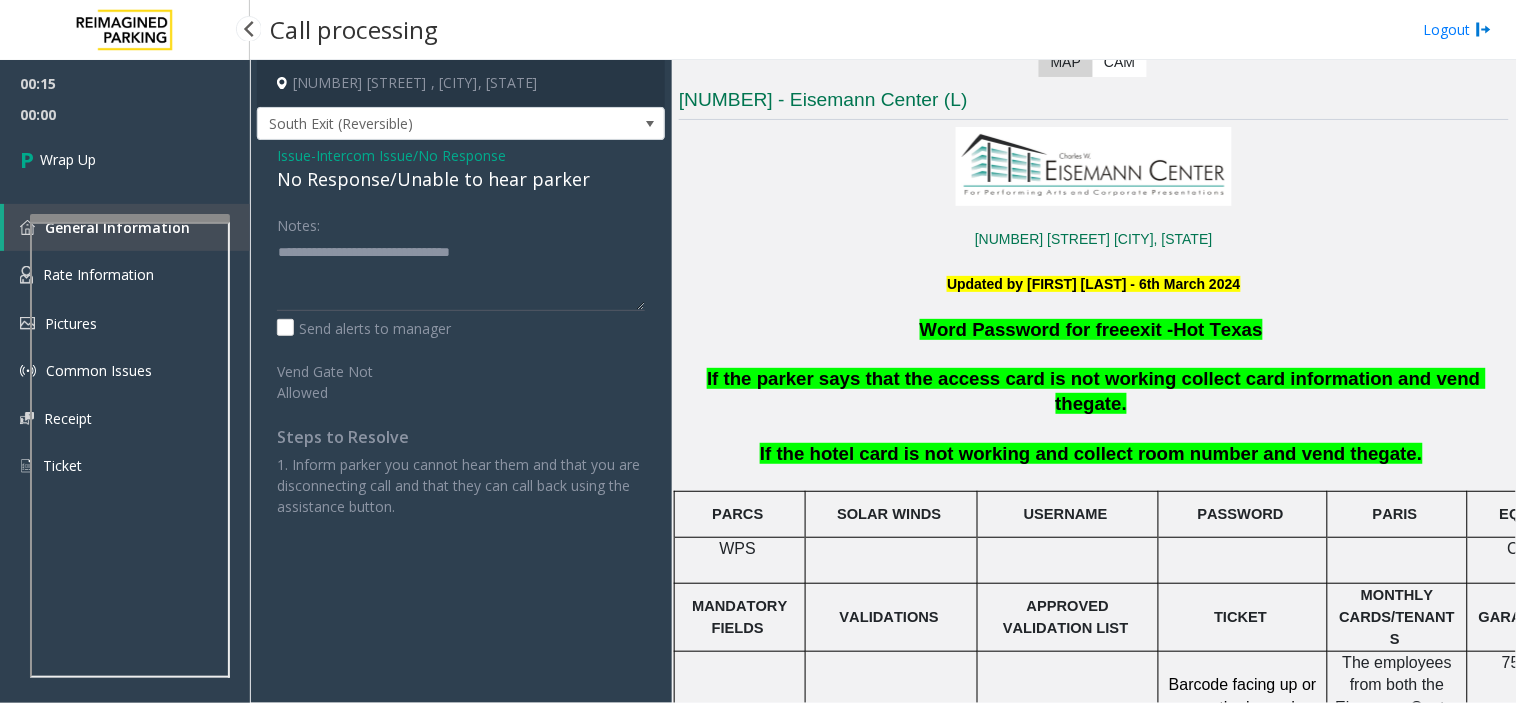click on "Wrap Up" at bounding box center [125, 159] 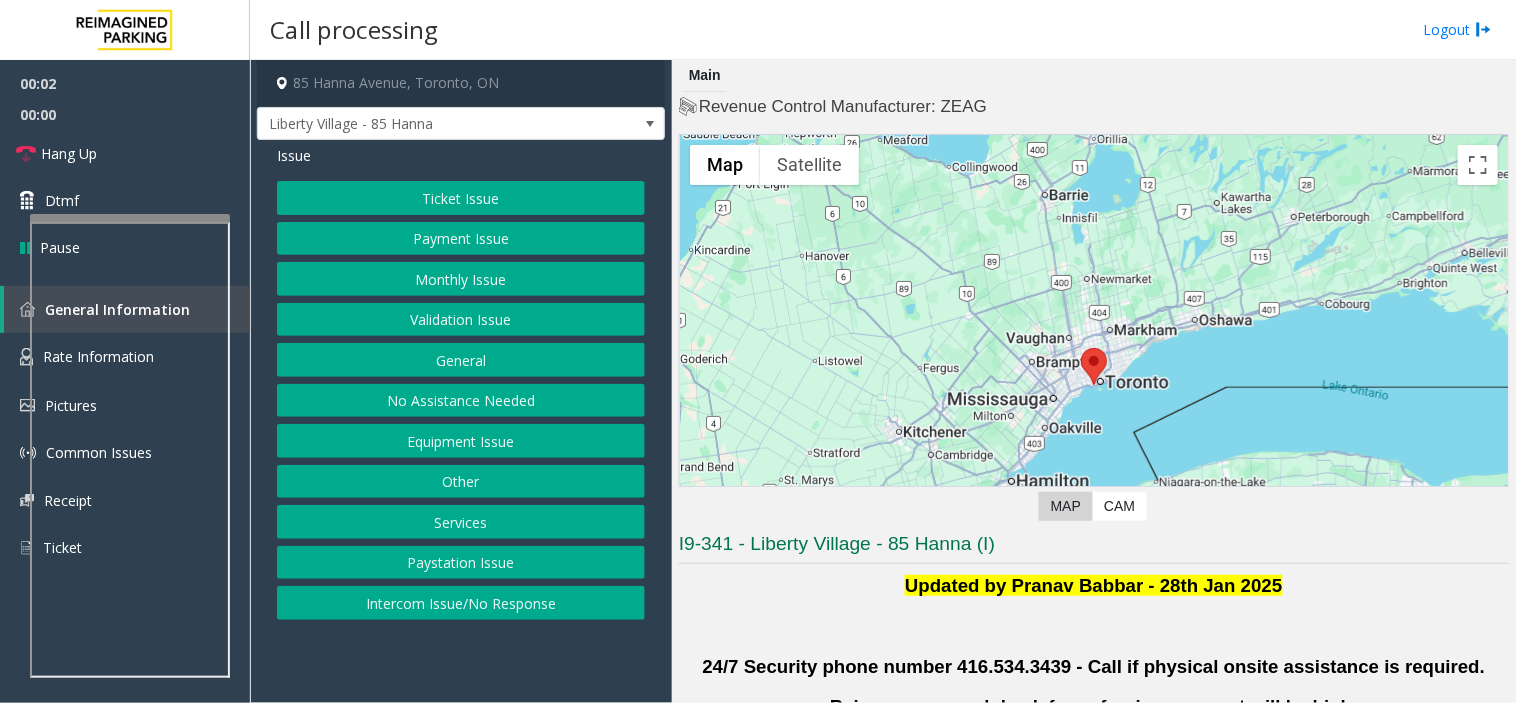 click on "Validation Issue" 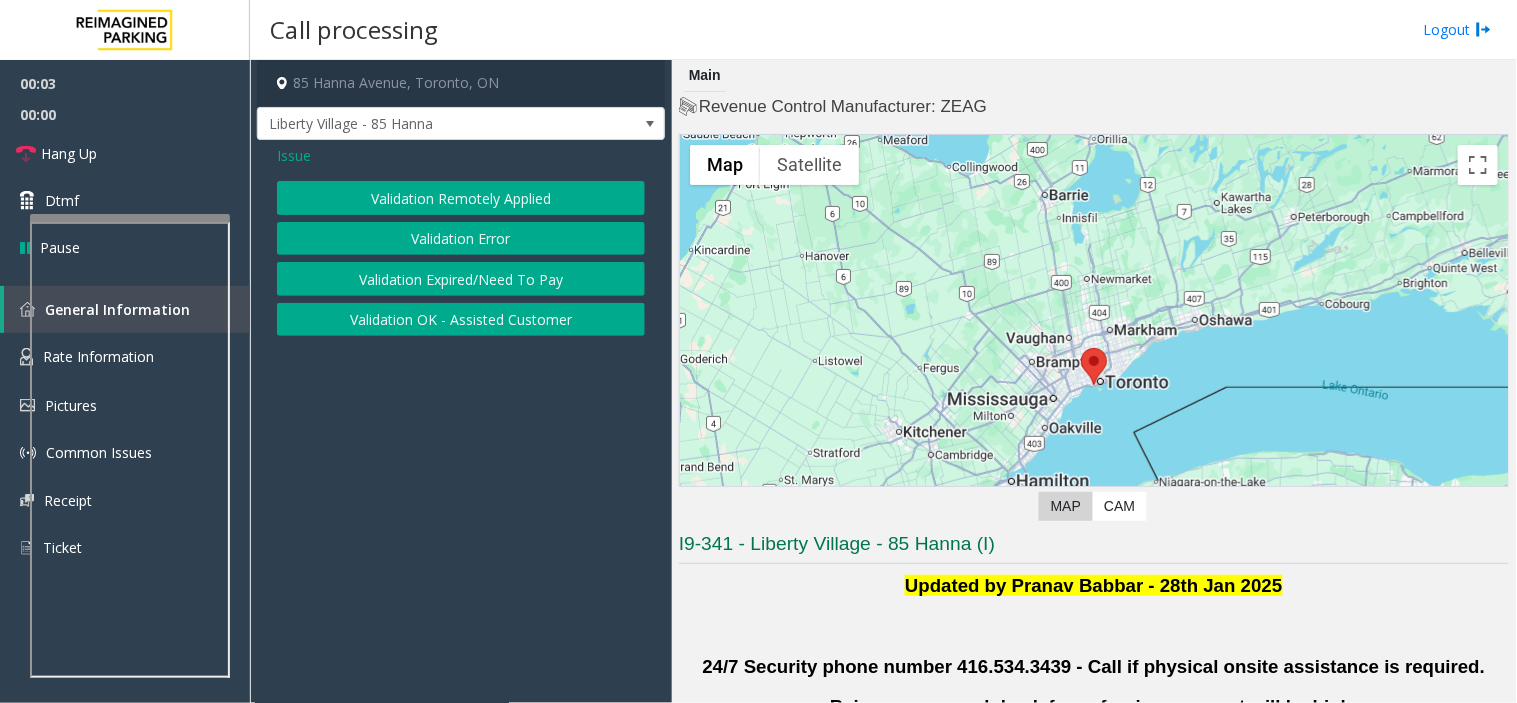 click on "Validation Error" 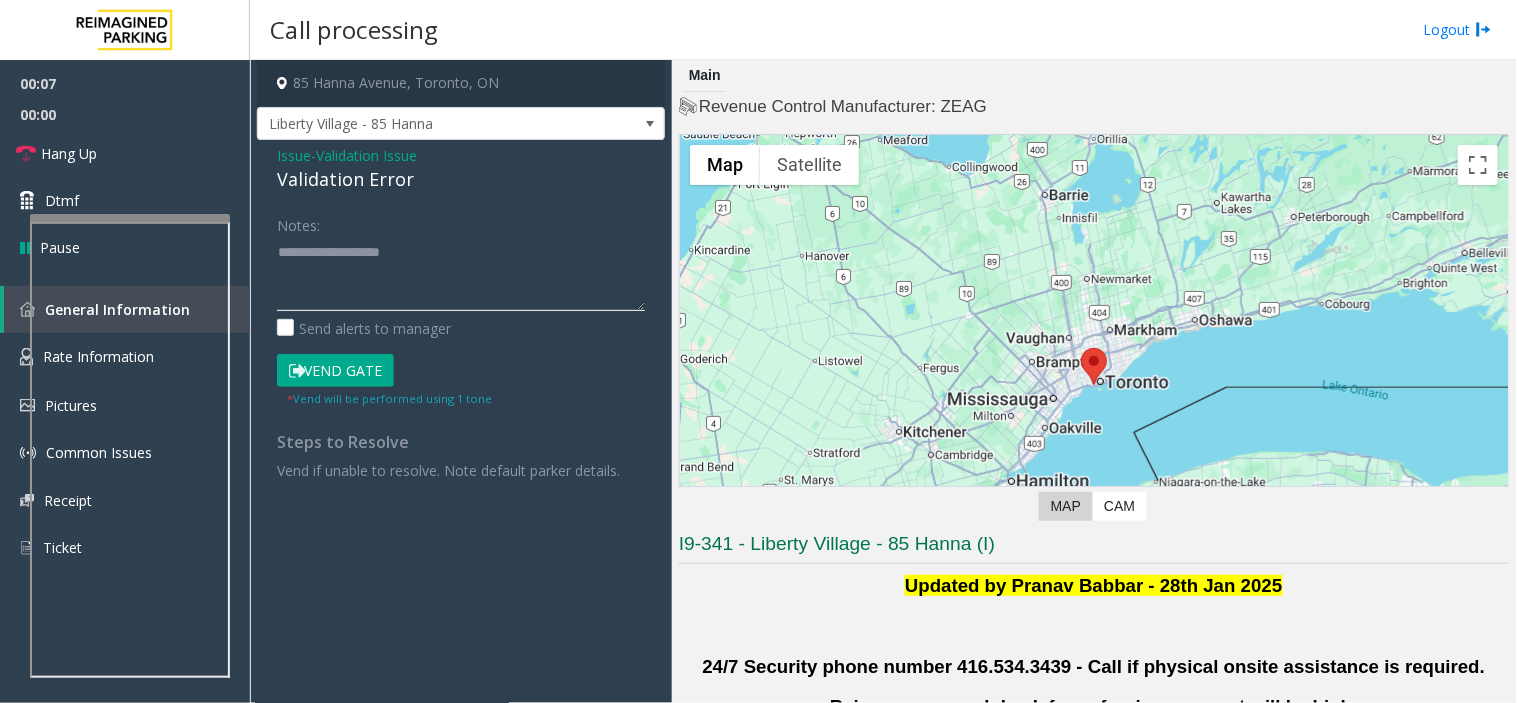 click 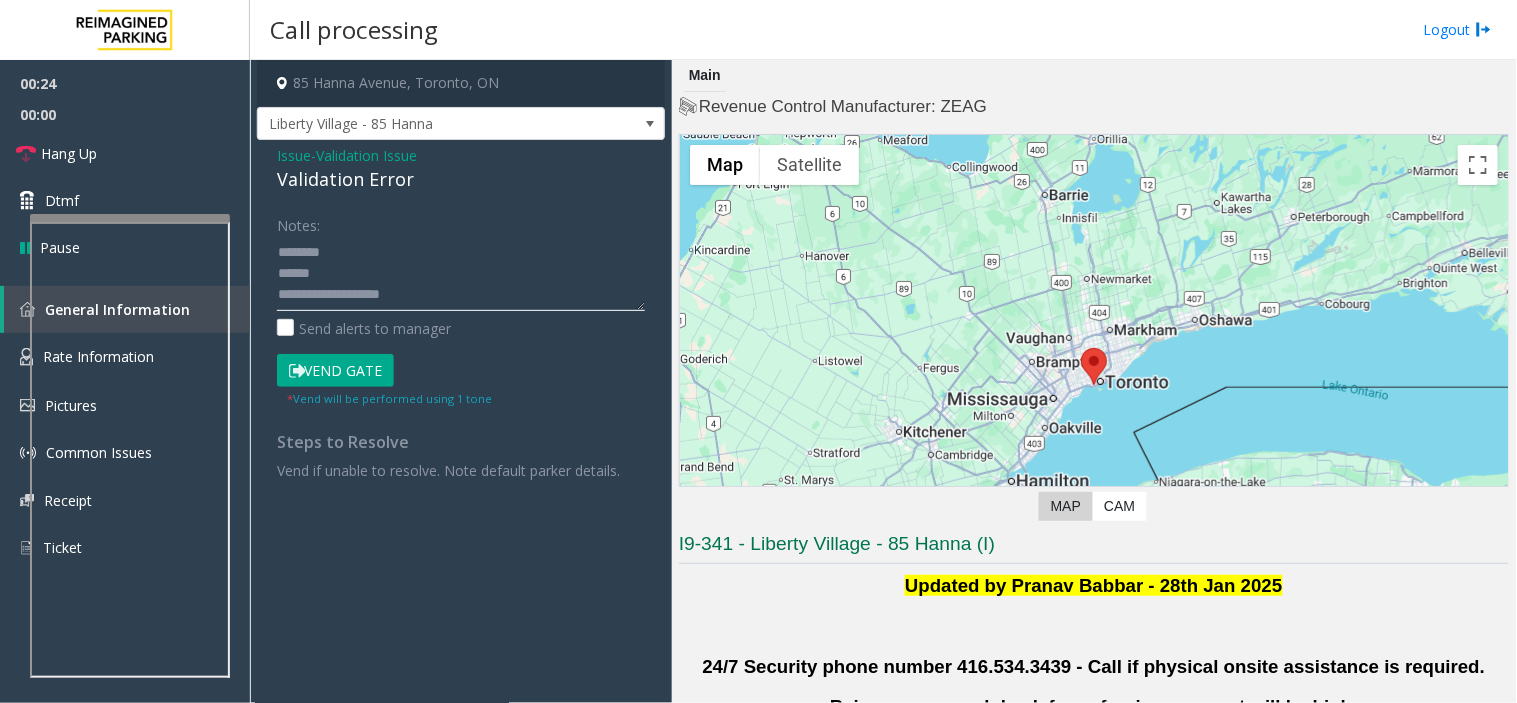 click 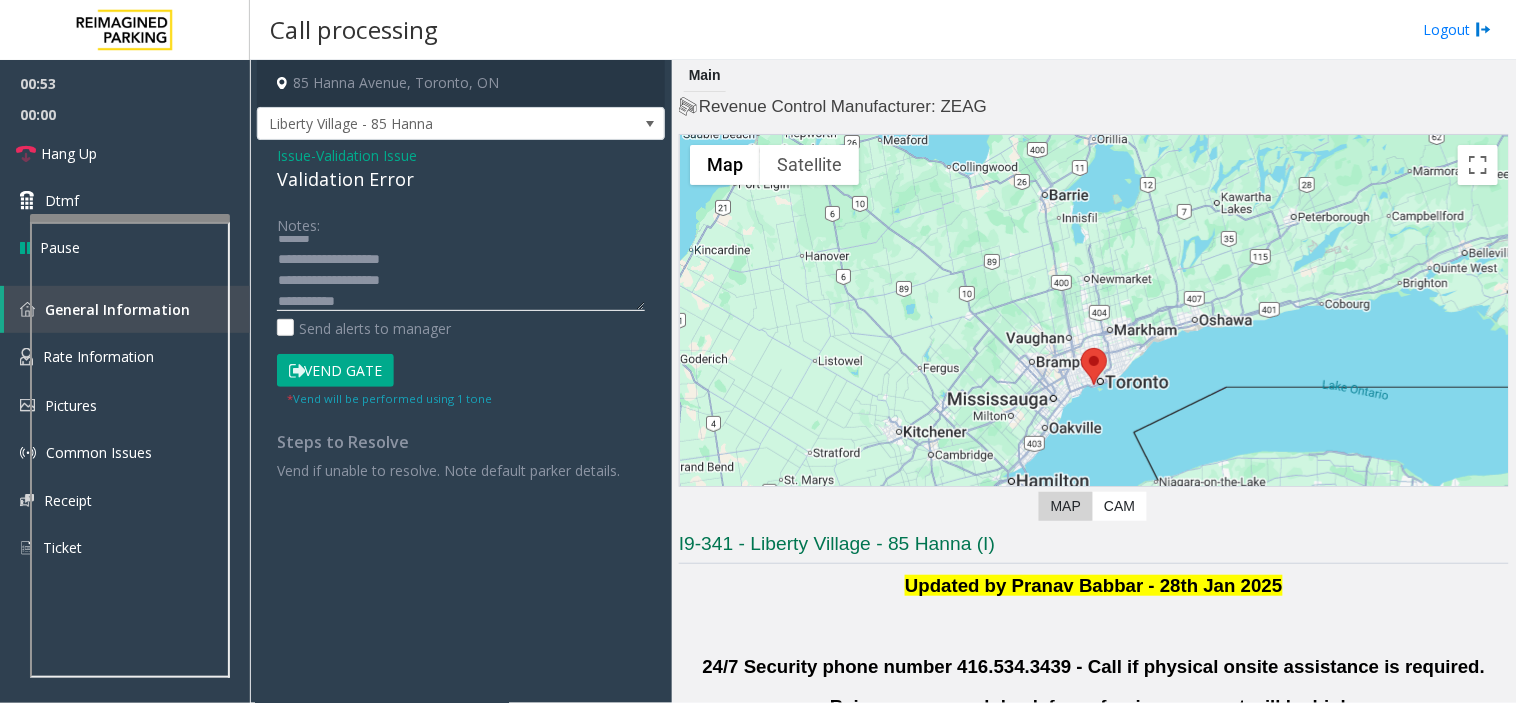 scroll, scrollTop: 0, scrollLeft: 0, axis: both 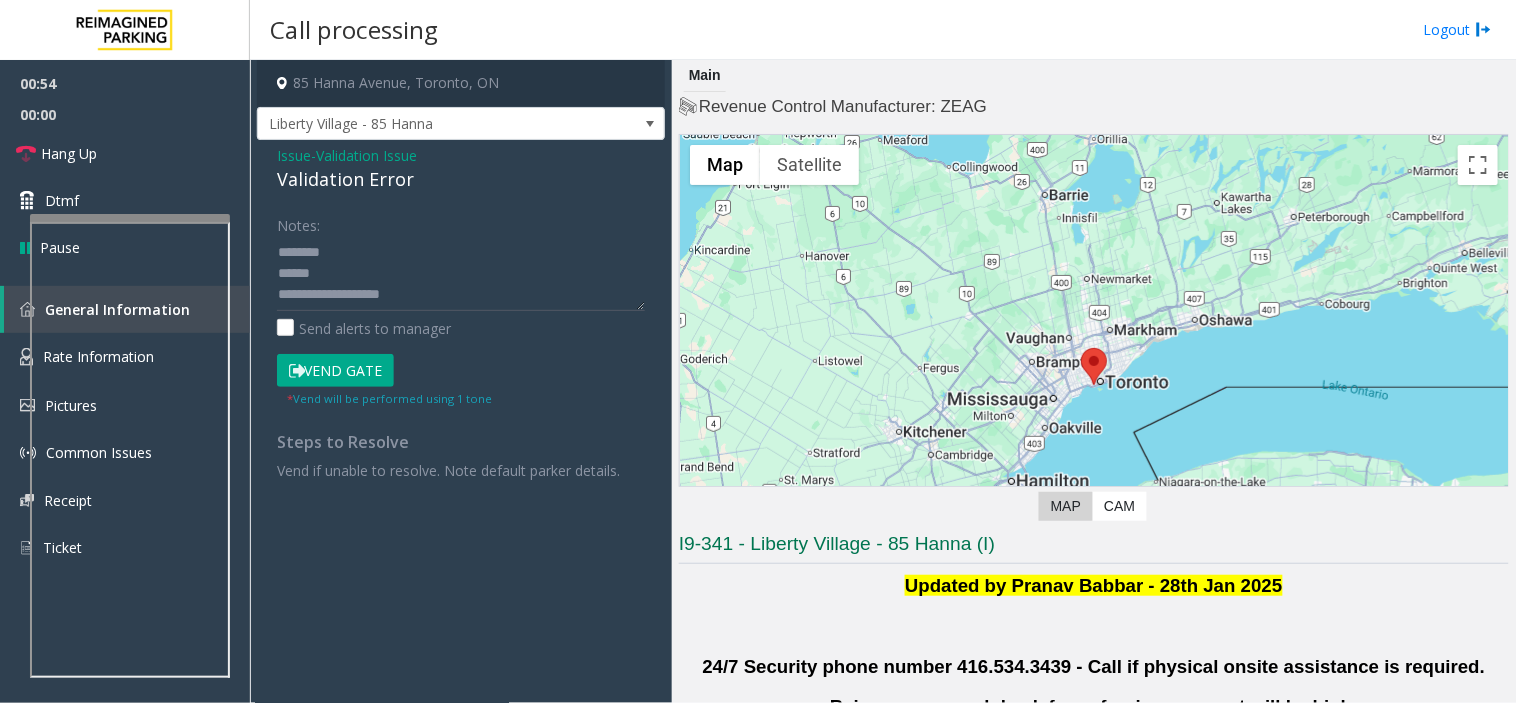 click on "Validation Error" 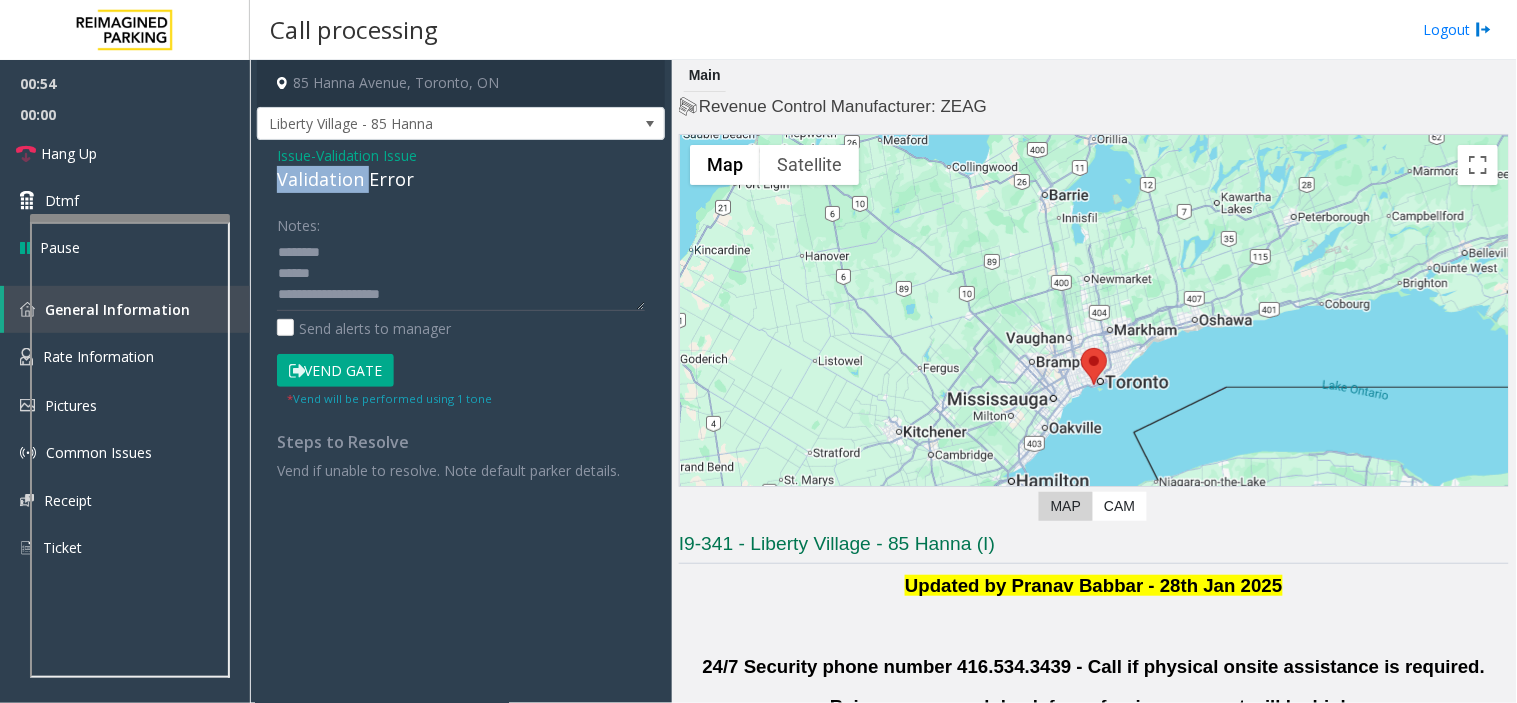 click on "Validation Error" 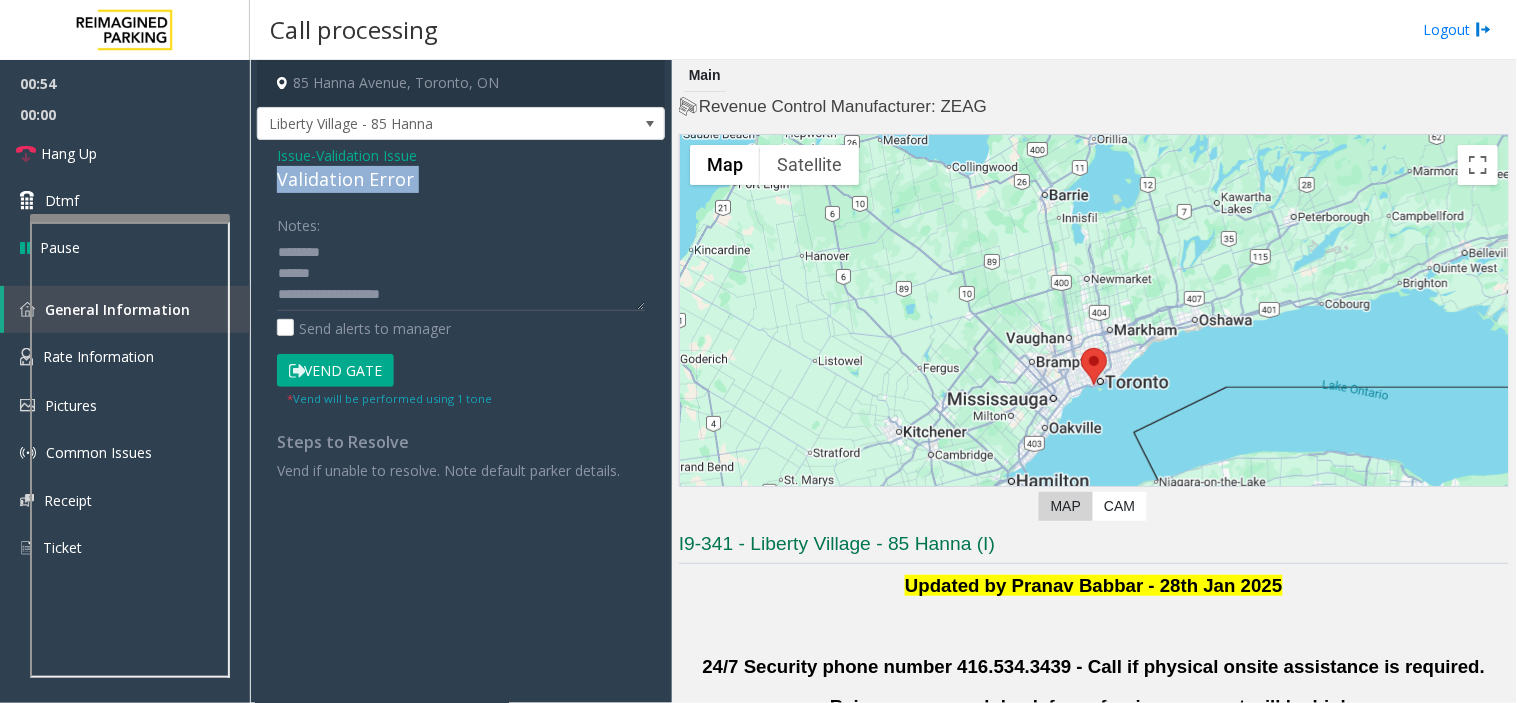 click on "Validation Error" 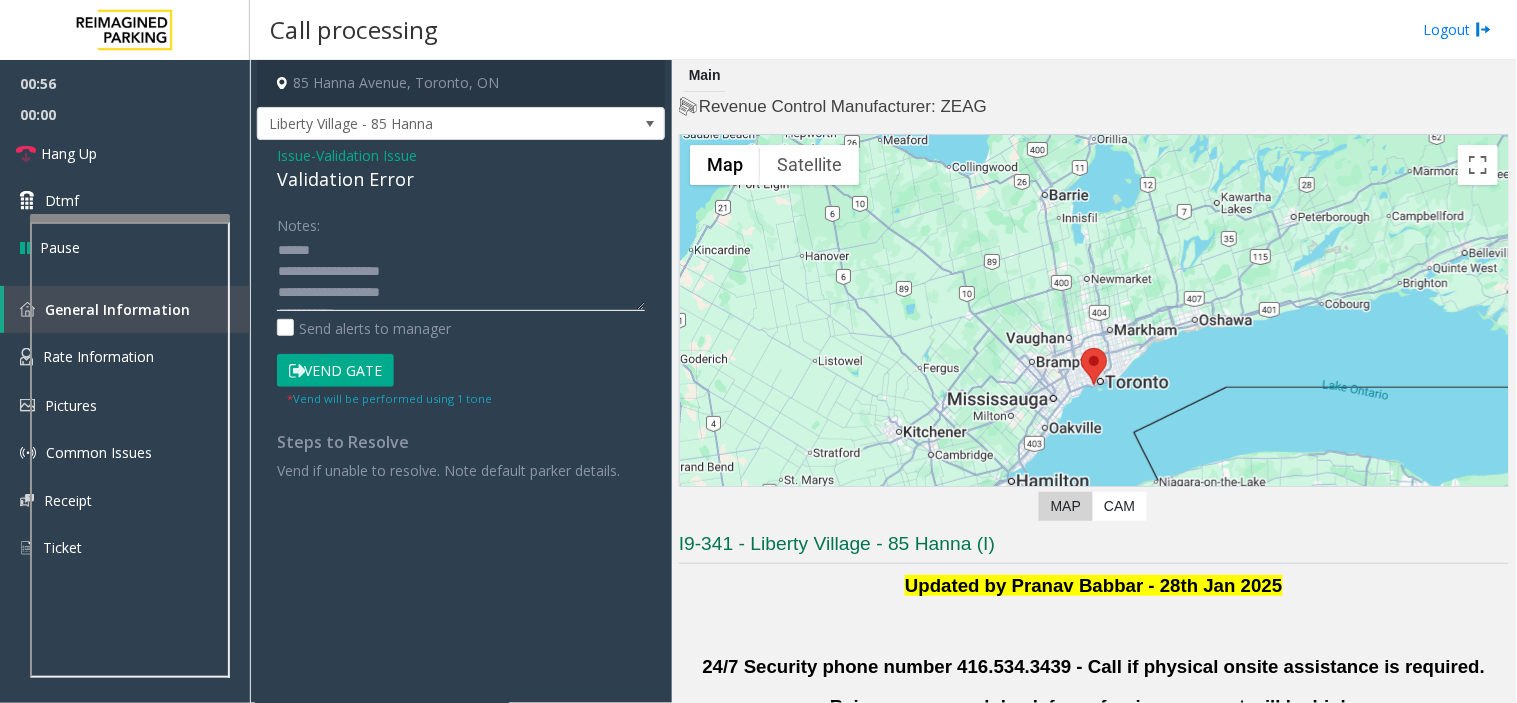 scroll, scrollTop: 63, scrollLeft: 0, axis: vertical 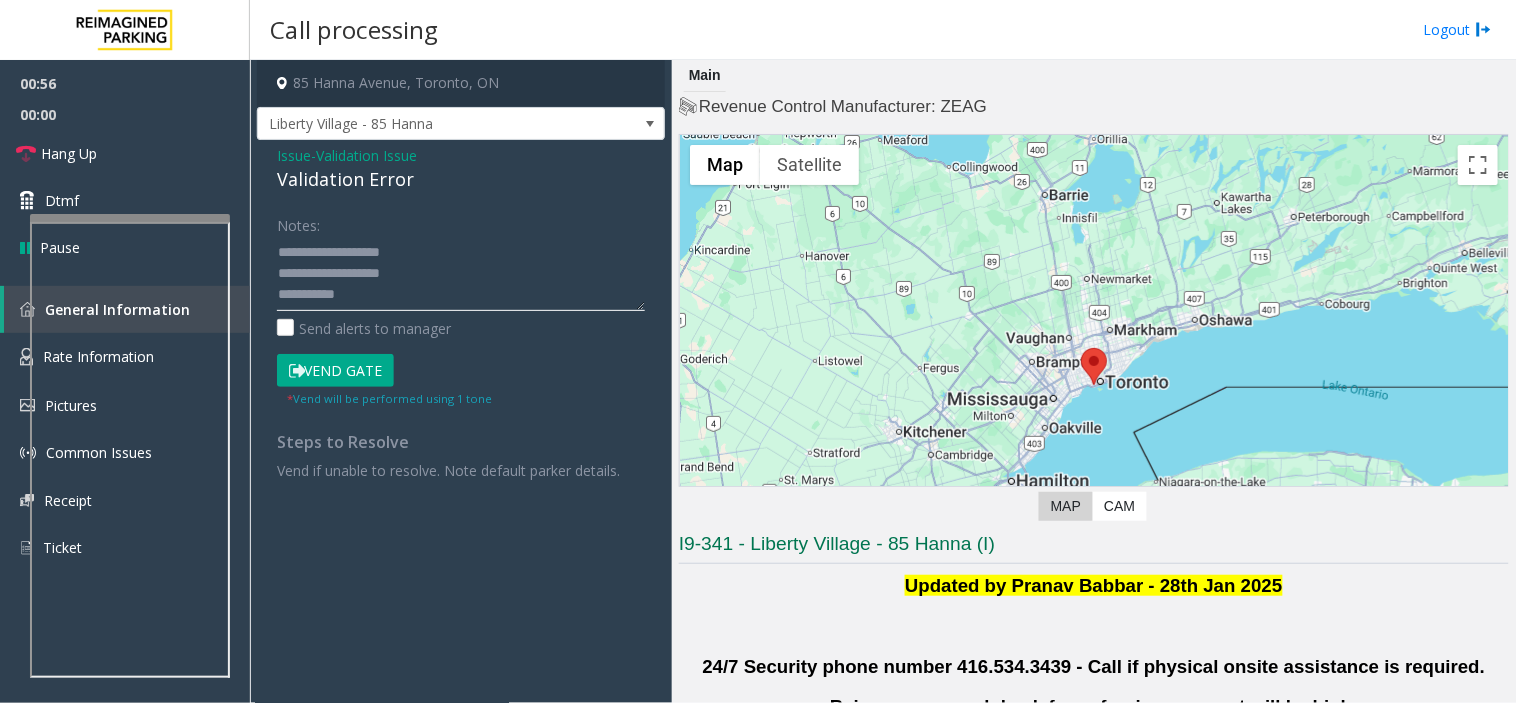 click 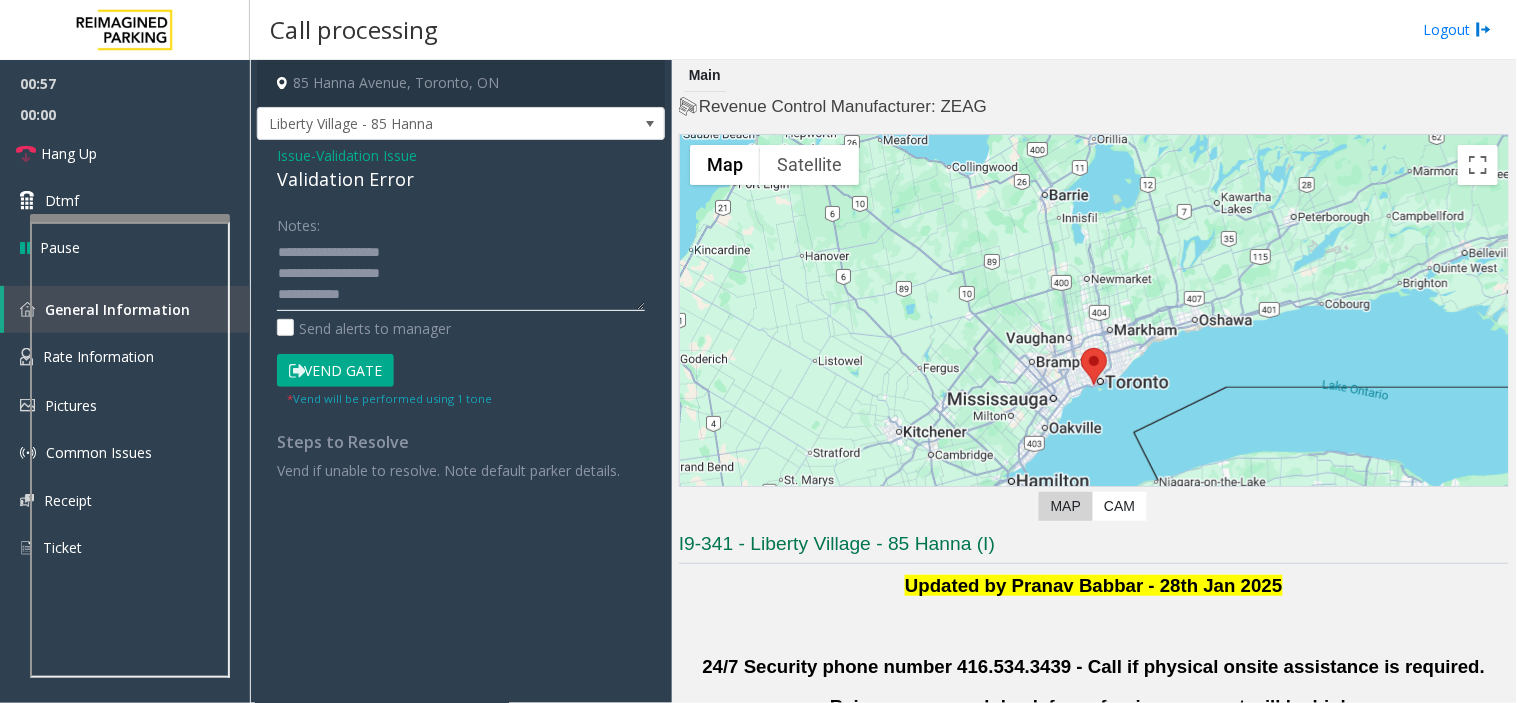 scroll, scrollTop: 76, scrollLeft: 0, axis: vertical 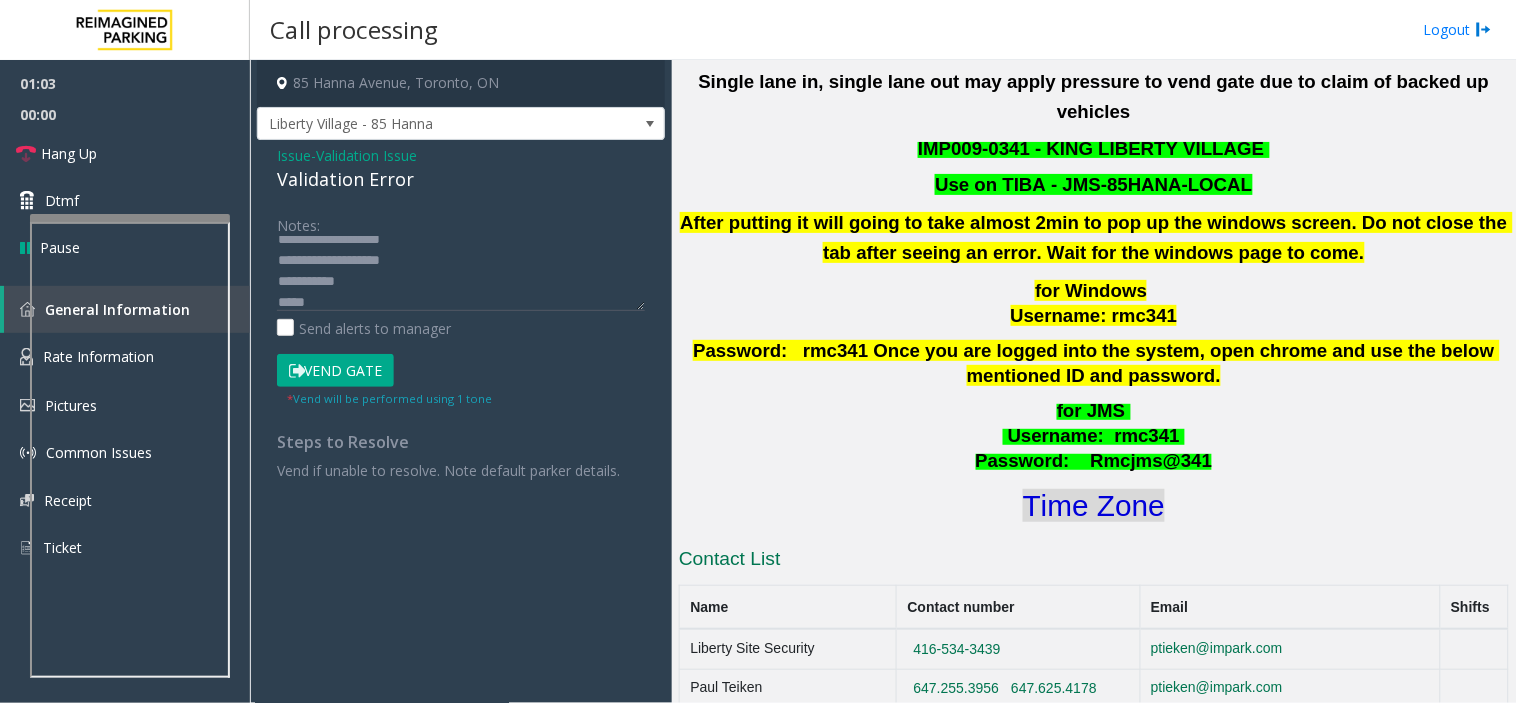click on "Time Zone" 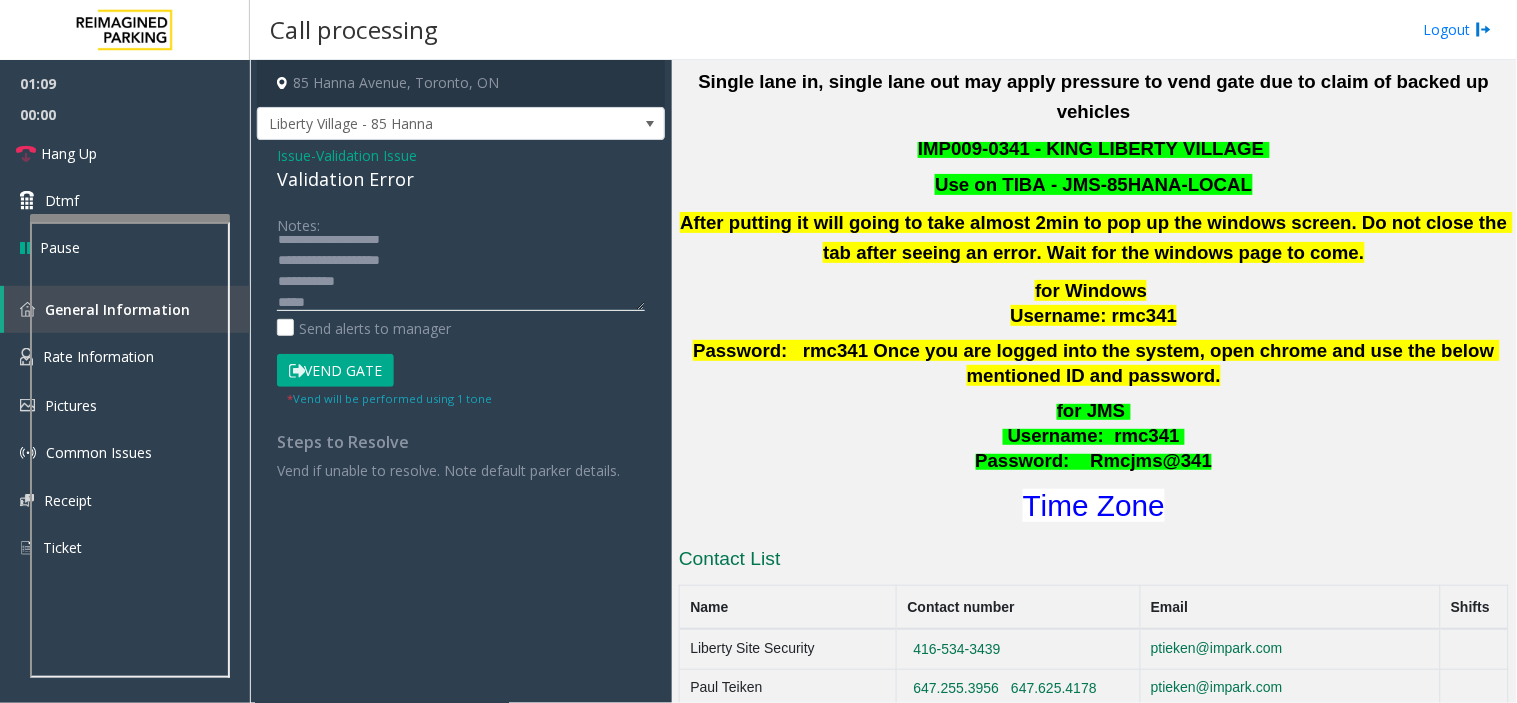 click 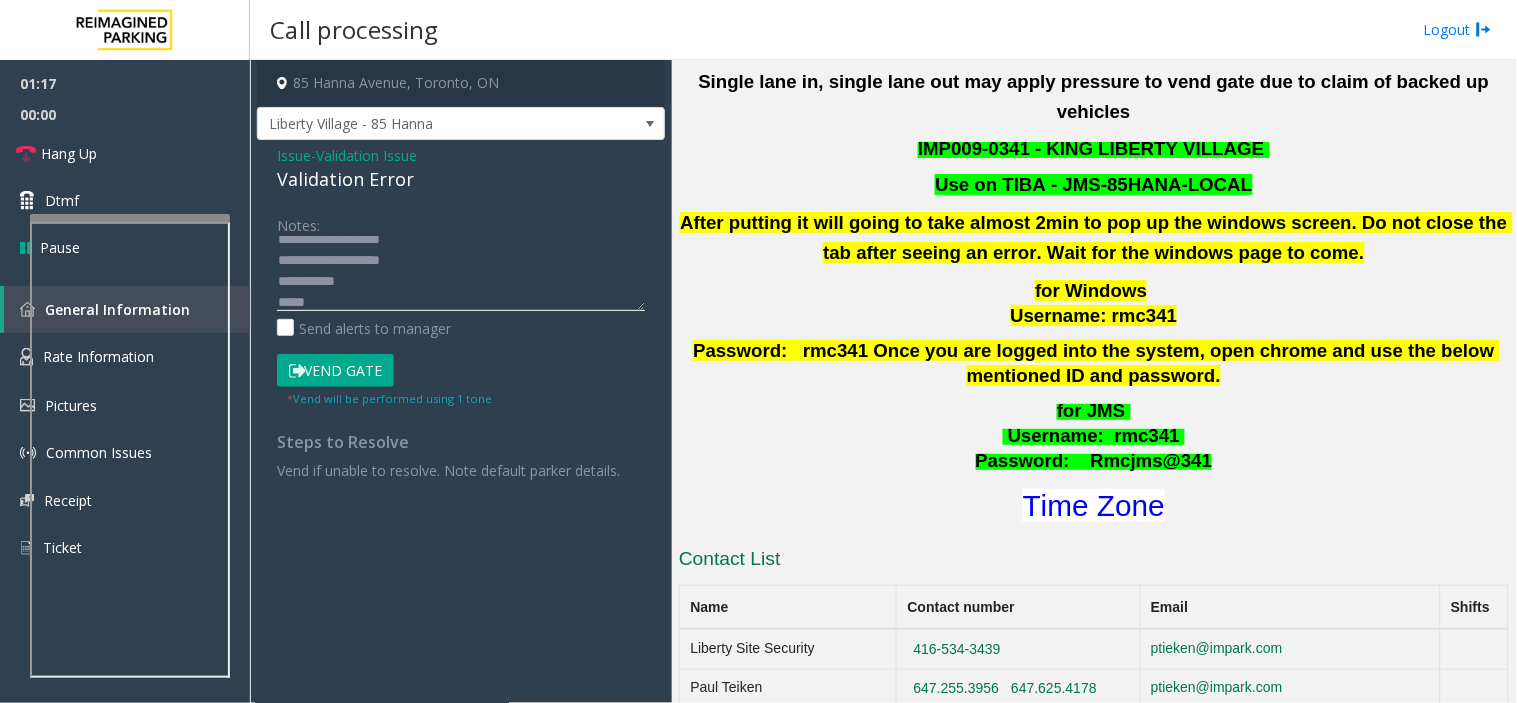 click 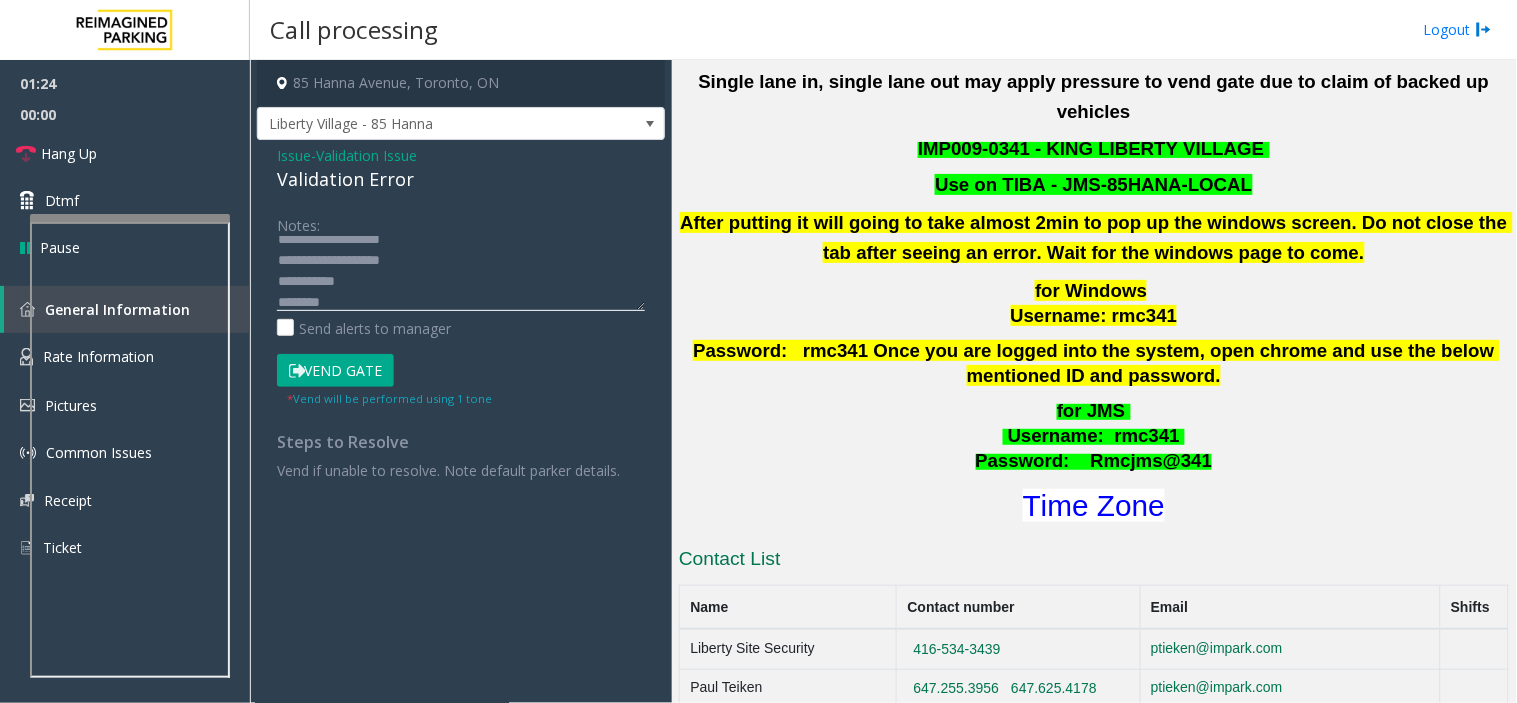 click 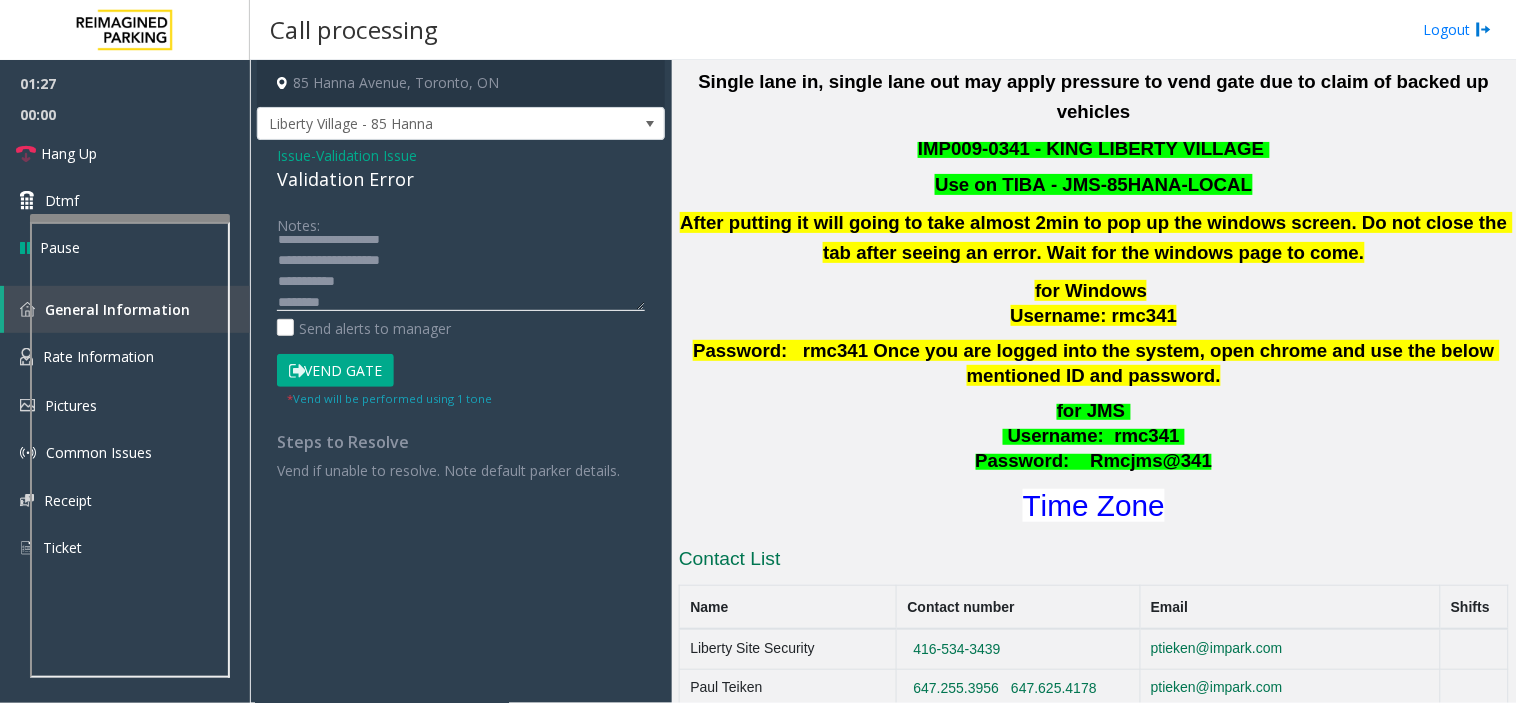 scroll, scrollTop: 84, scrollLeft: 0, axis: vertical 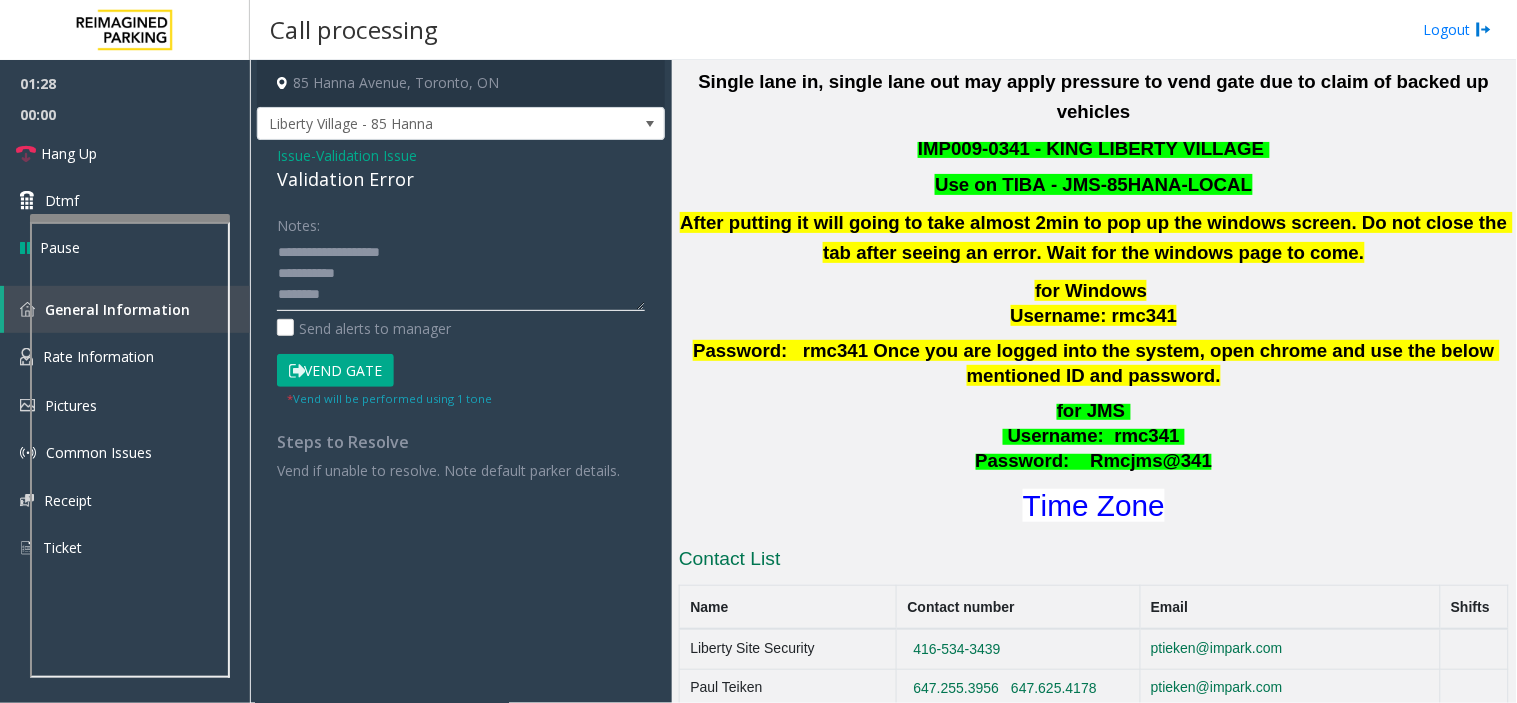 drag, startPoint x: 306, startPoint y: 294, endPoint x: 352, endPoint y: 291, distance: 46.09772 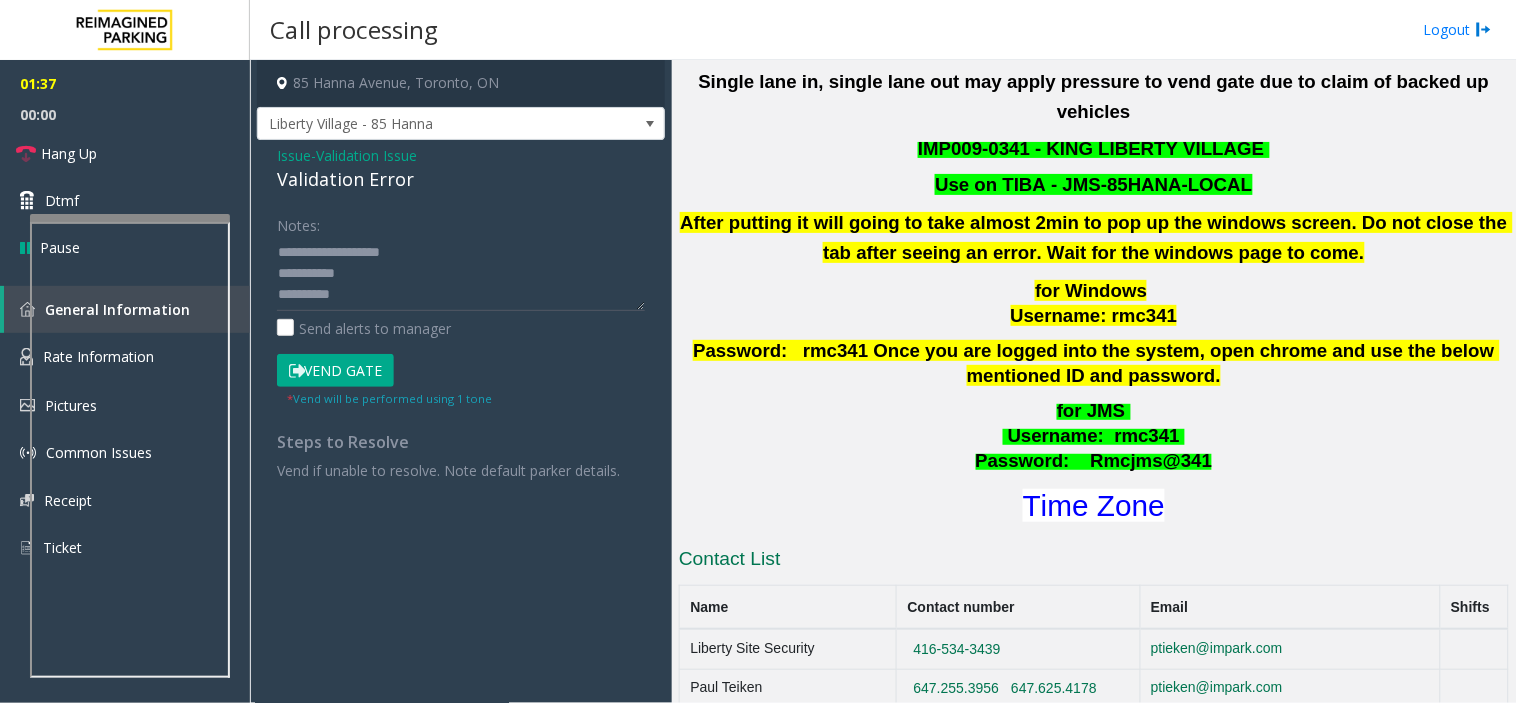 click on "Vend Gate" 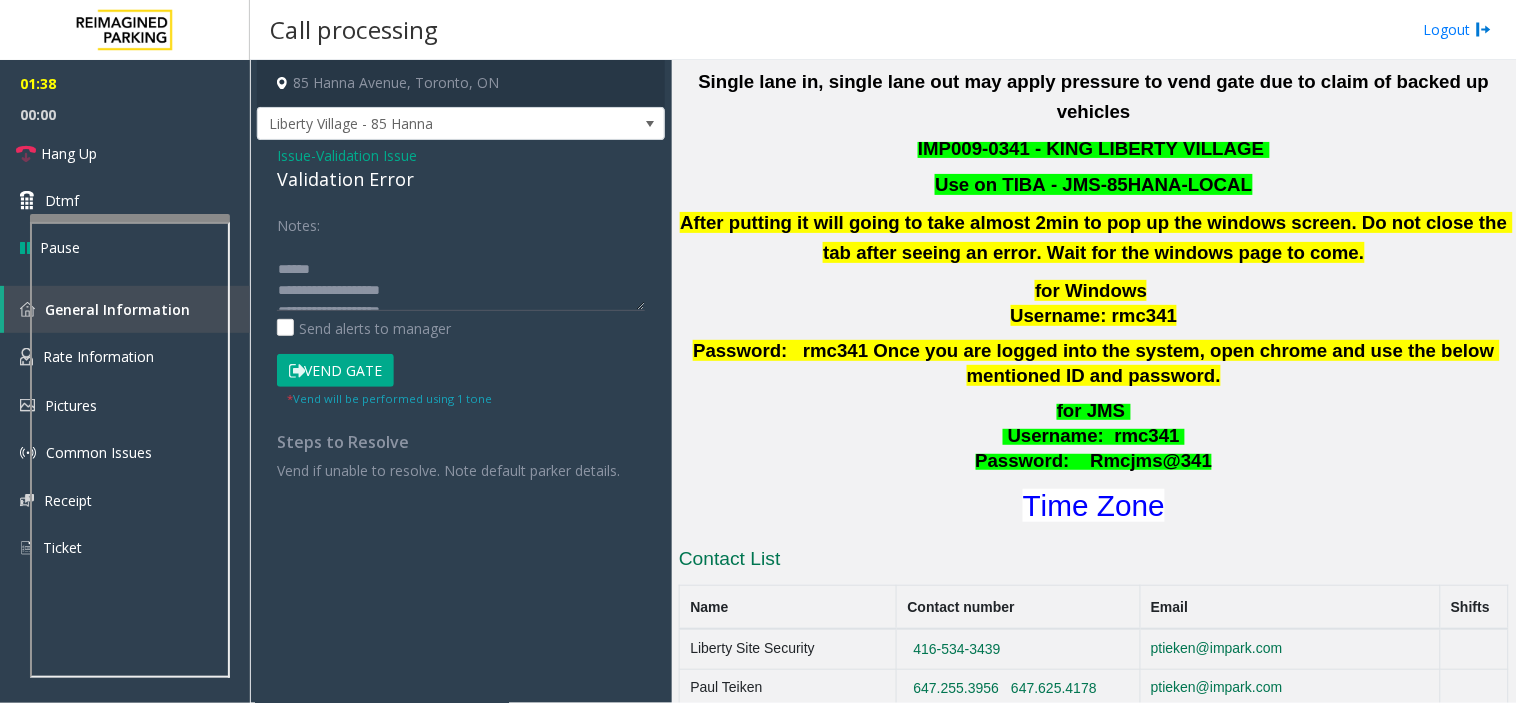 scroll, scrollTop: 0, scrollLeft: 0, axis: both 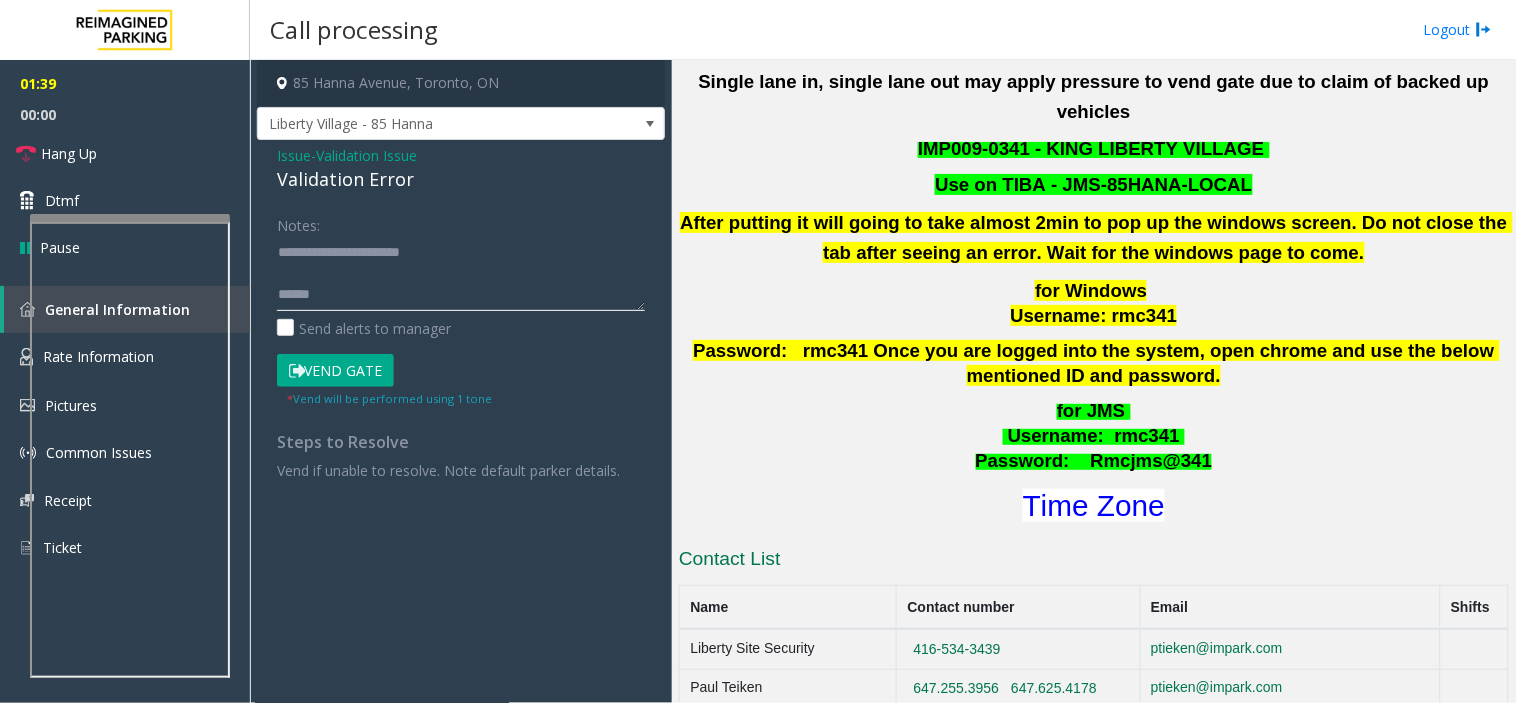 click 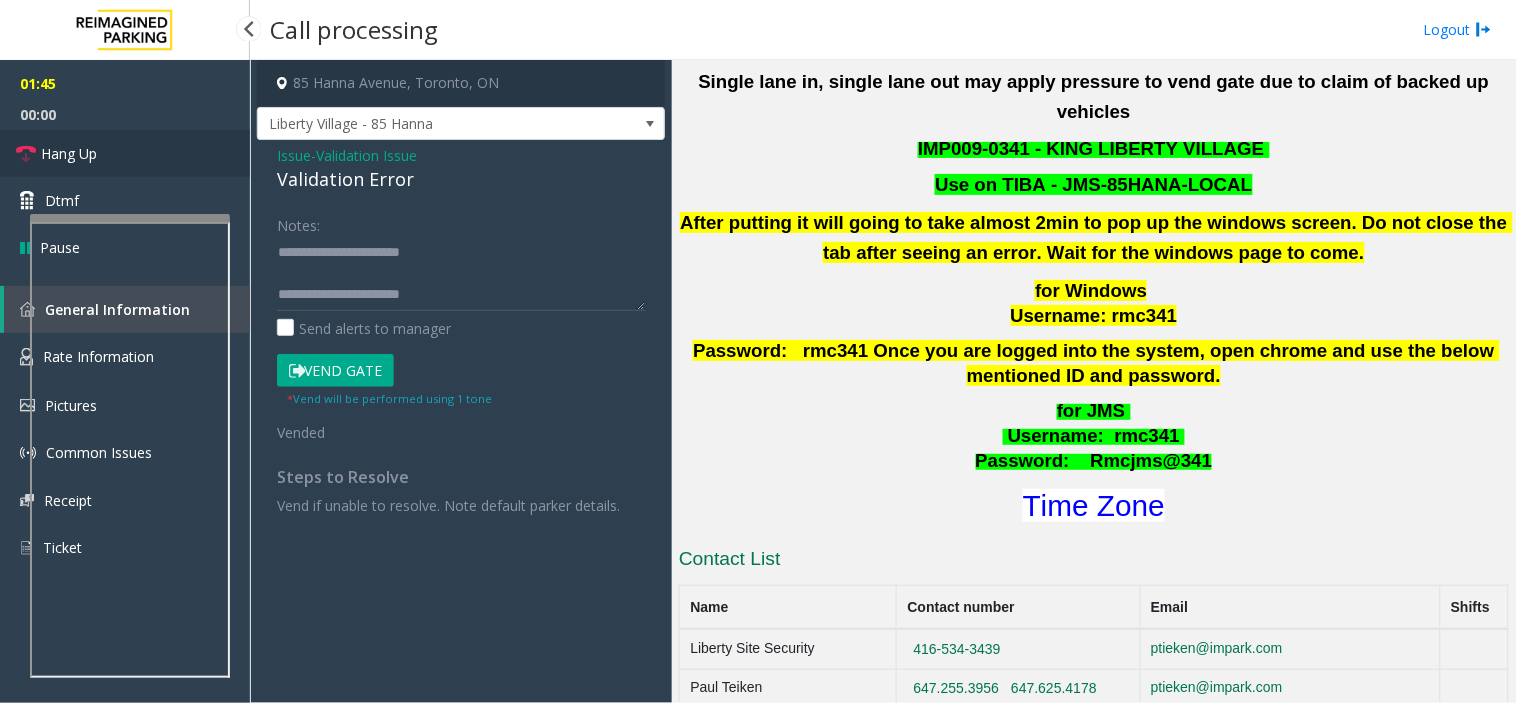 drag, startPoint x: 64, startPoint y: 154, endPoint x: 374, endPoint y: 261, distance: 327.94666 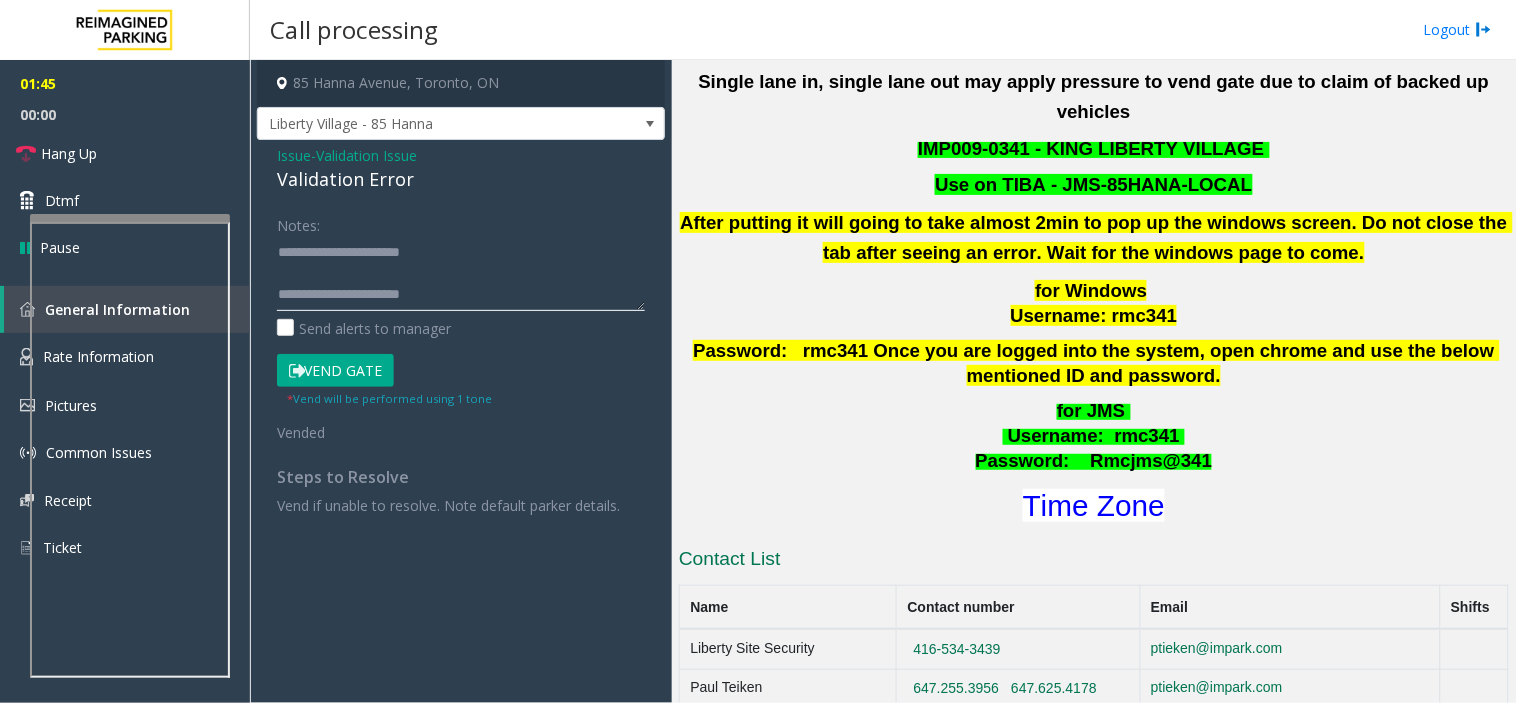 click 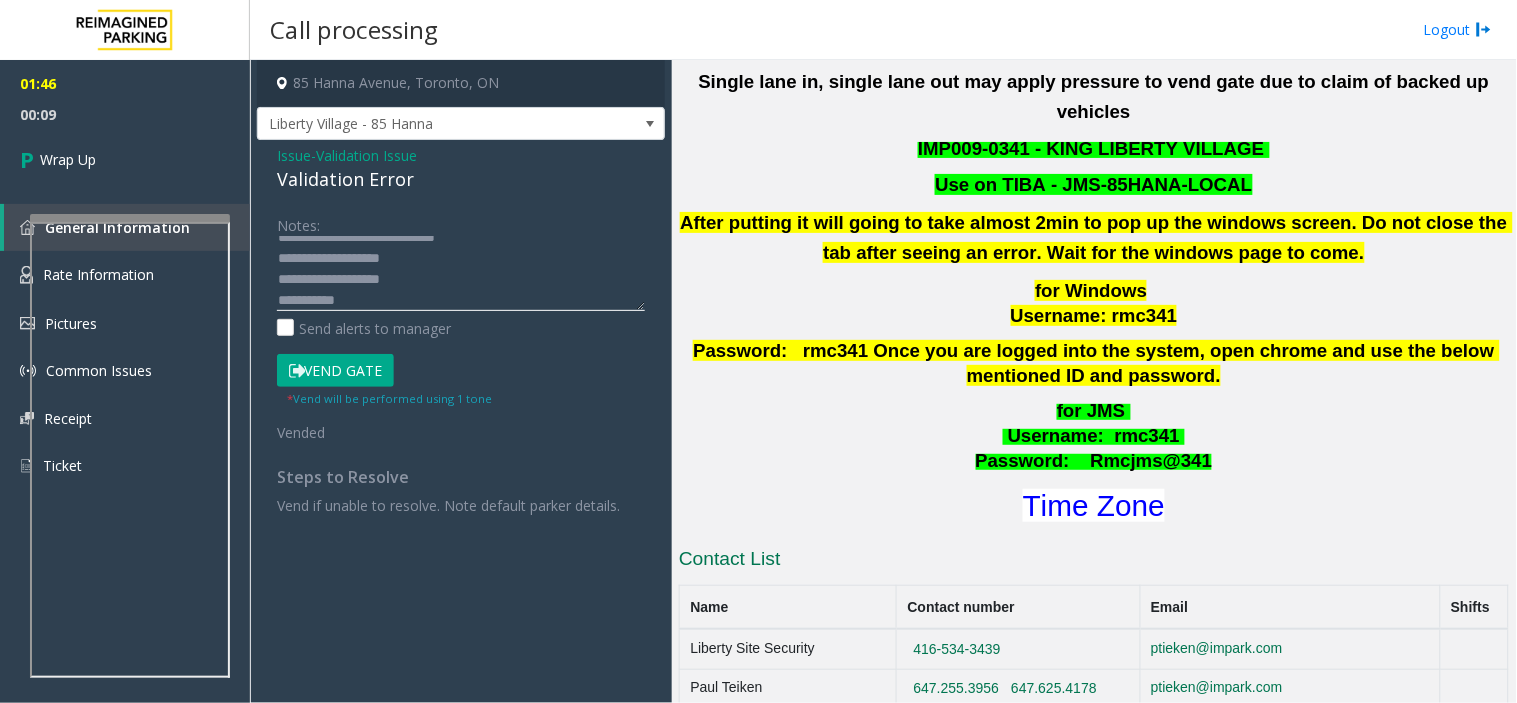 scroll, scrollTop: 84, scrollLeft: 0, axis: vertical 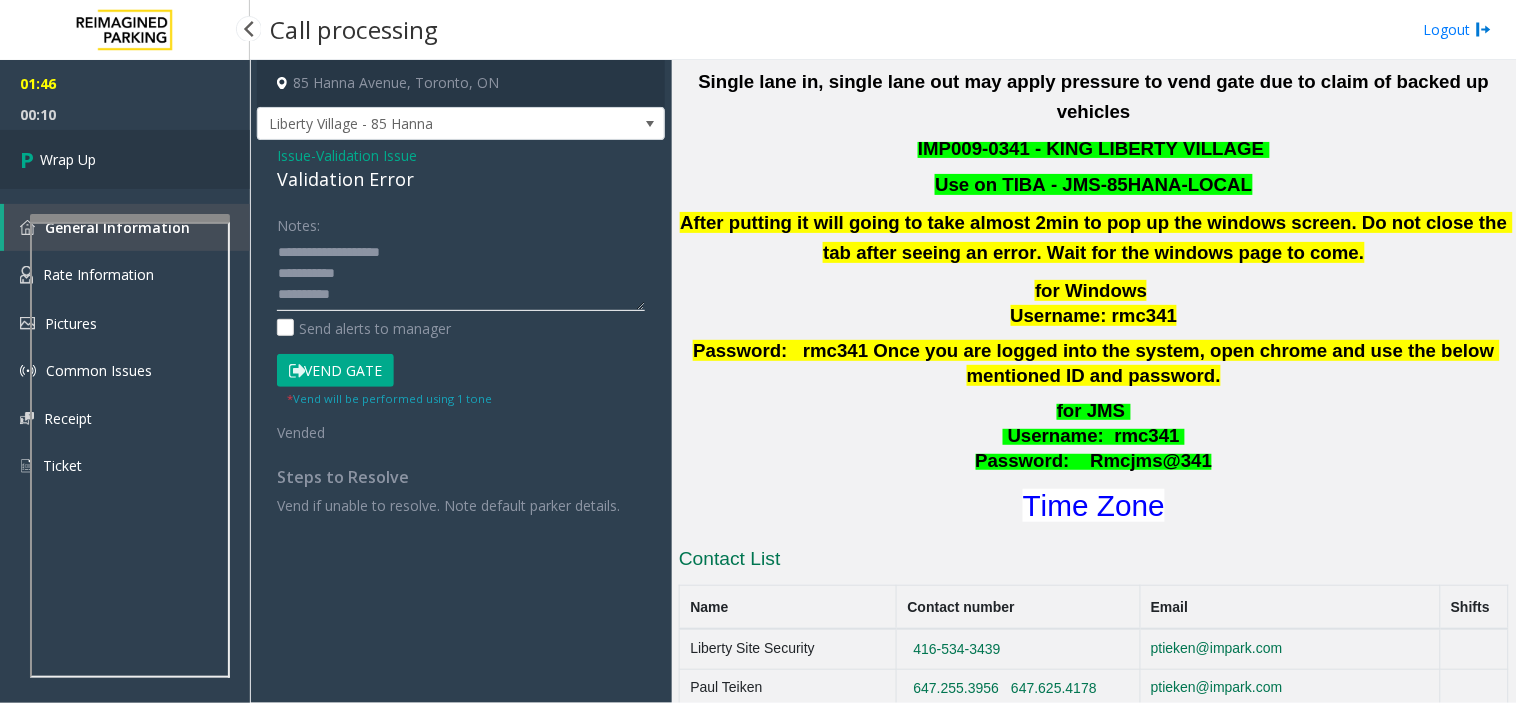 type on "**********" 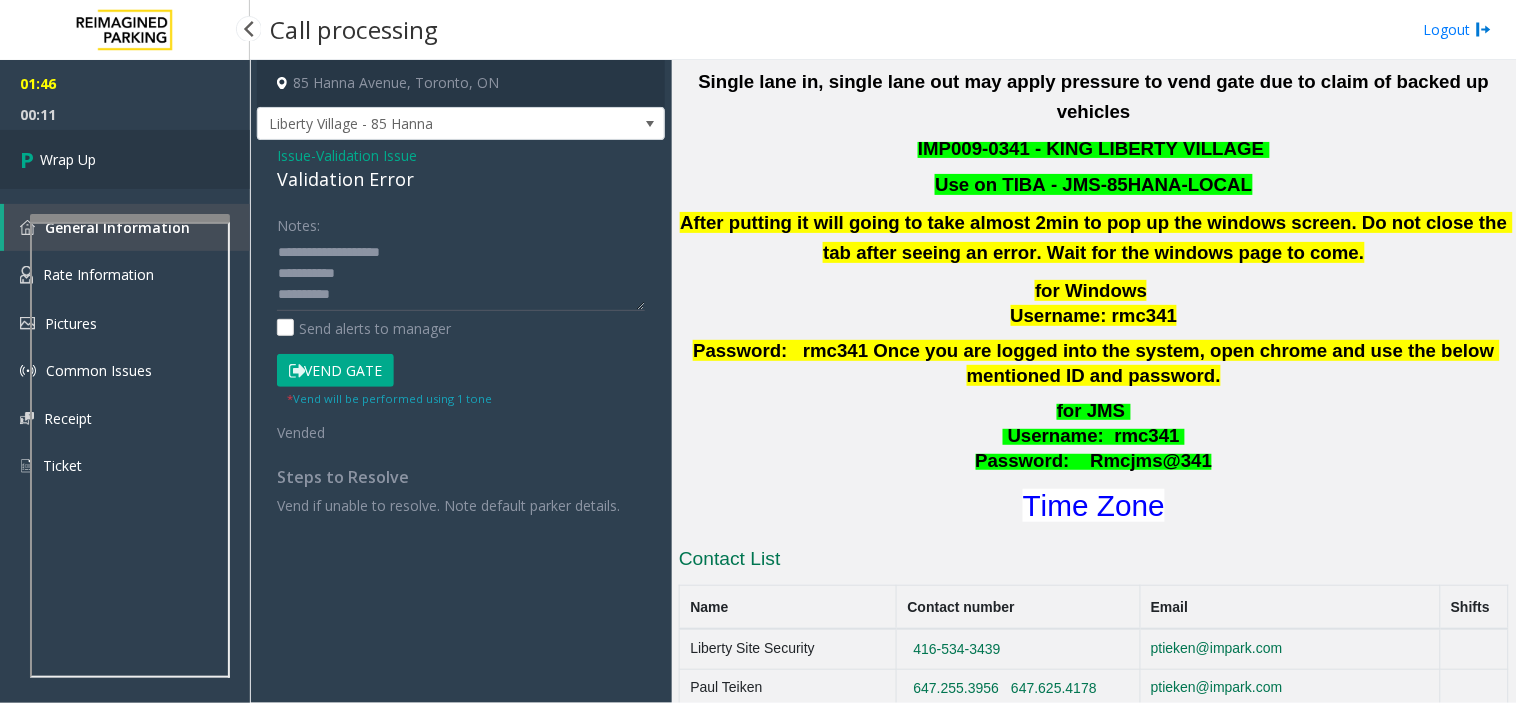 click on "Wrap Up" at bounding box center [68, 159] 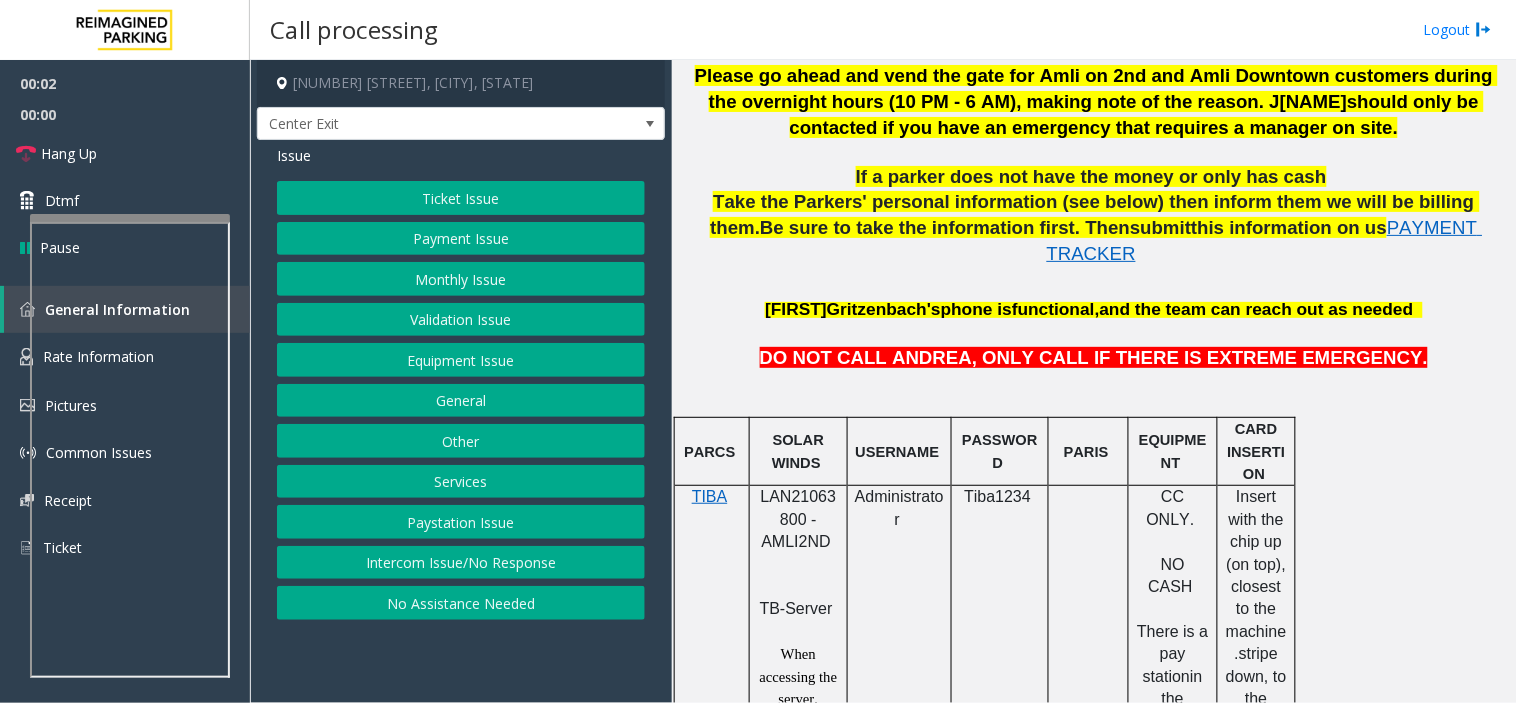 scroll, scrollTop: 1111, scrollLeft: 0, axis: vertical 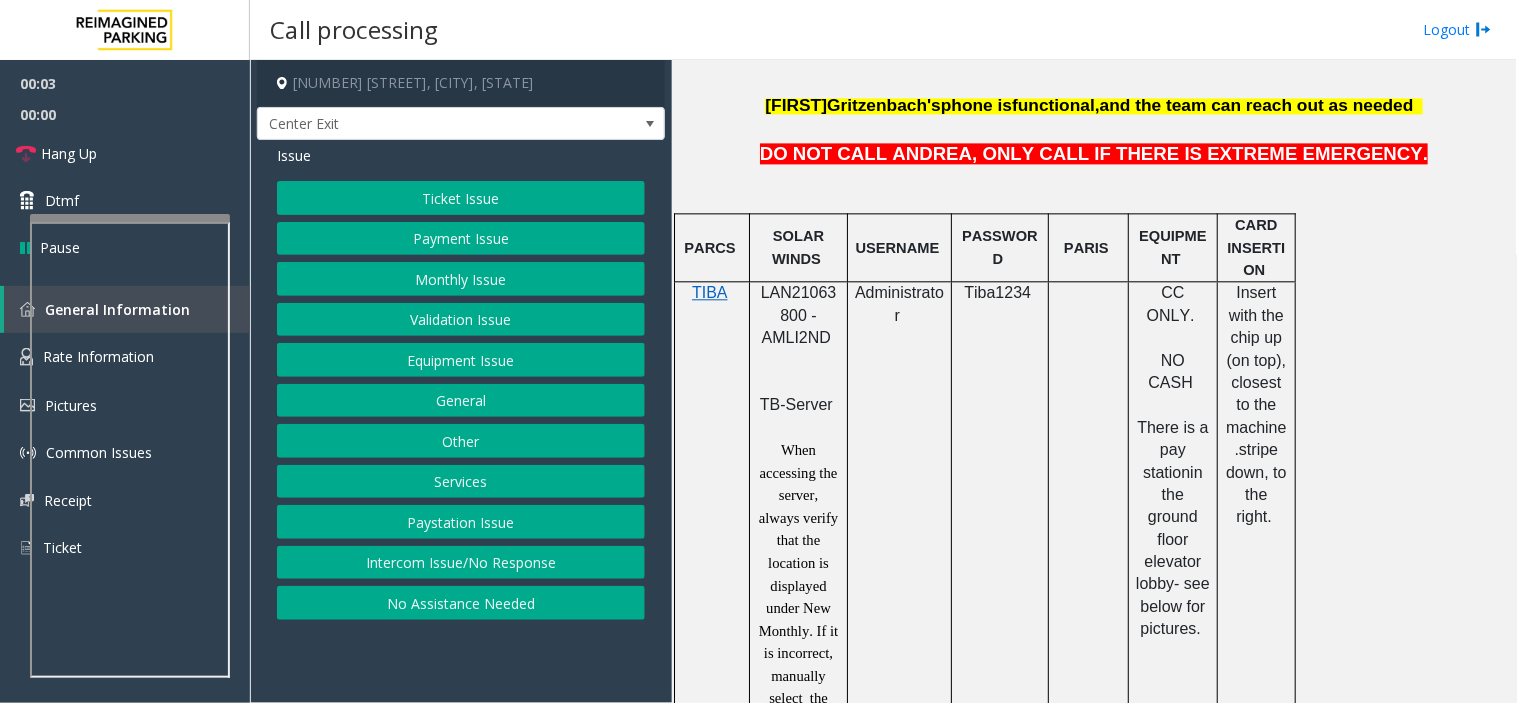 click on "LAN21063800 - AMLI2ND" 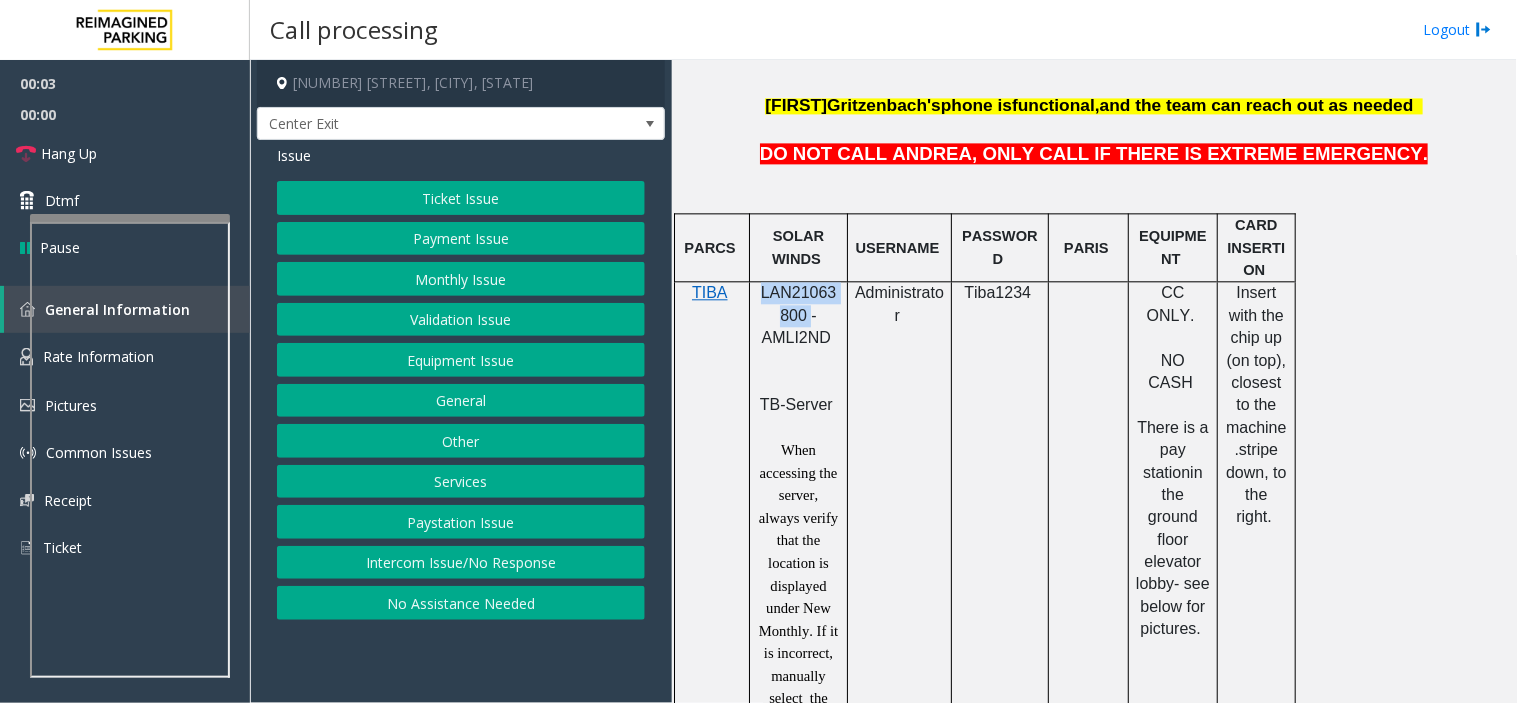 click on "LAN21063800 - AMLI2ND" 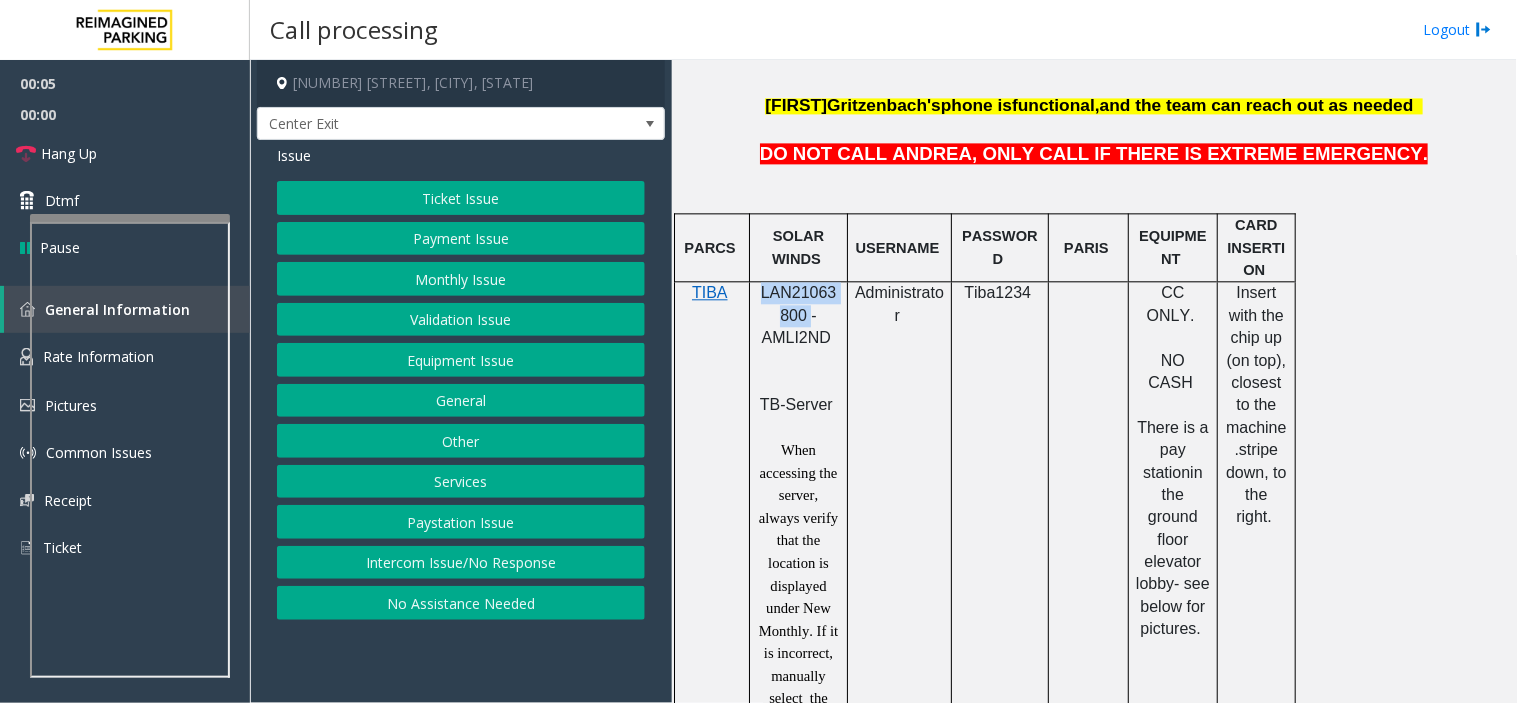 copy on "LAN21063800" 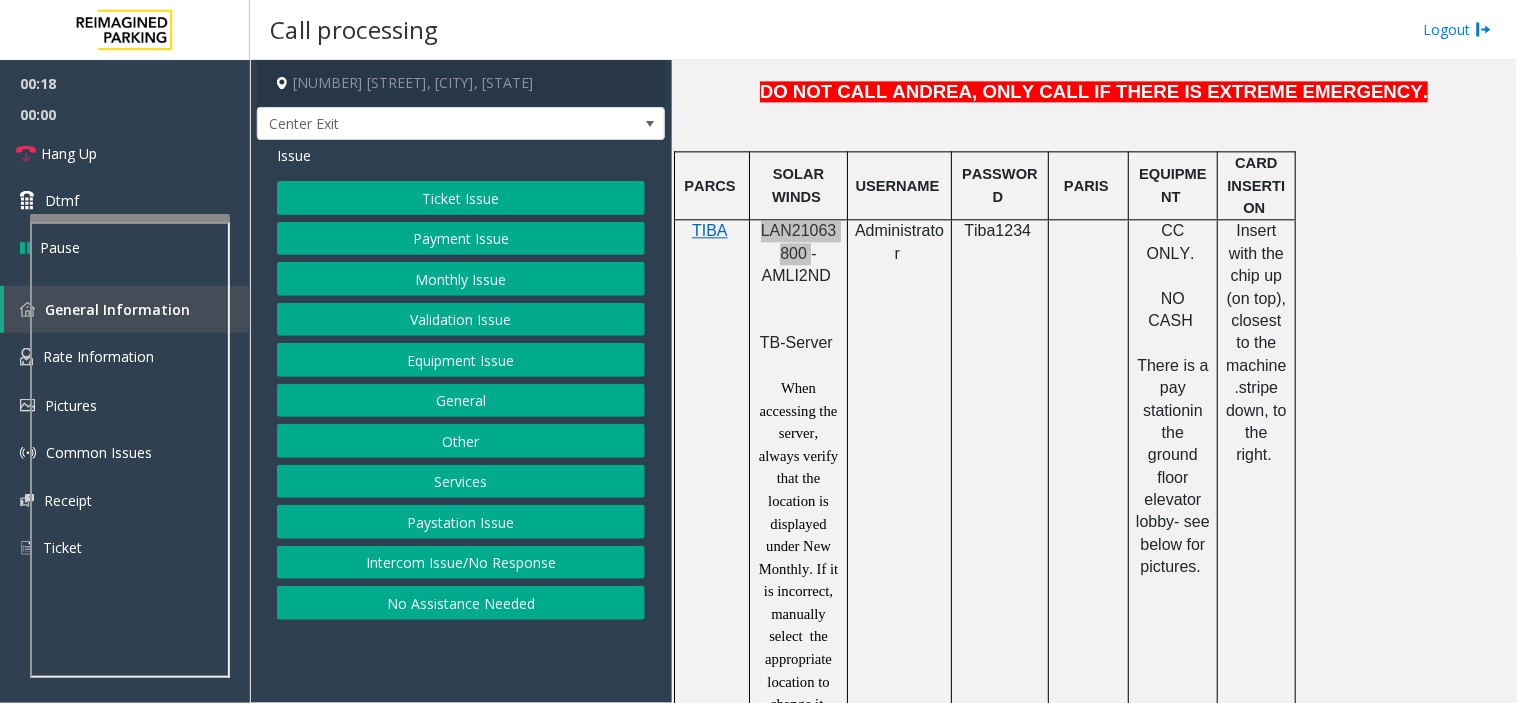 scroll, scrollTop: 1222, scrollLeft: 0, axis: vertical 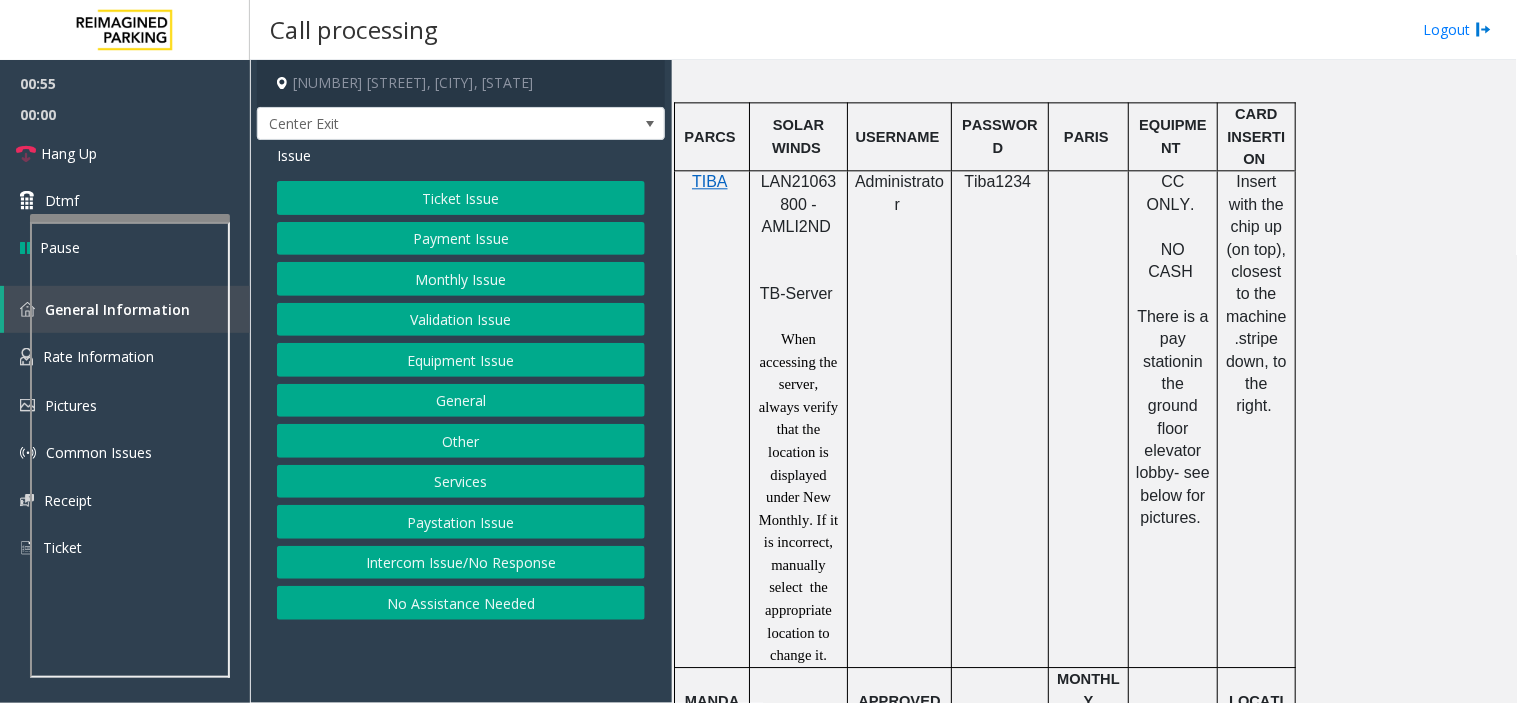 click on "Ticket Issue   Payment Issue   Monthly Issue   Validation Issue   Equipment Issue   General   Other   Services   Paystation Issue   Intercom Issue/No Response   No Assistance Needed" 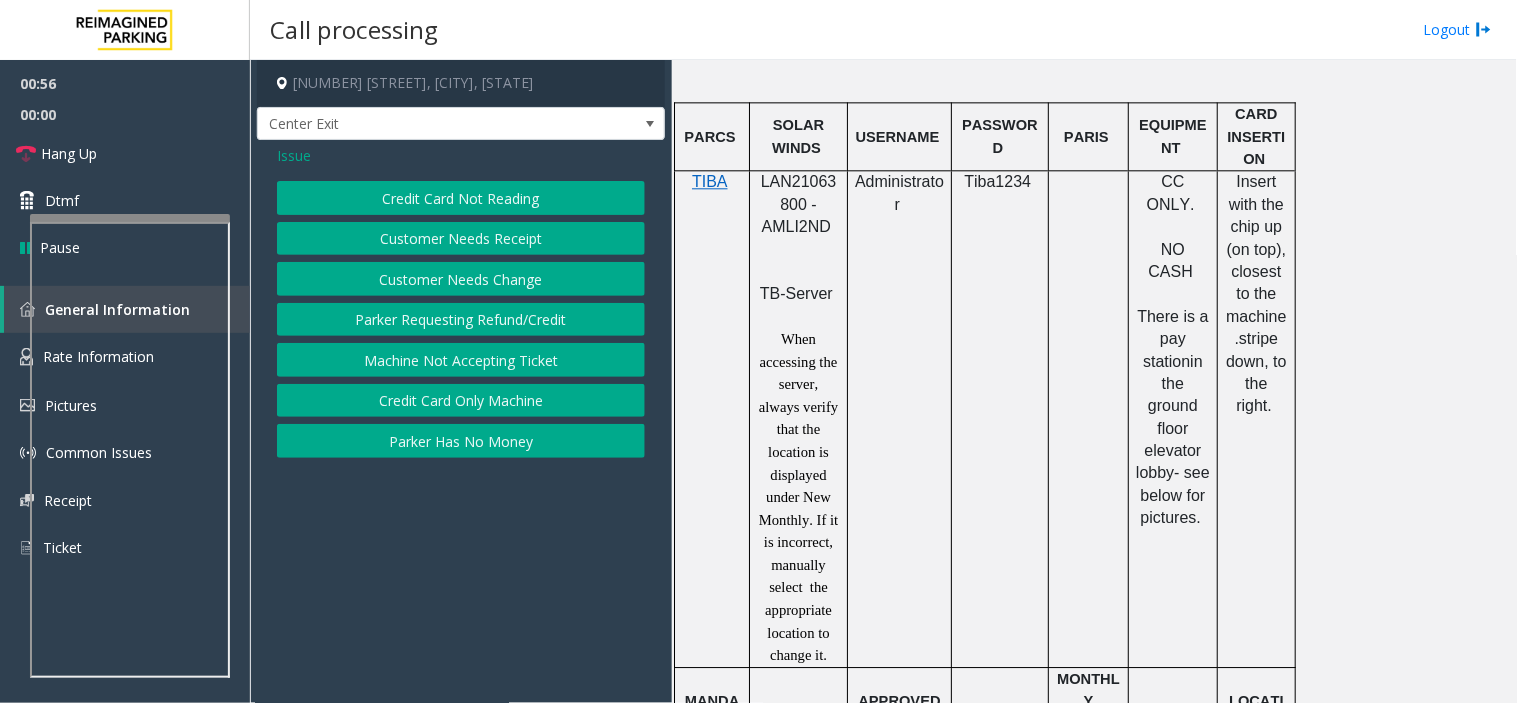 click on "Credit Card Not Reading" 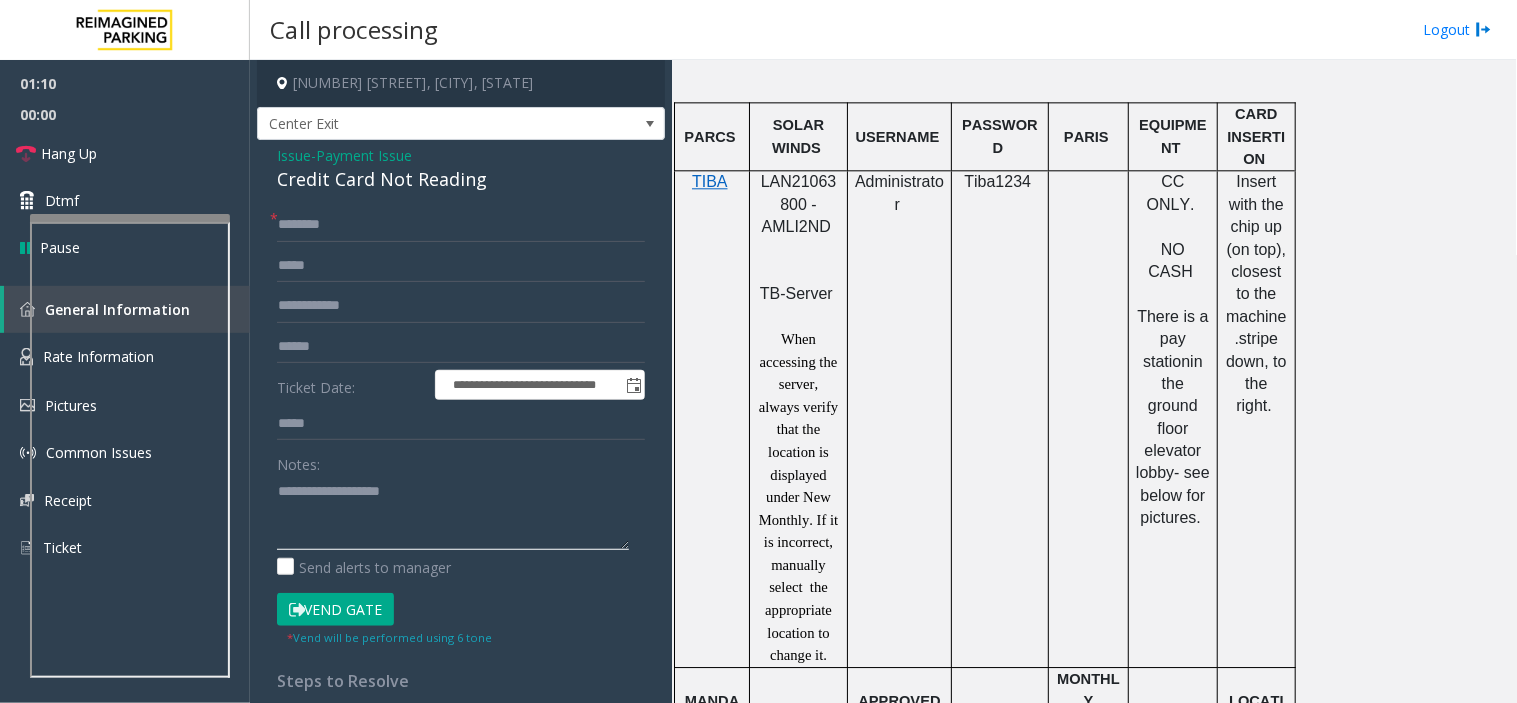 paste on "**********" 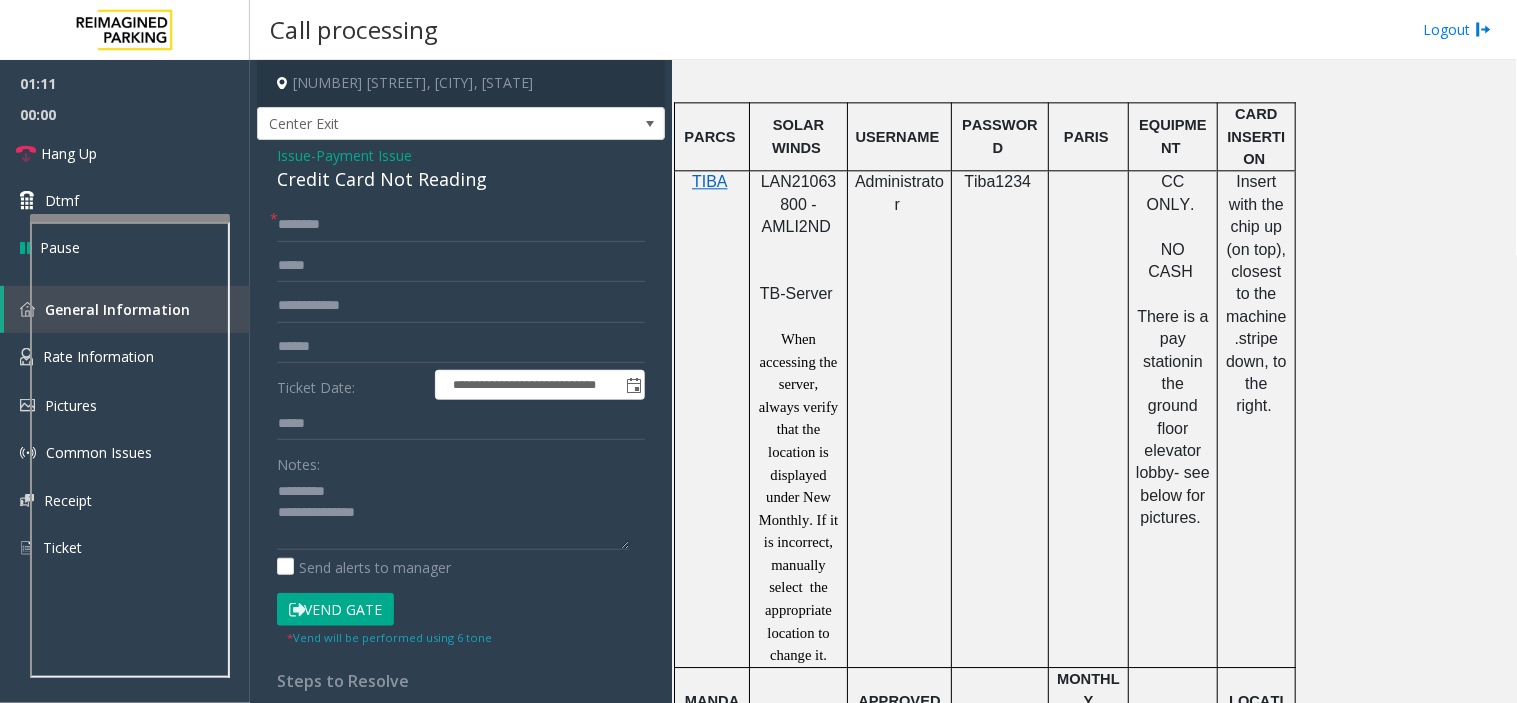 click on "**********" 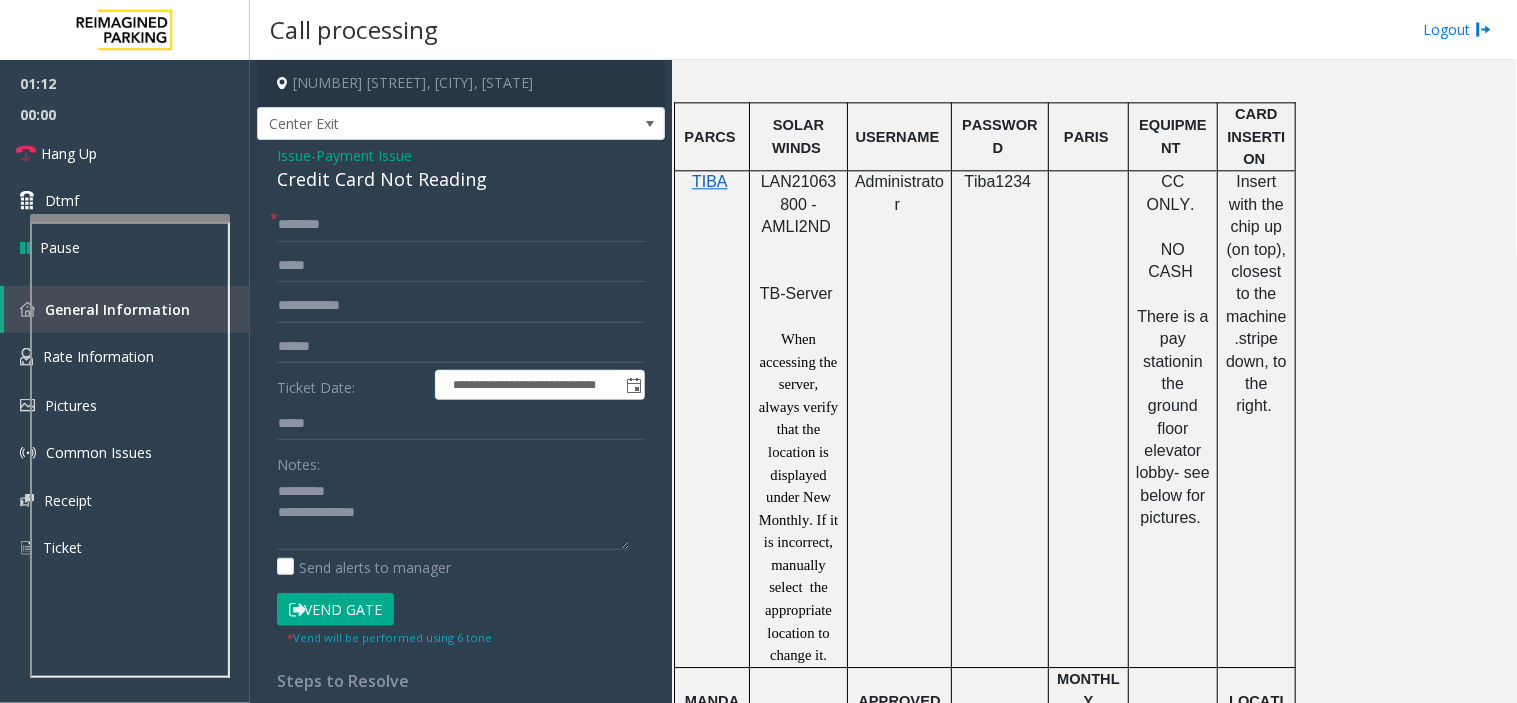 click on "Credit Card Not Reading" 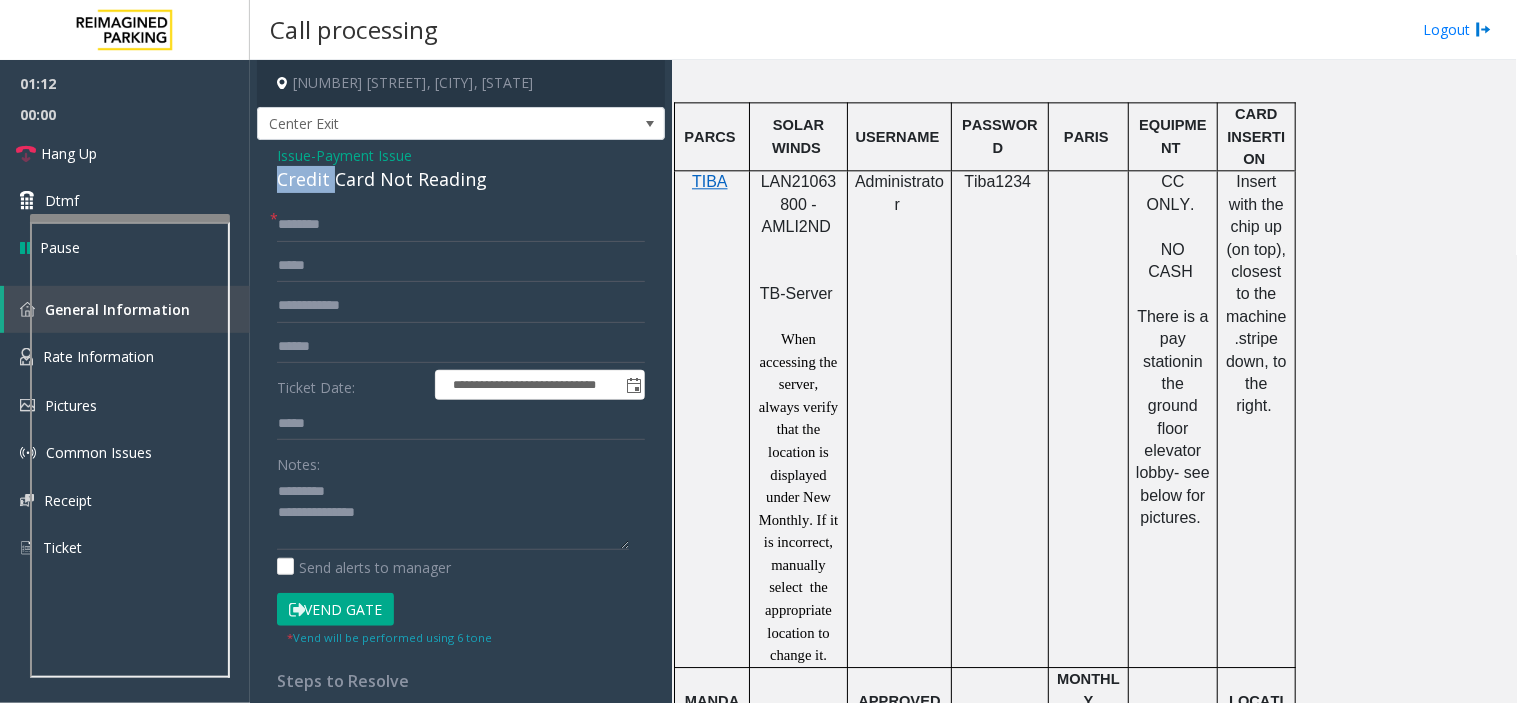 click on "Credit Card Not Reading" 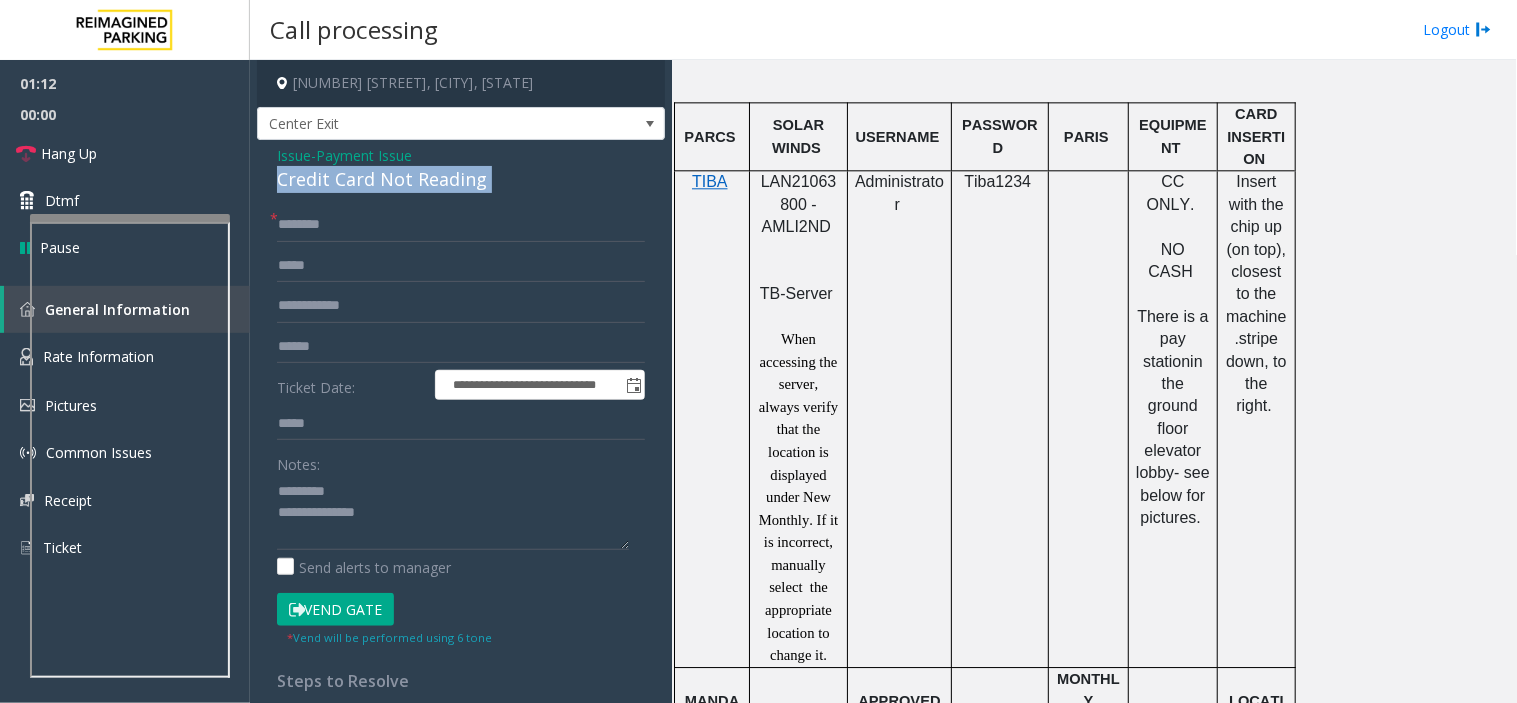 click on "Credit Card Not Reading" 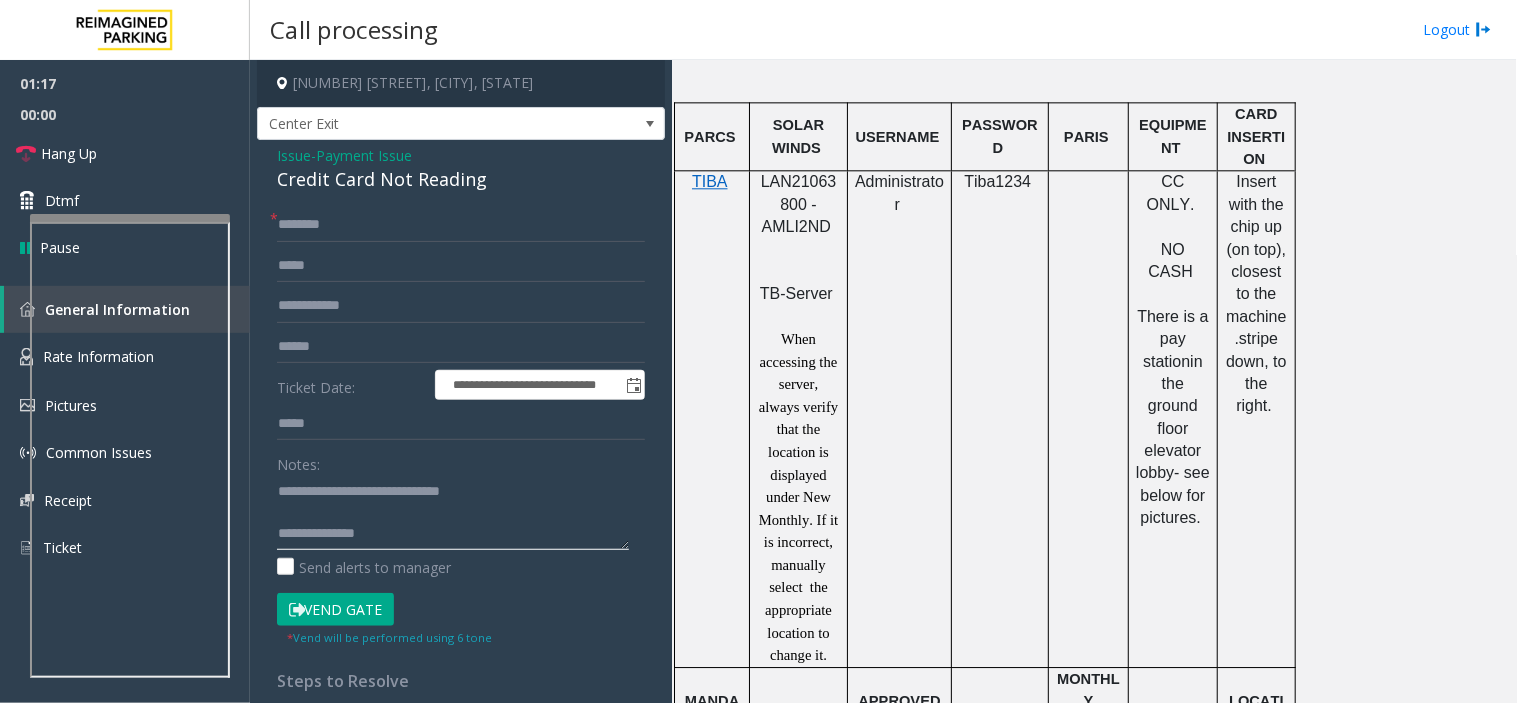 type on "**********" 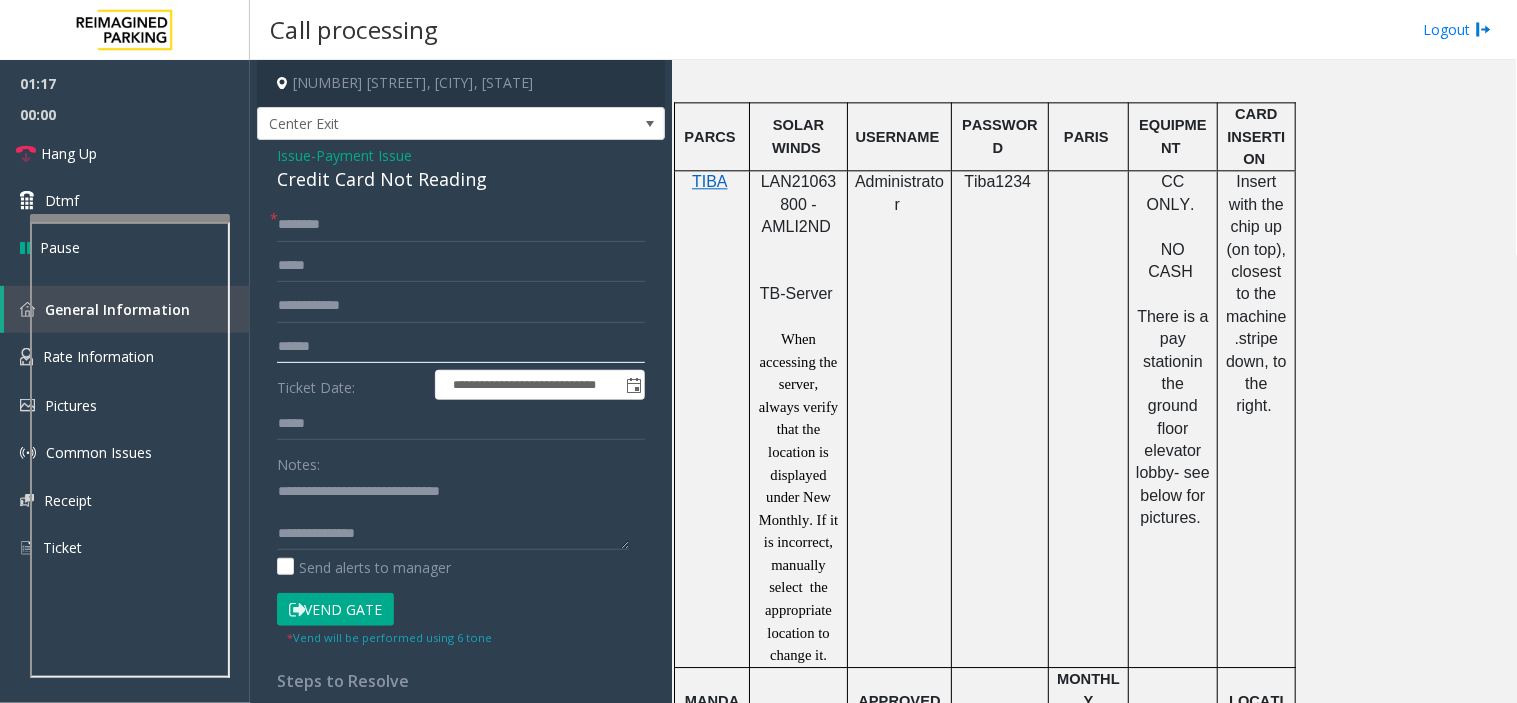 click 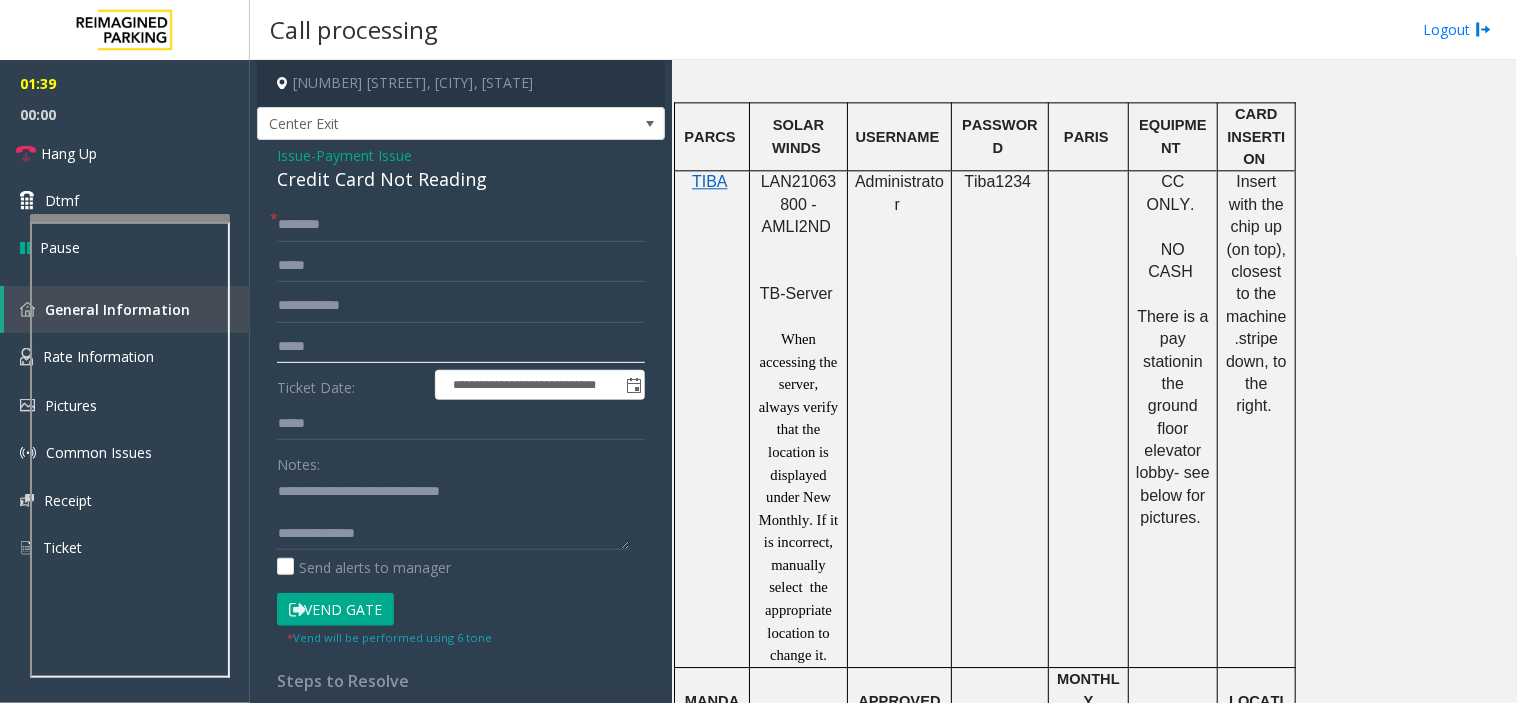 click on "*****" 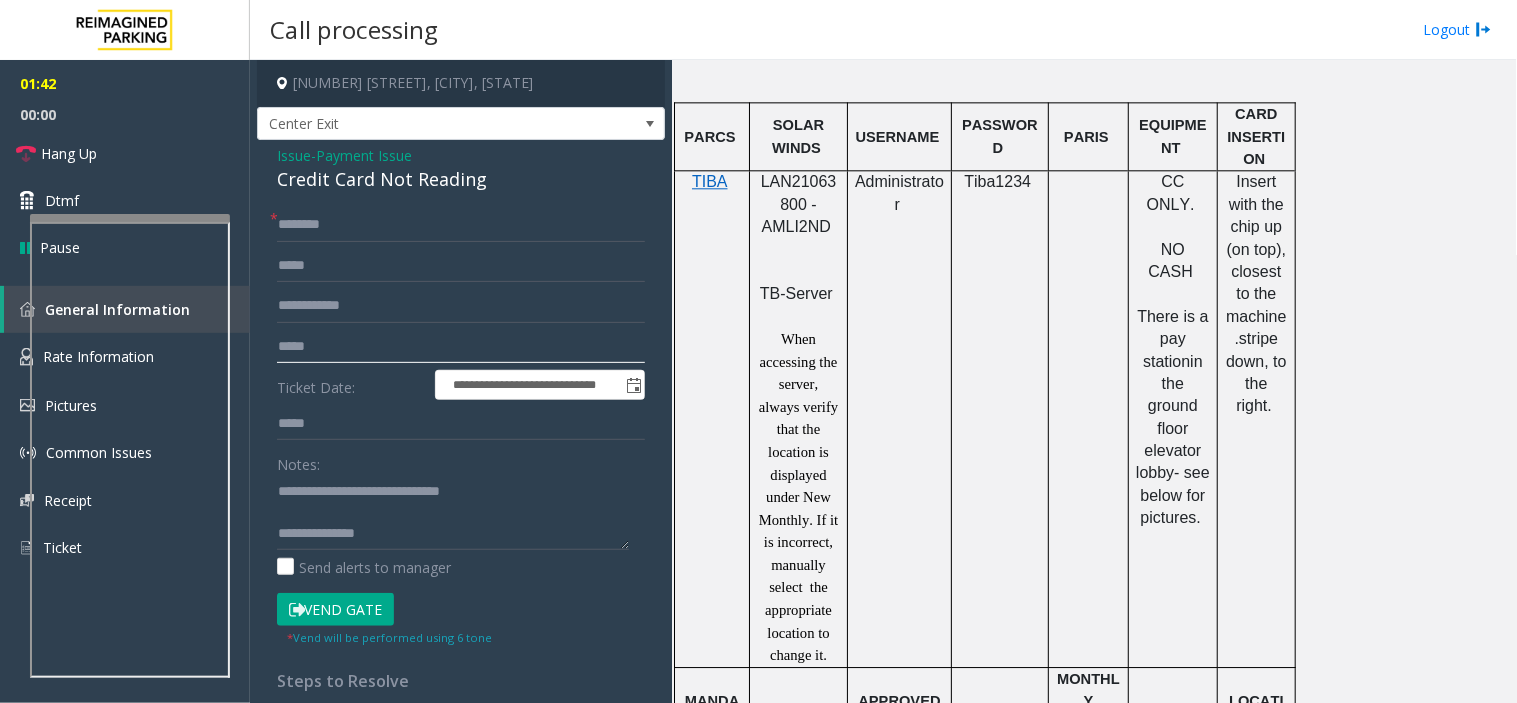 click on "*****" 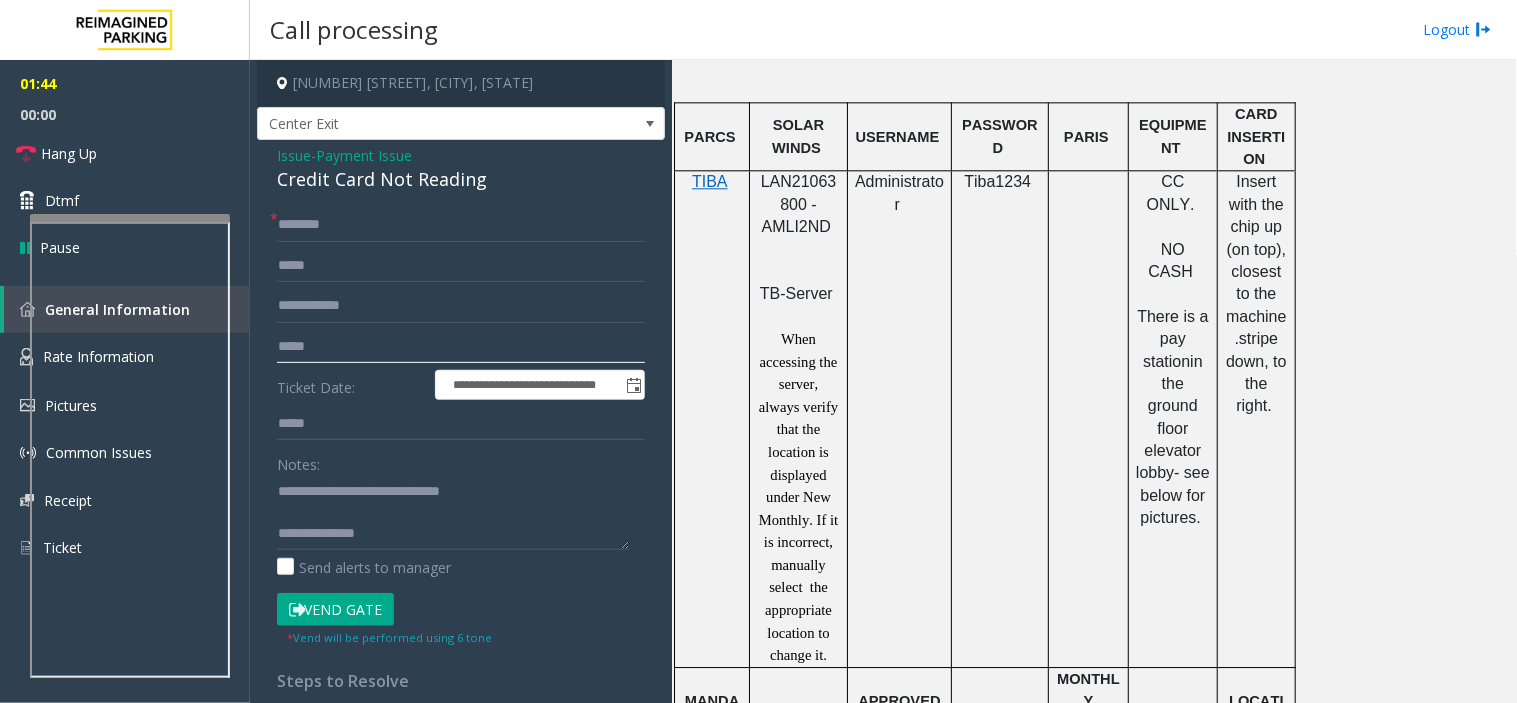 click on "*****" 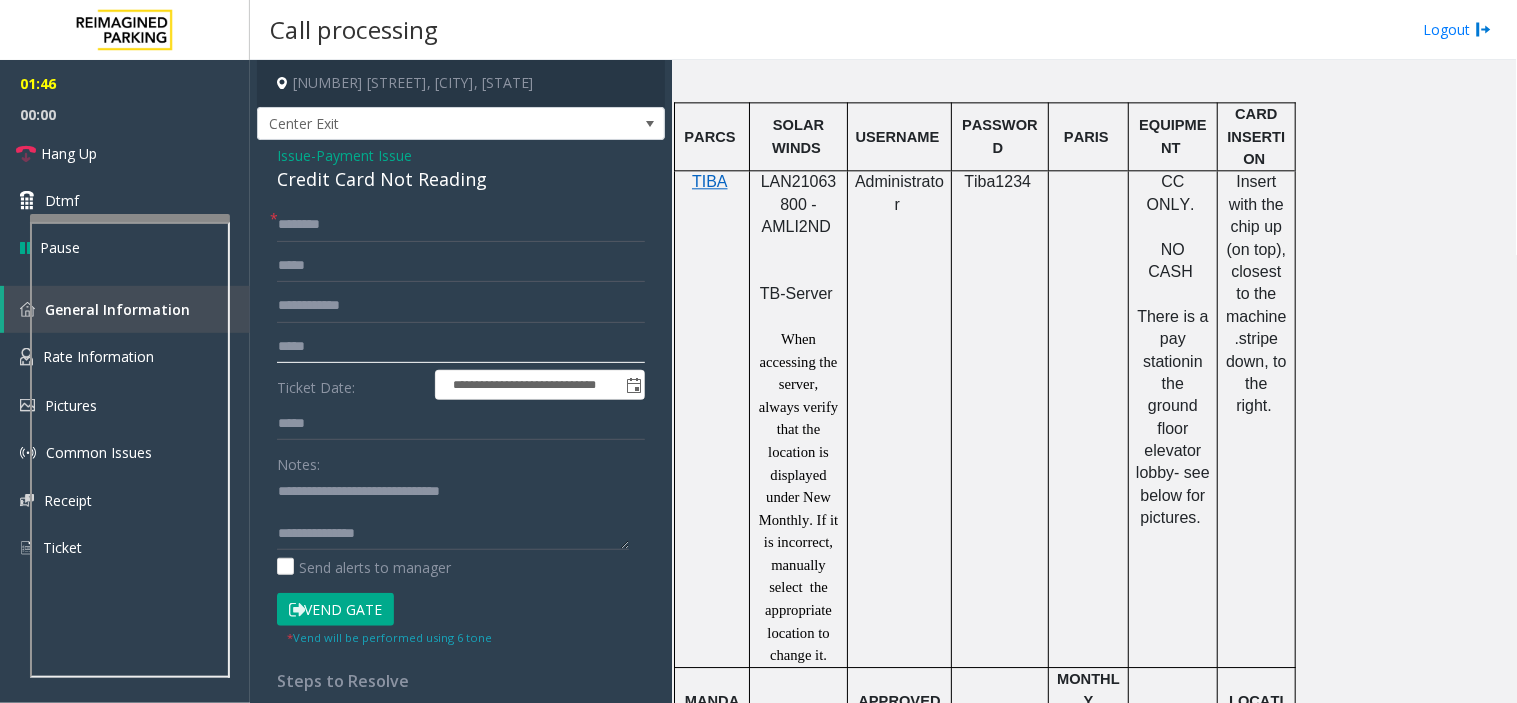 click on "*****" 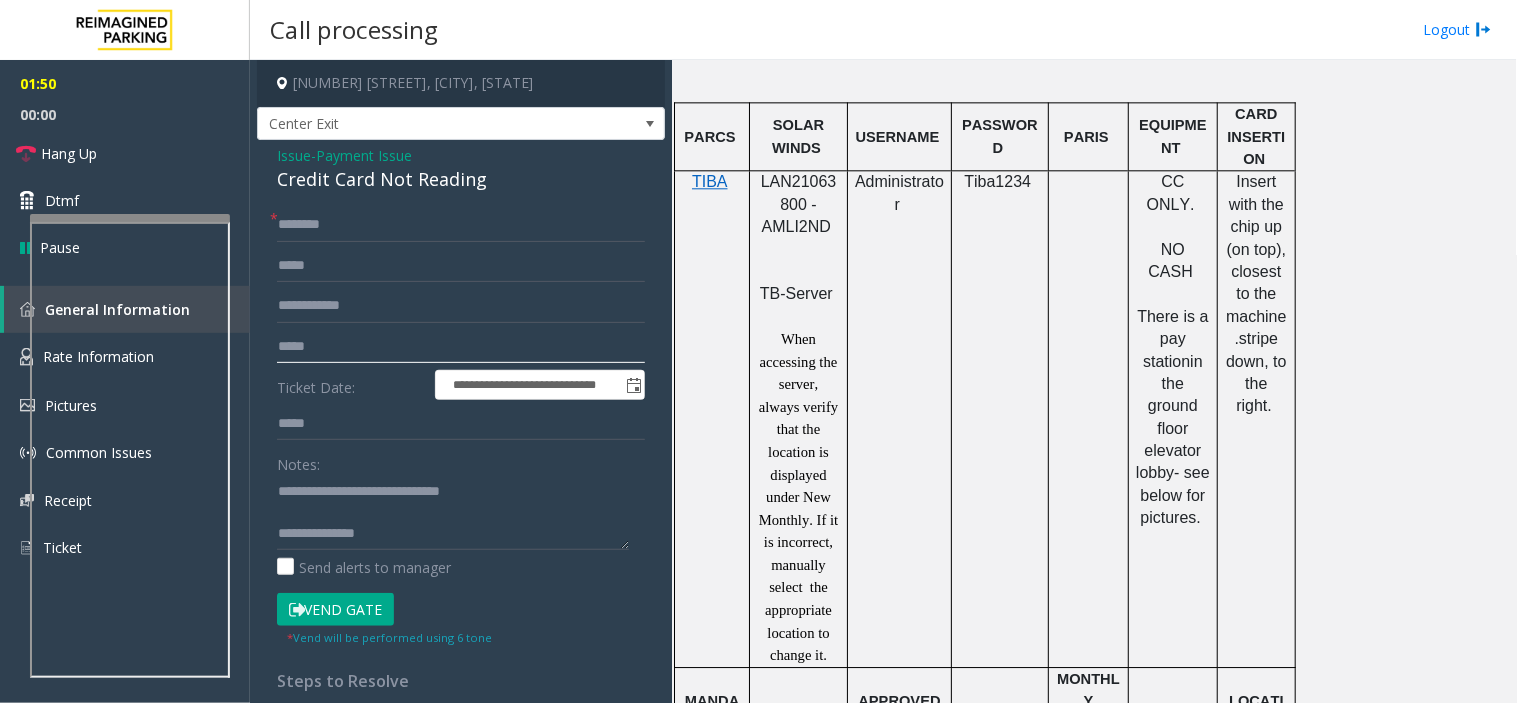 click on "*****" 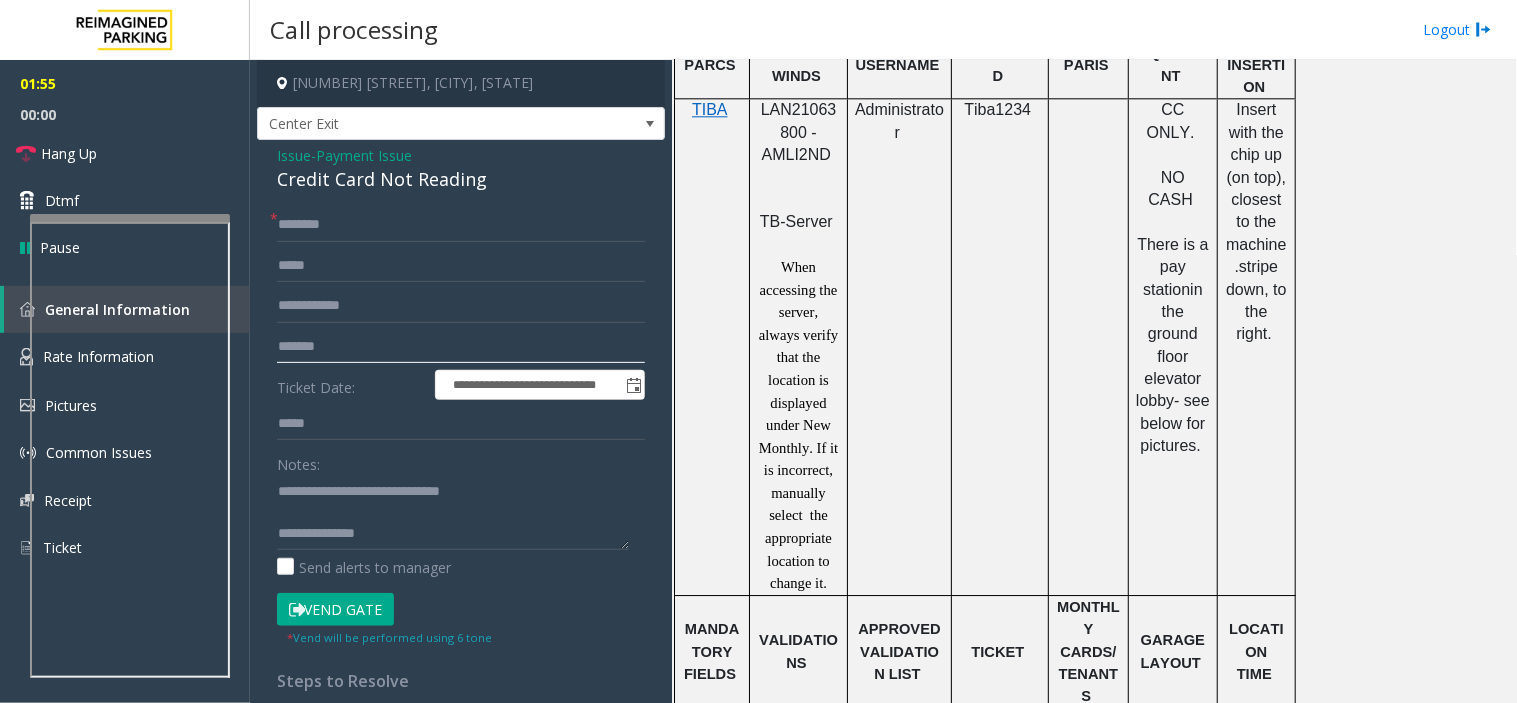 scroll, scrollTop: 1333, scrollLeft: 0, axis: vertical 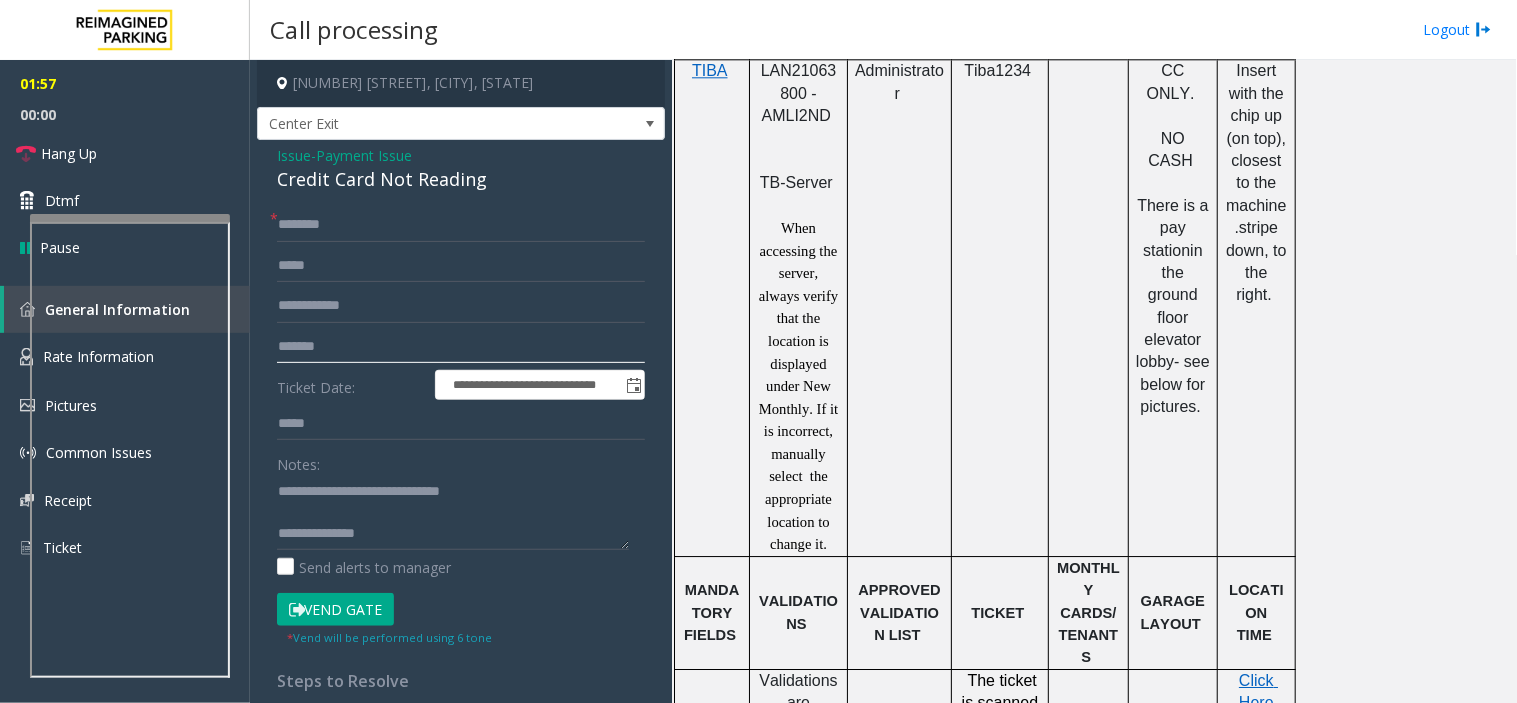 type on "*******" 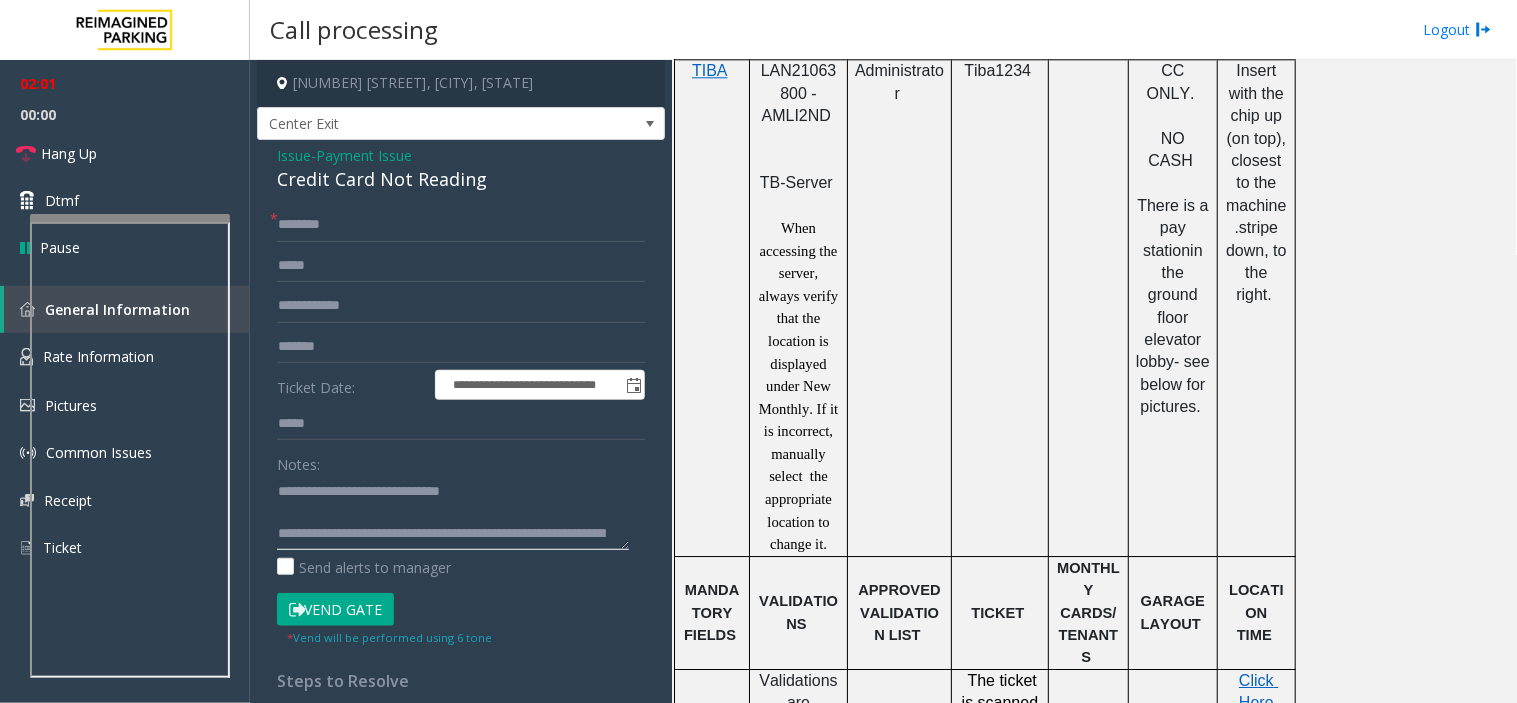 type on "**********" 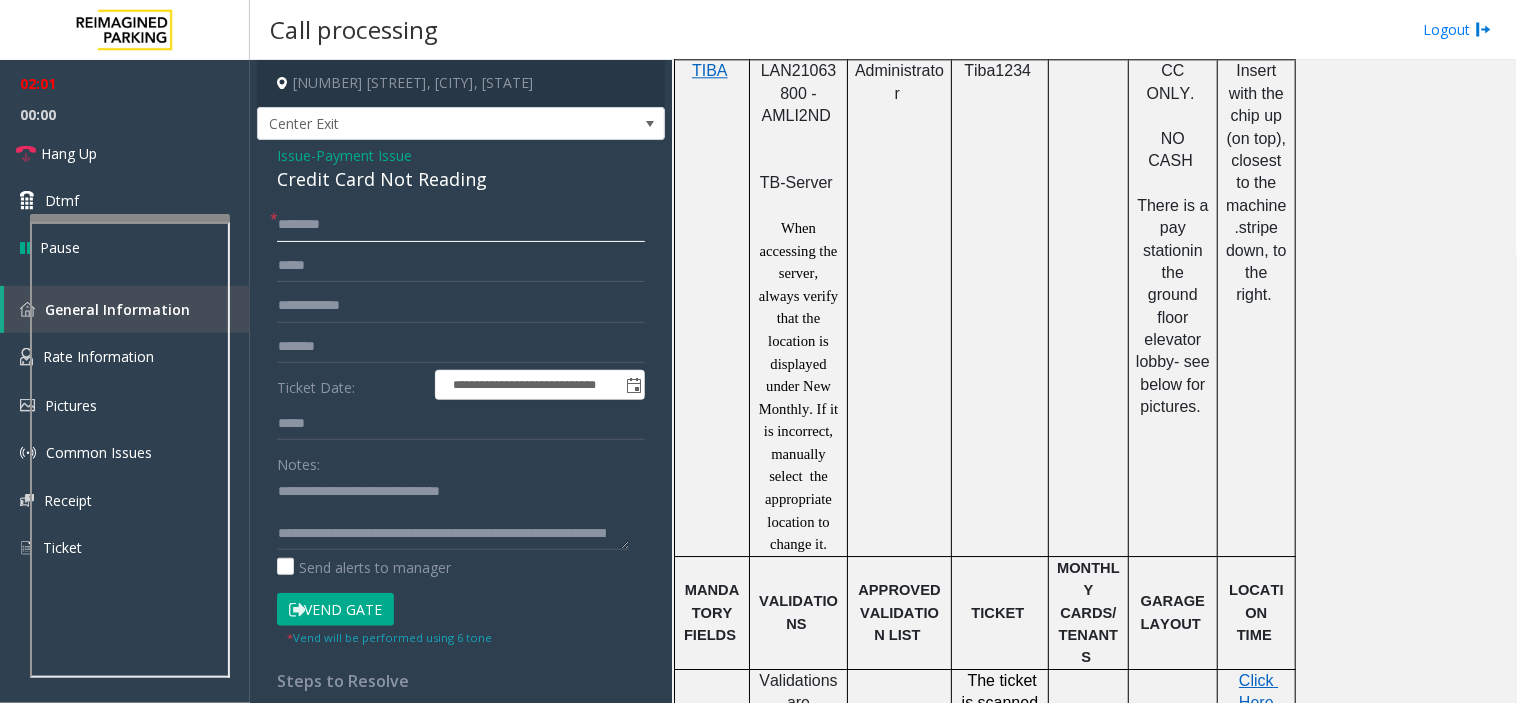 click 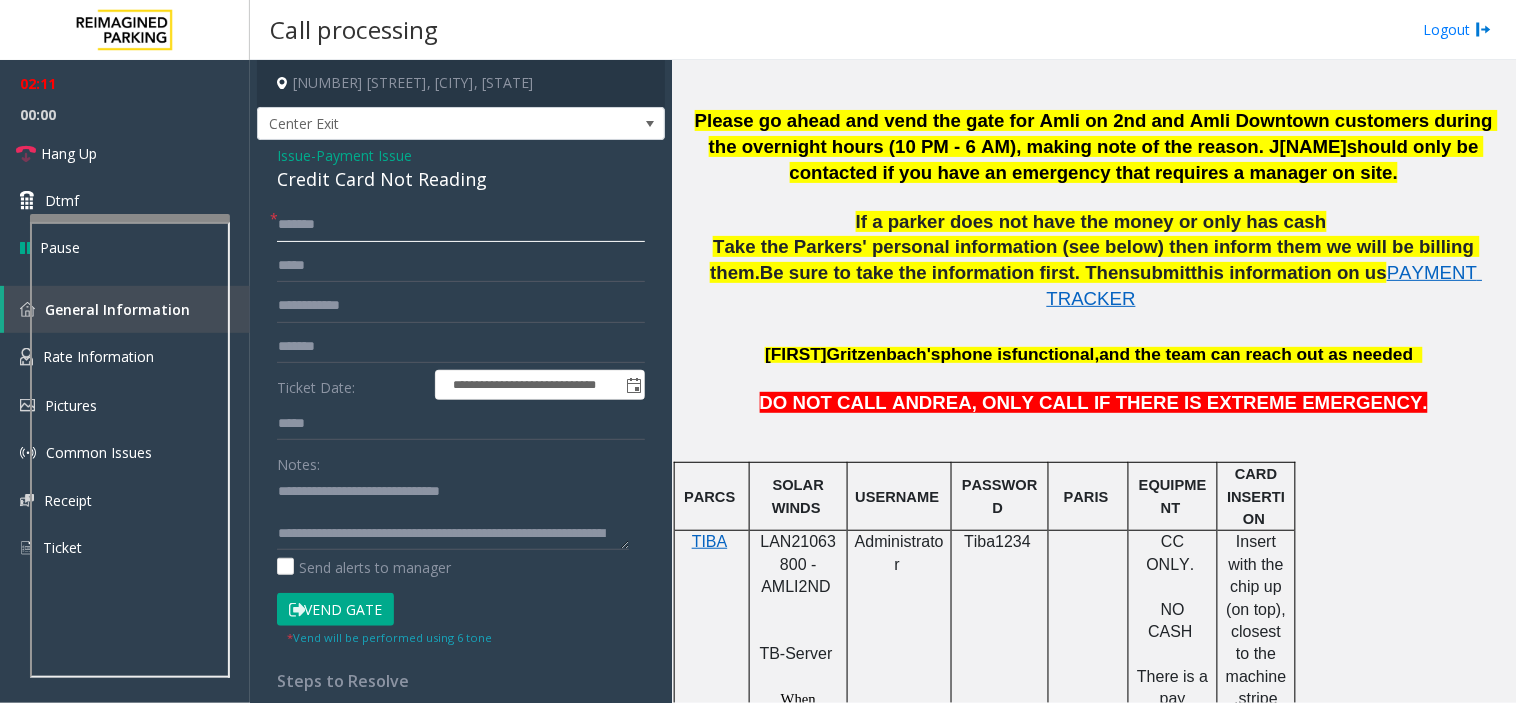 scroll, scrollTop: 777, scrollLeft: 0, axis: vertical 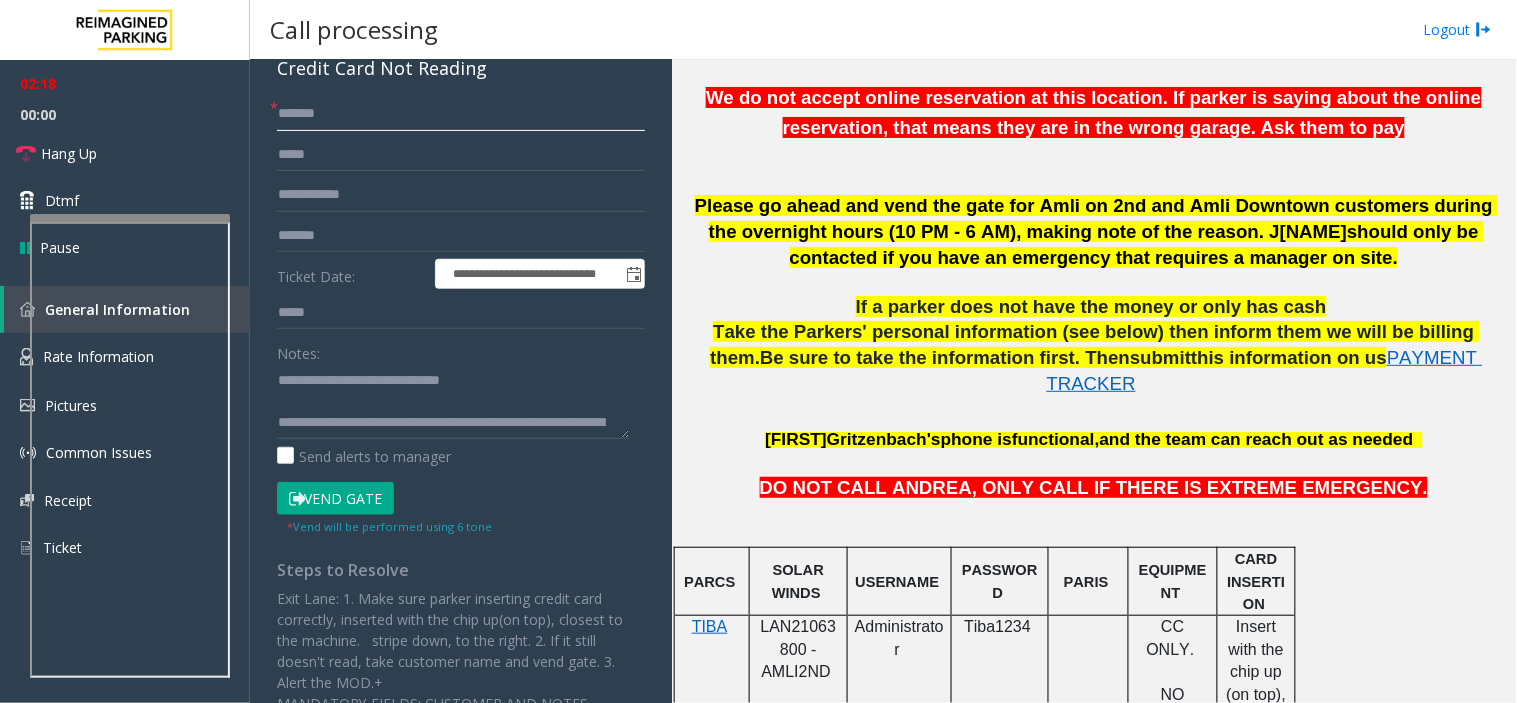 type on "******" 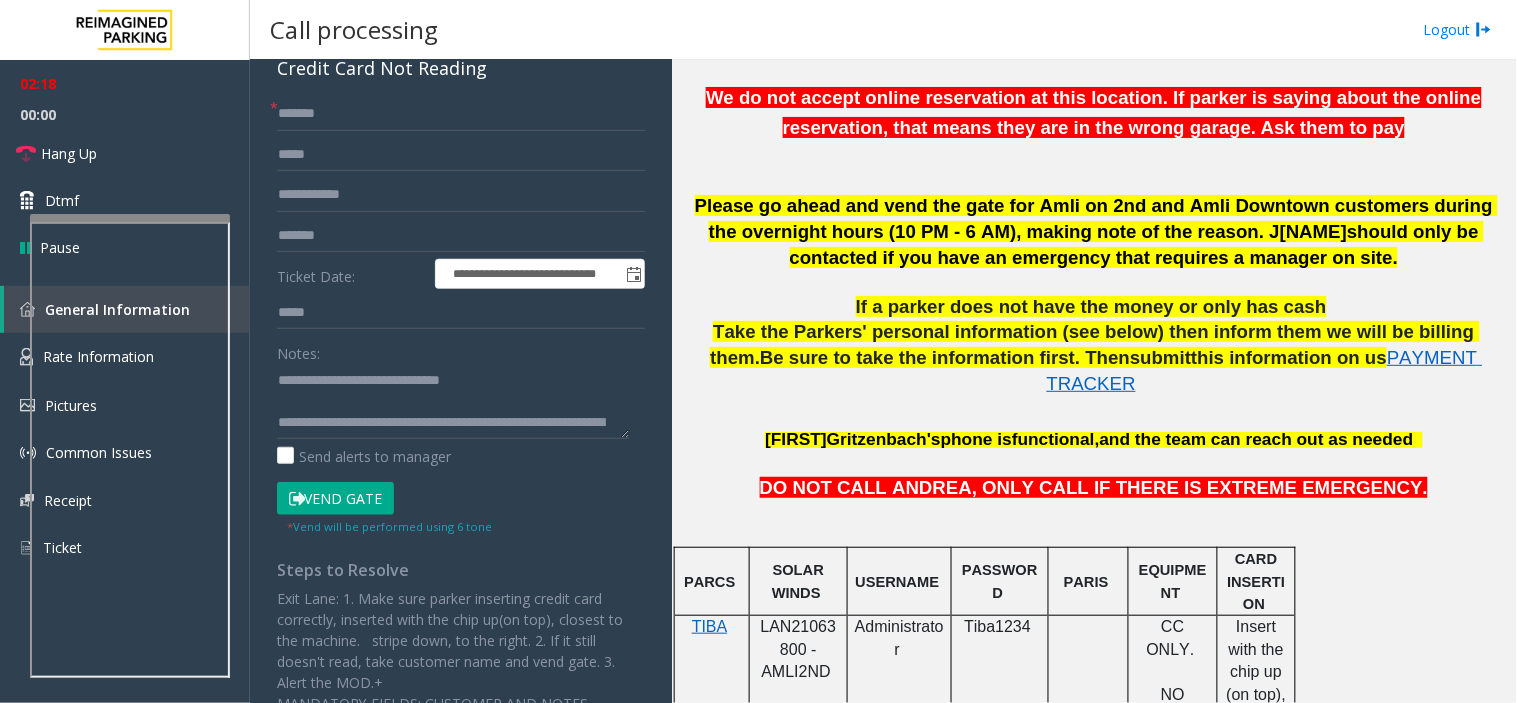 click on "Vend Gate" 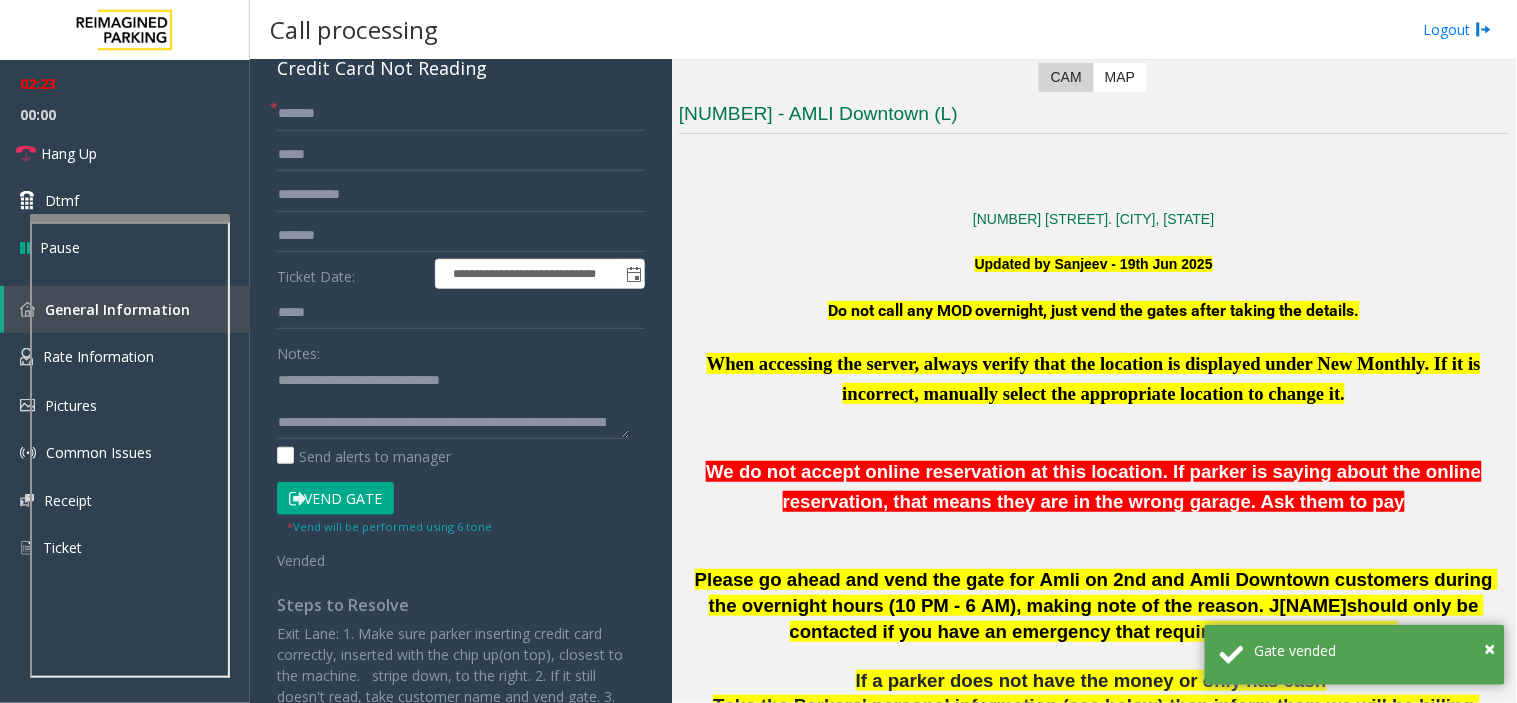 scroll, scrollTop: 333, scrollLeft: 0, axis: vertical 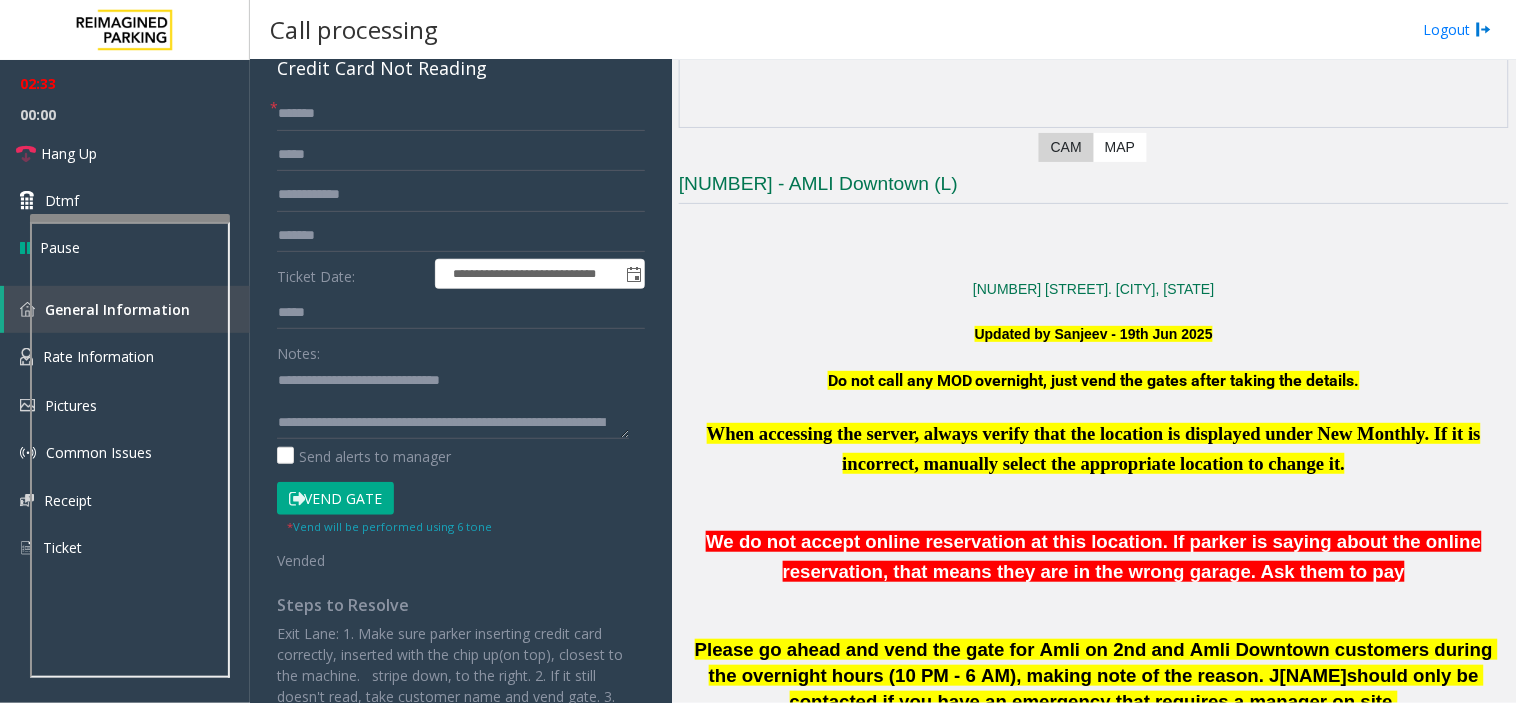 click at bounding box center [130, 218] 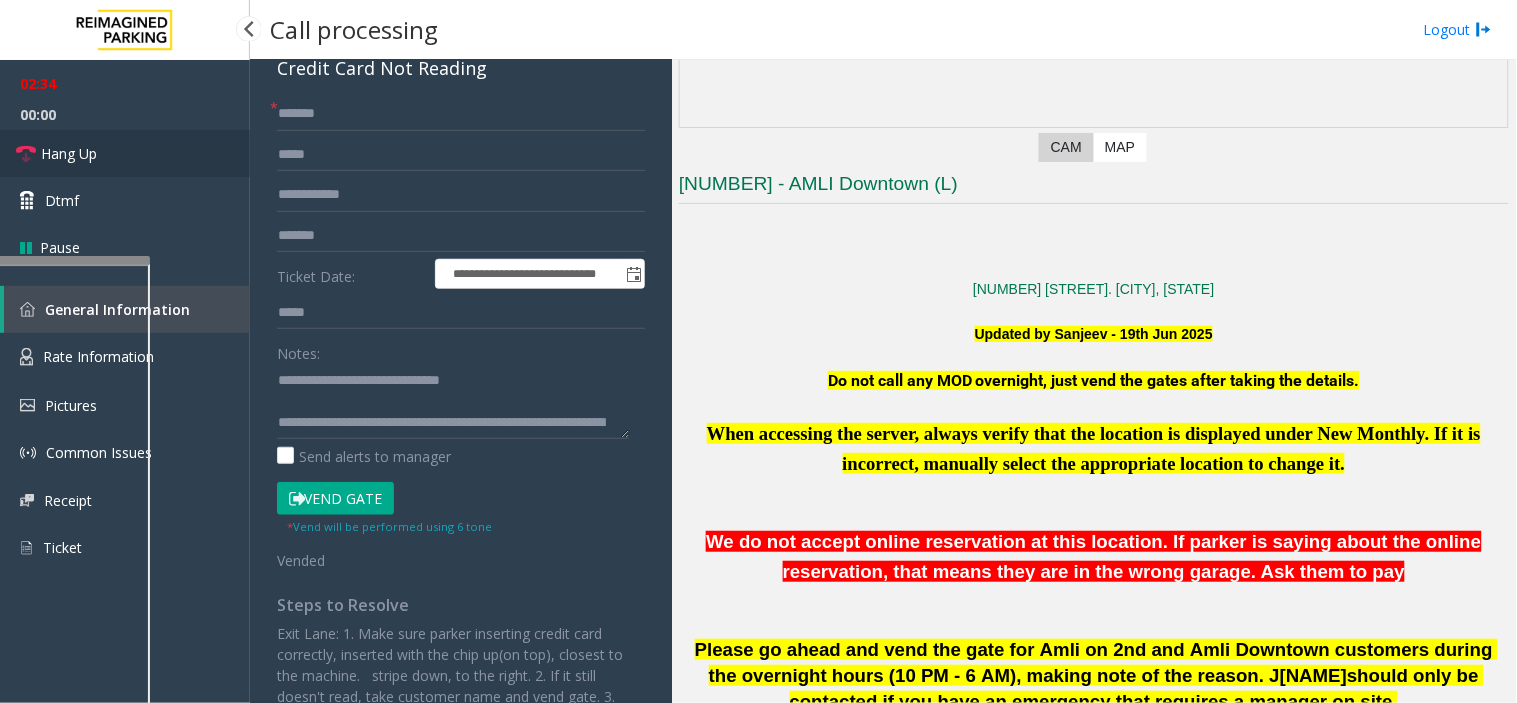 click on "Hang Up" at bounding box center [125, 153] 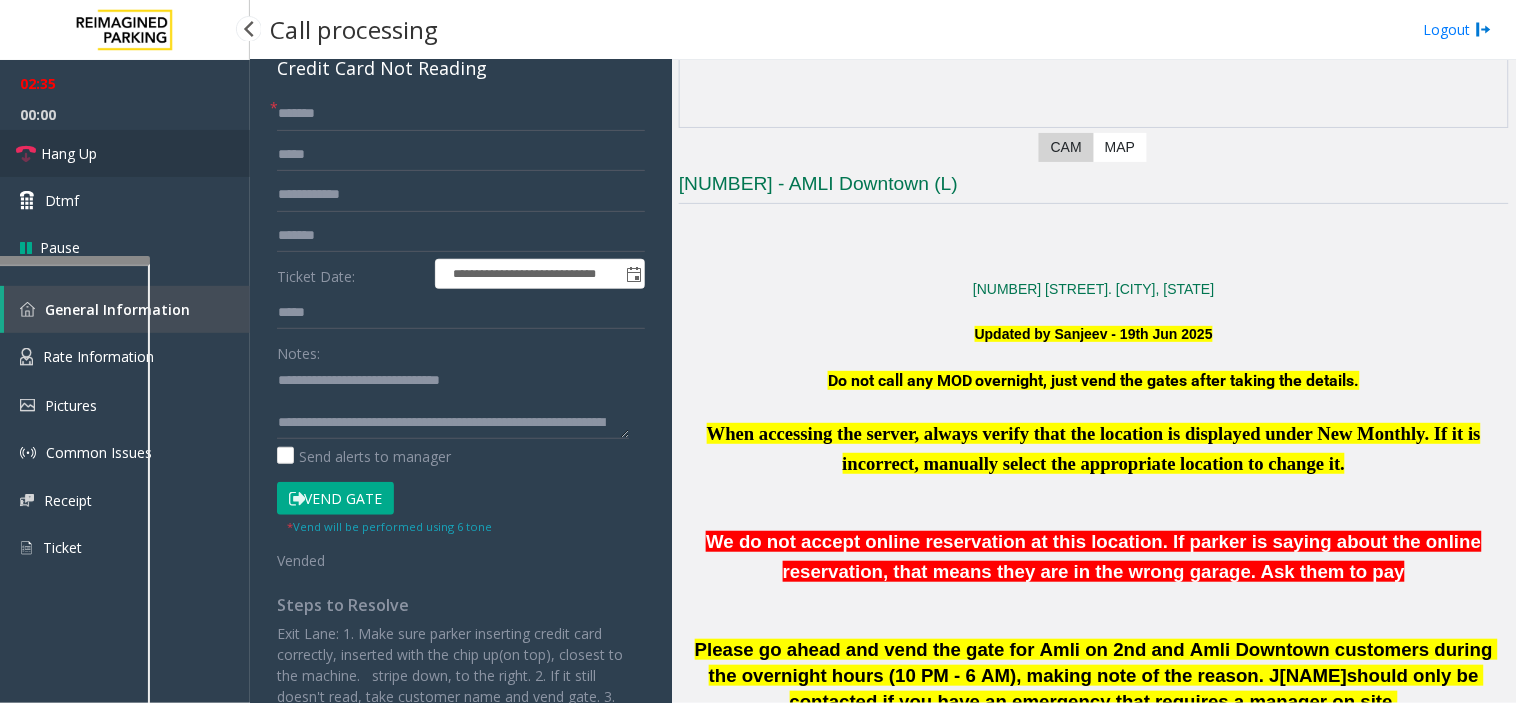 click on "Hang Up" at bounding box center (125, 153) 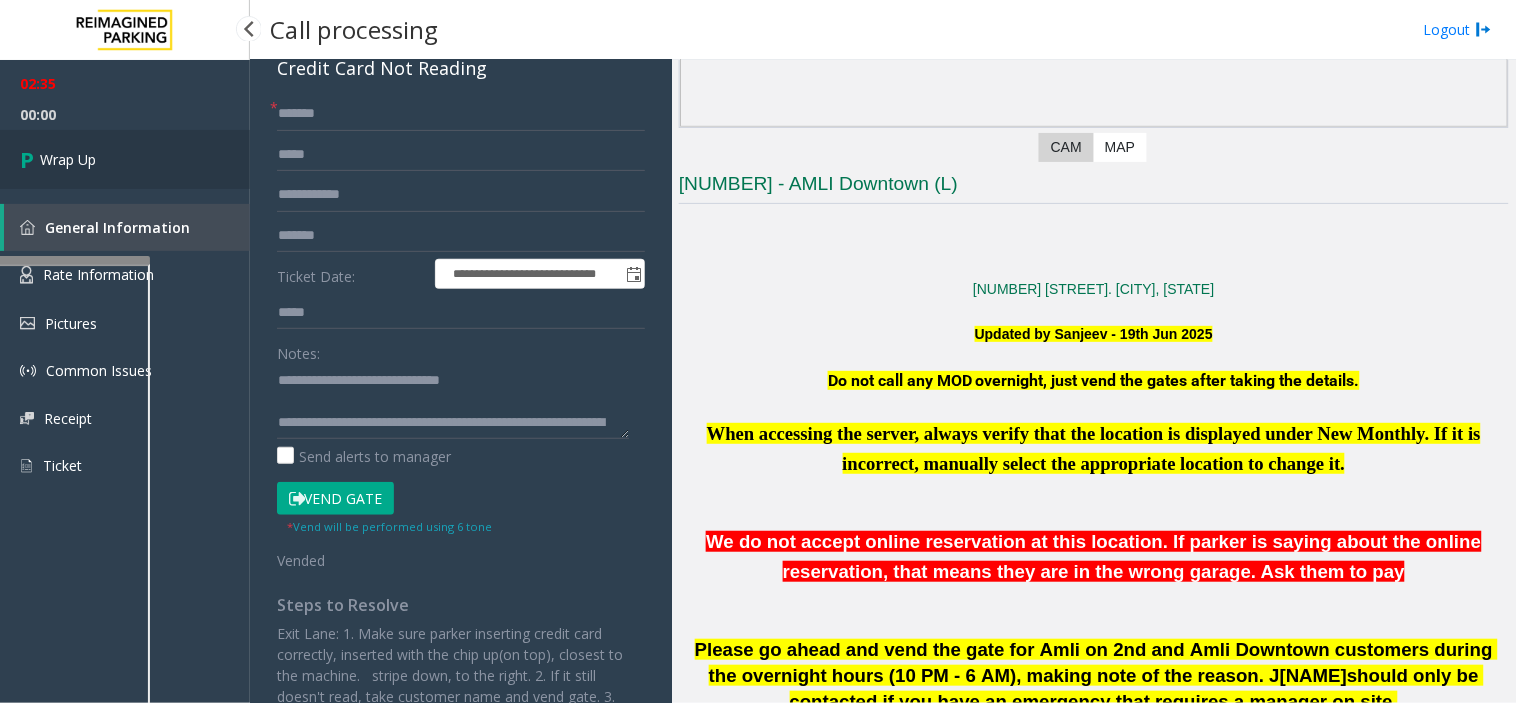 click on "Wrap Up" at bounding box center [125, 159] 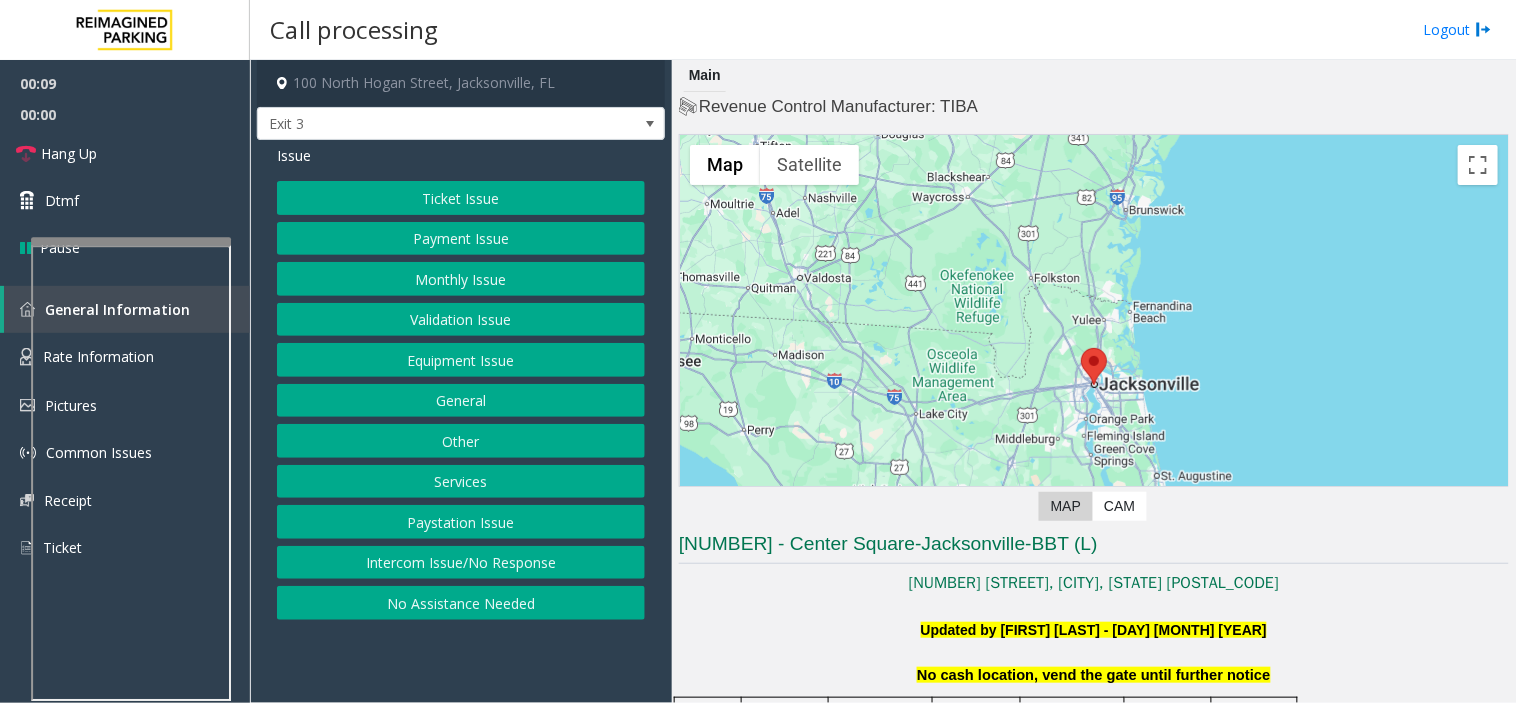 click at bounding box center (131, 241) 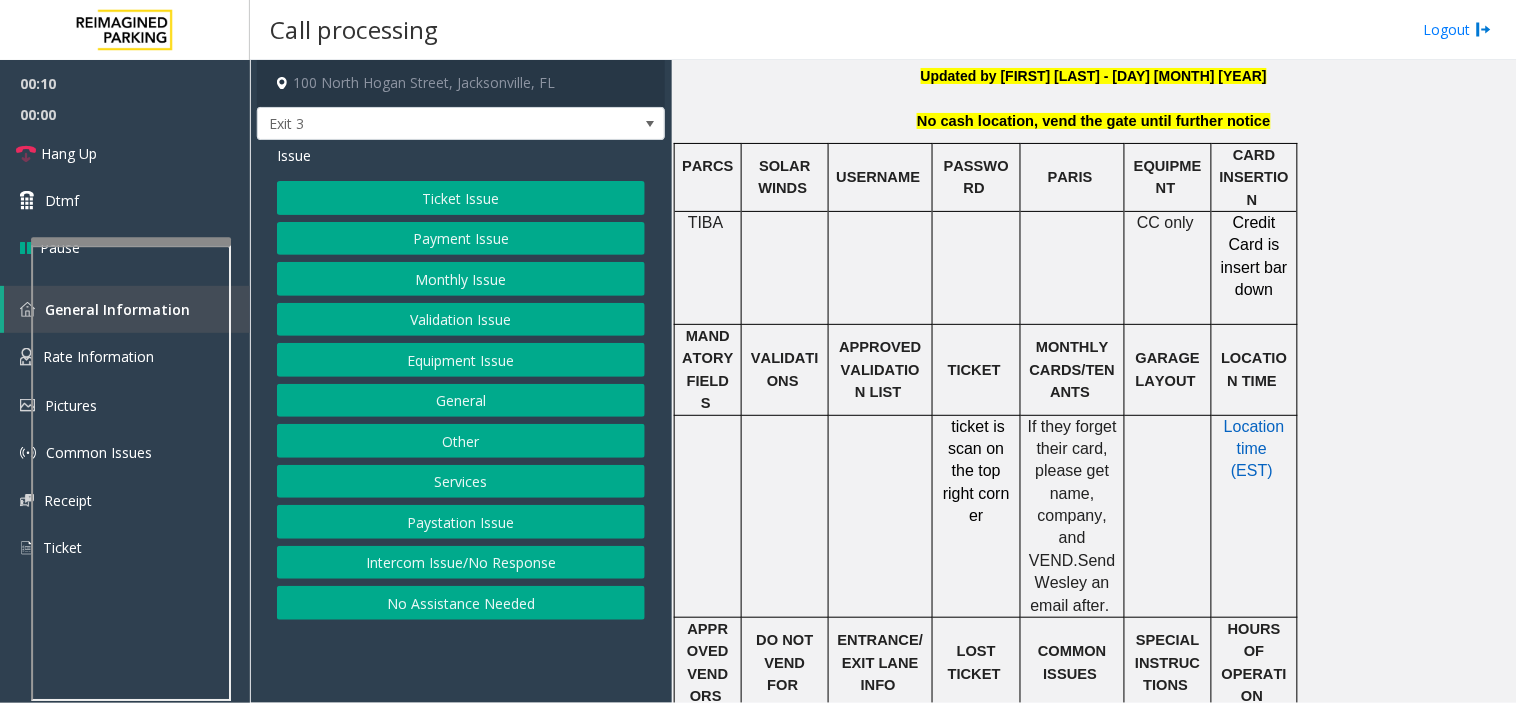 scroll, scrollTop: 555, scrollLeft: 0, axis: vertical 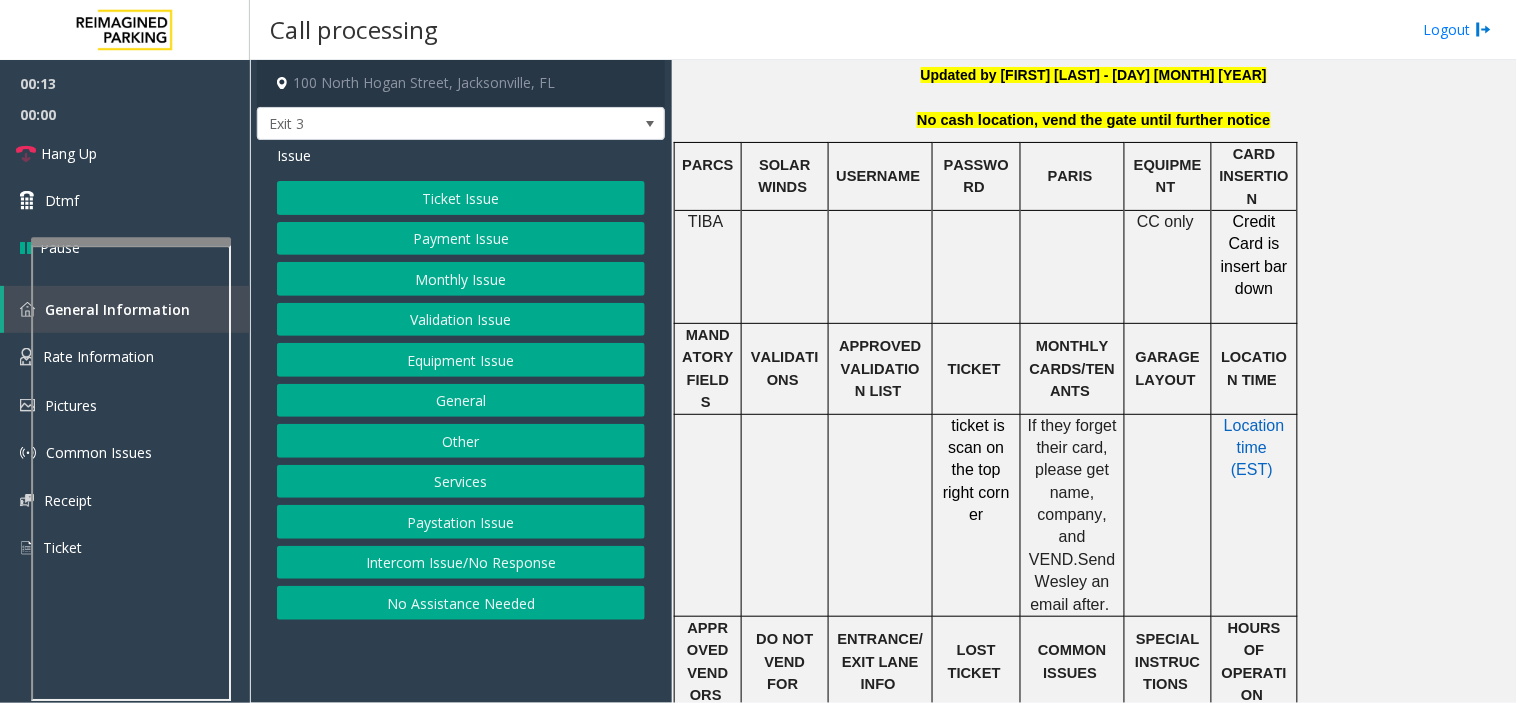 click on "Monthly Issue" 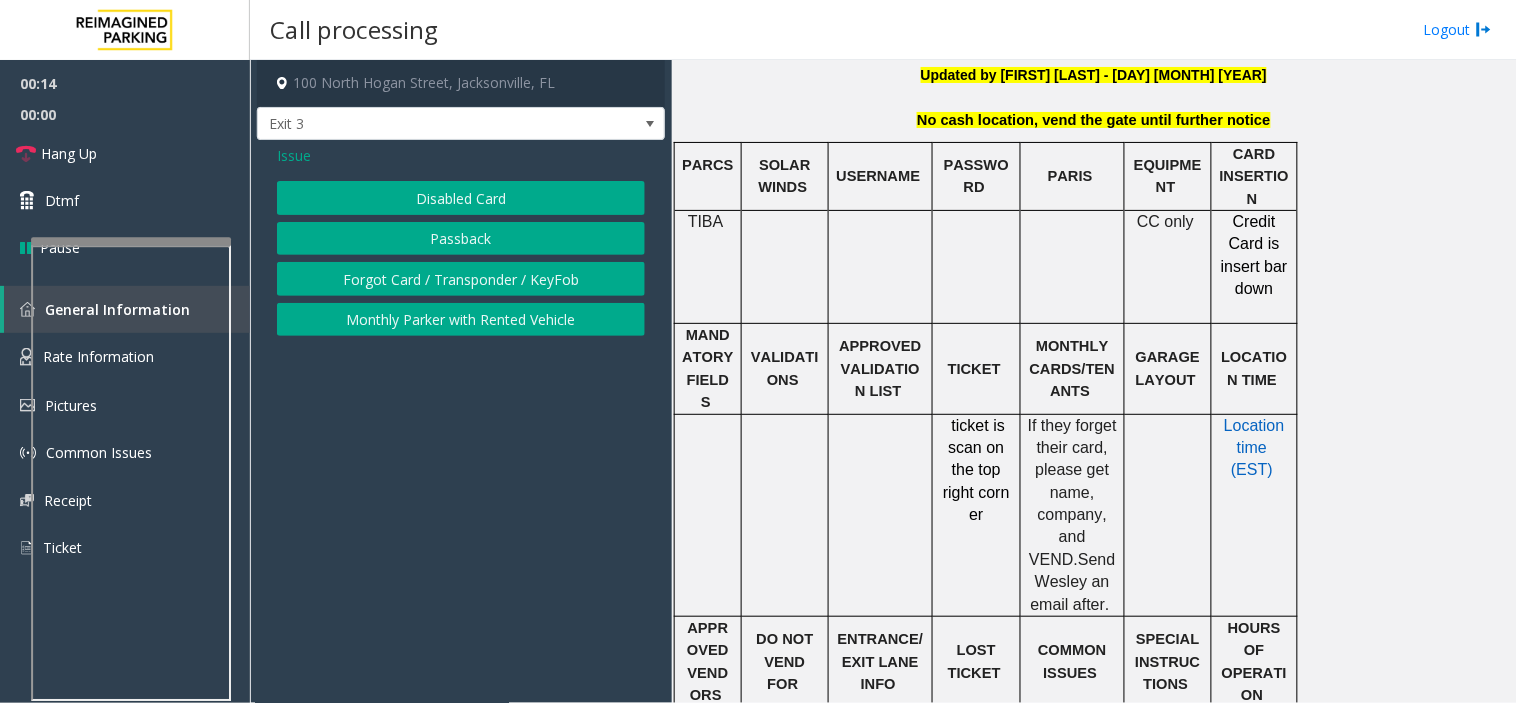 click on "Disabled Card" 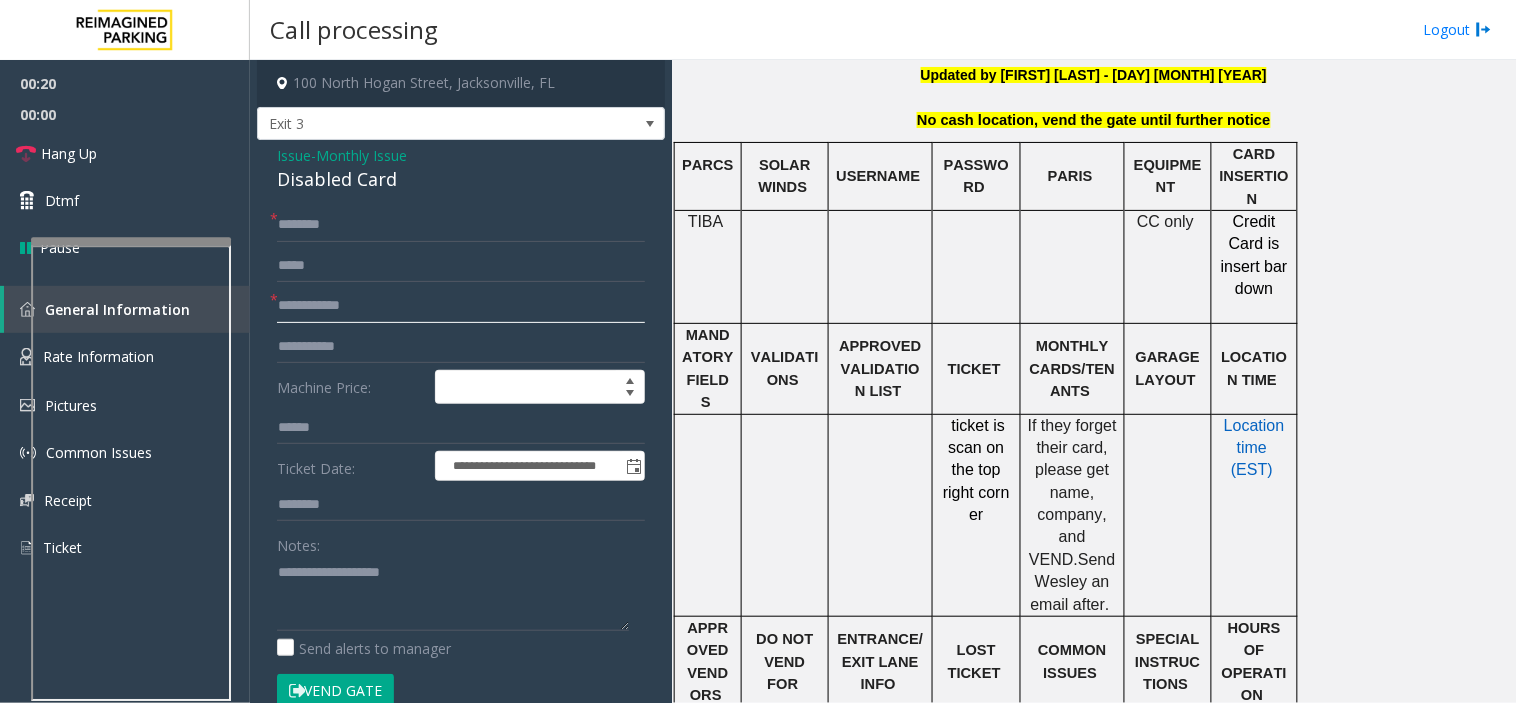 click 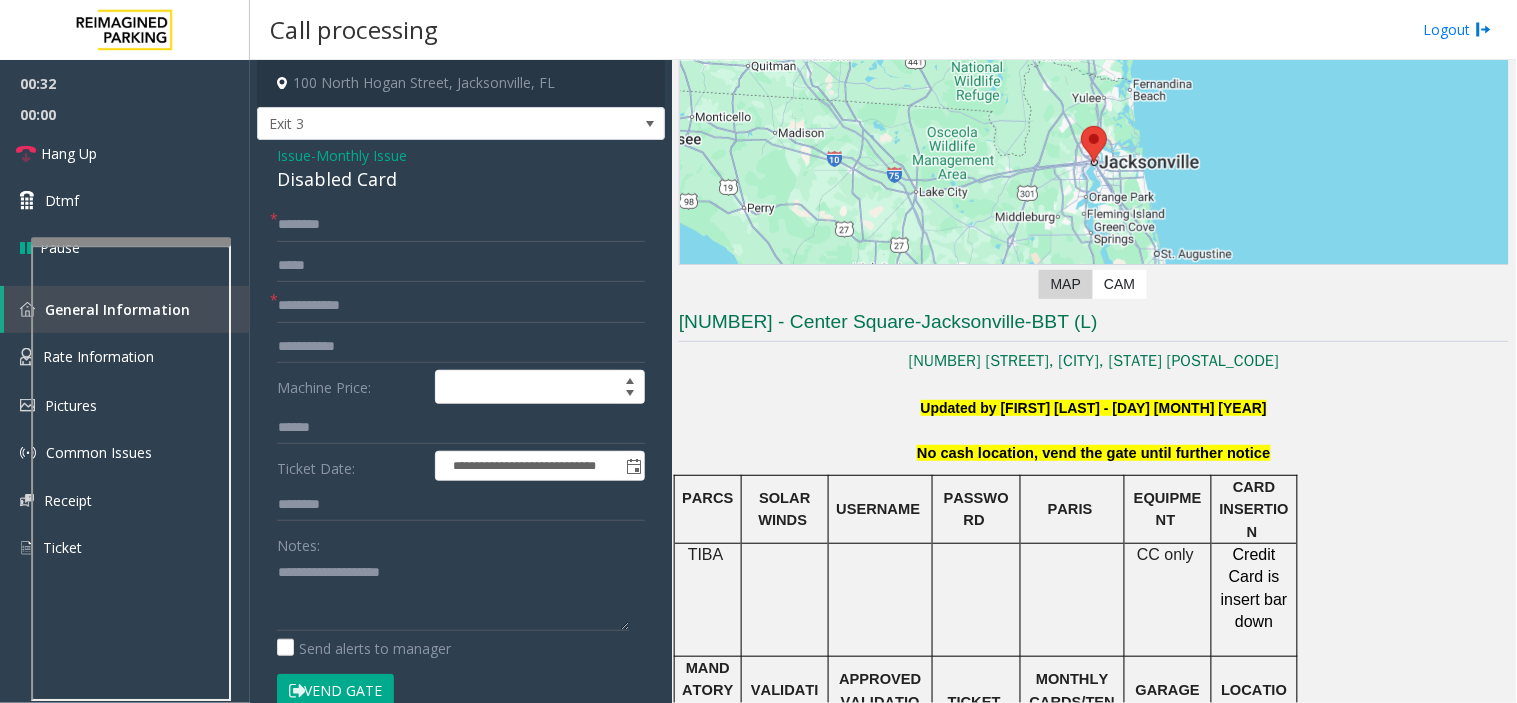 scroll, scrollTop: 333, scrollLeft: 0, axis: vertical 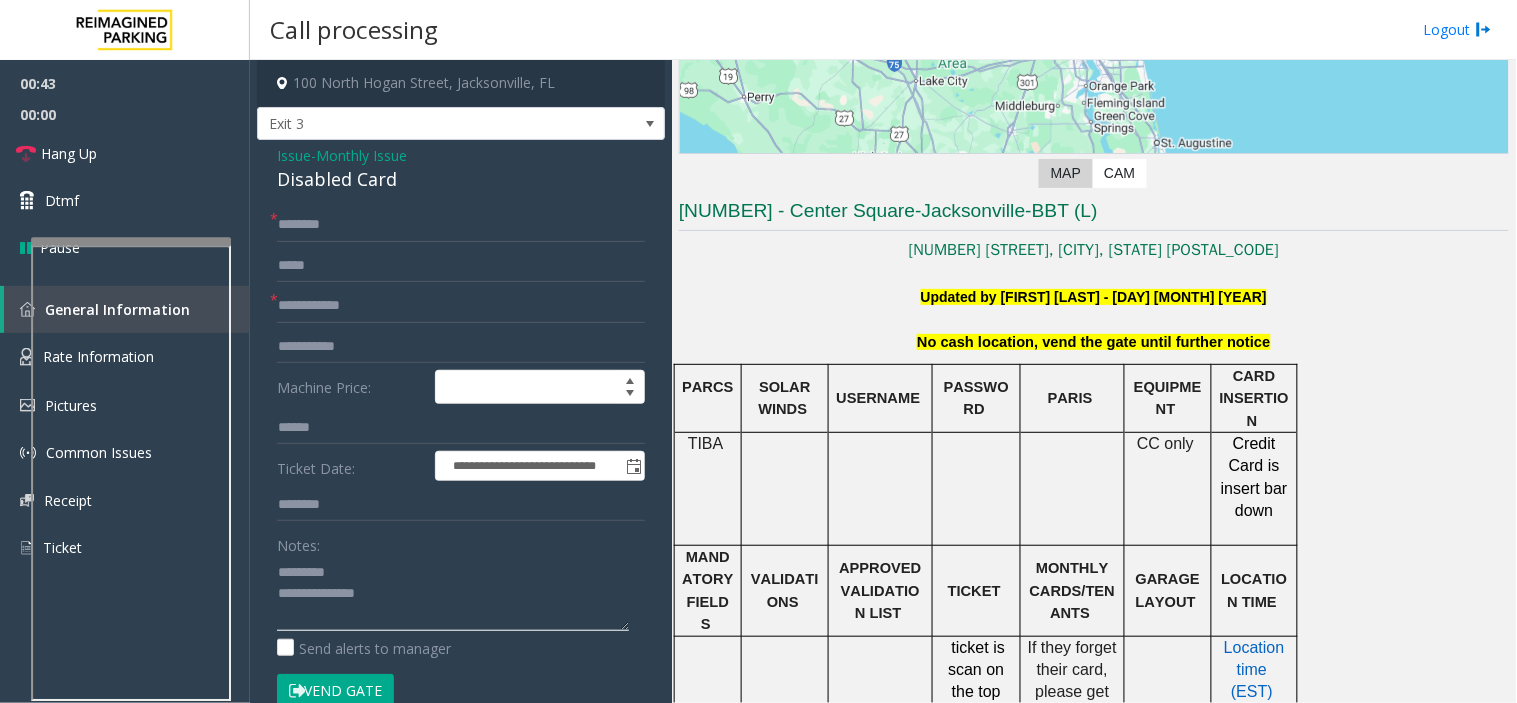 click 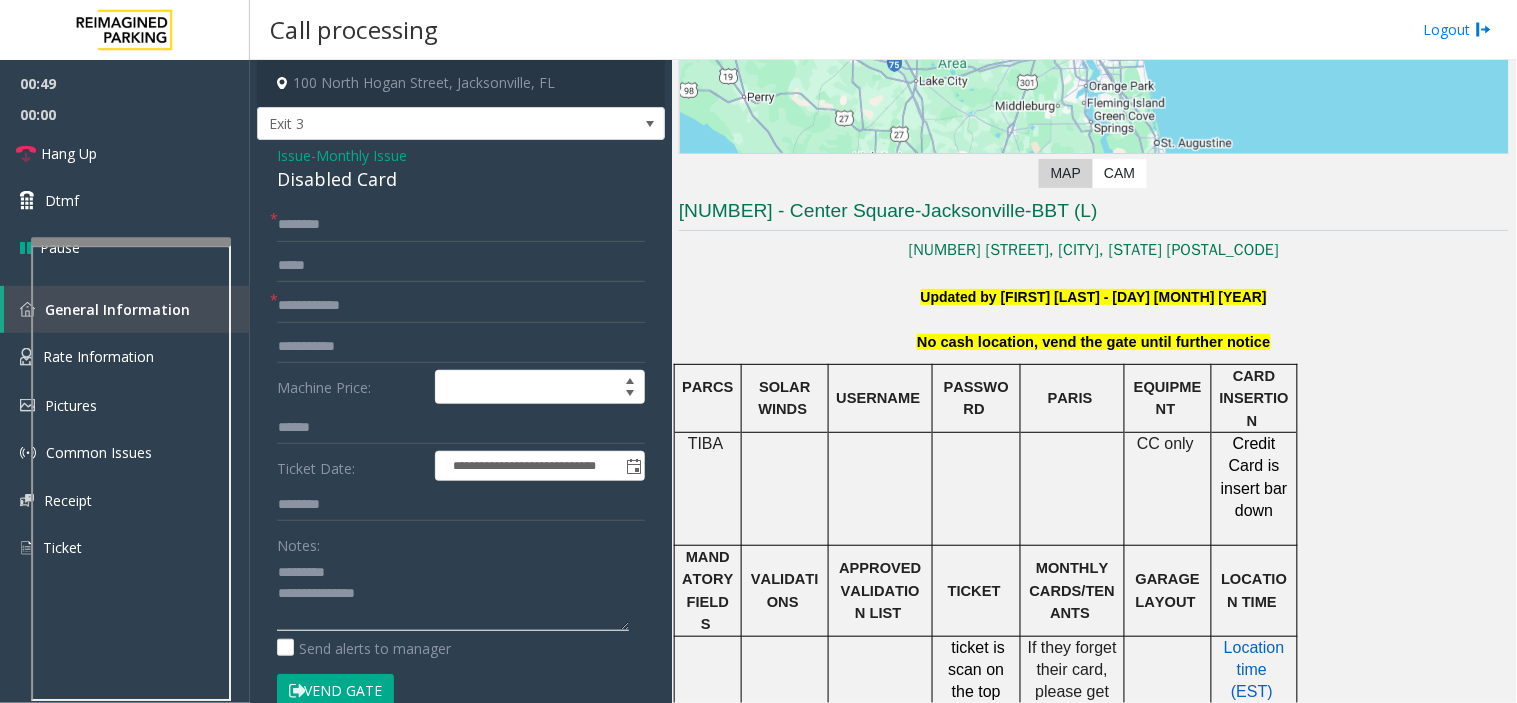 click 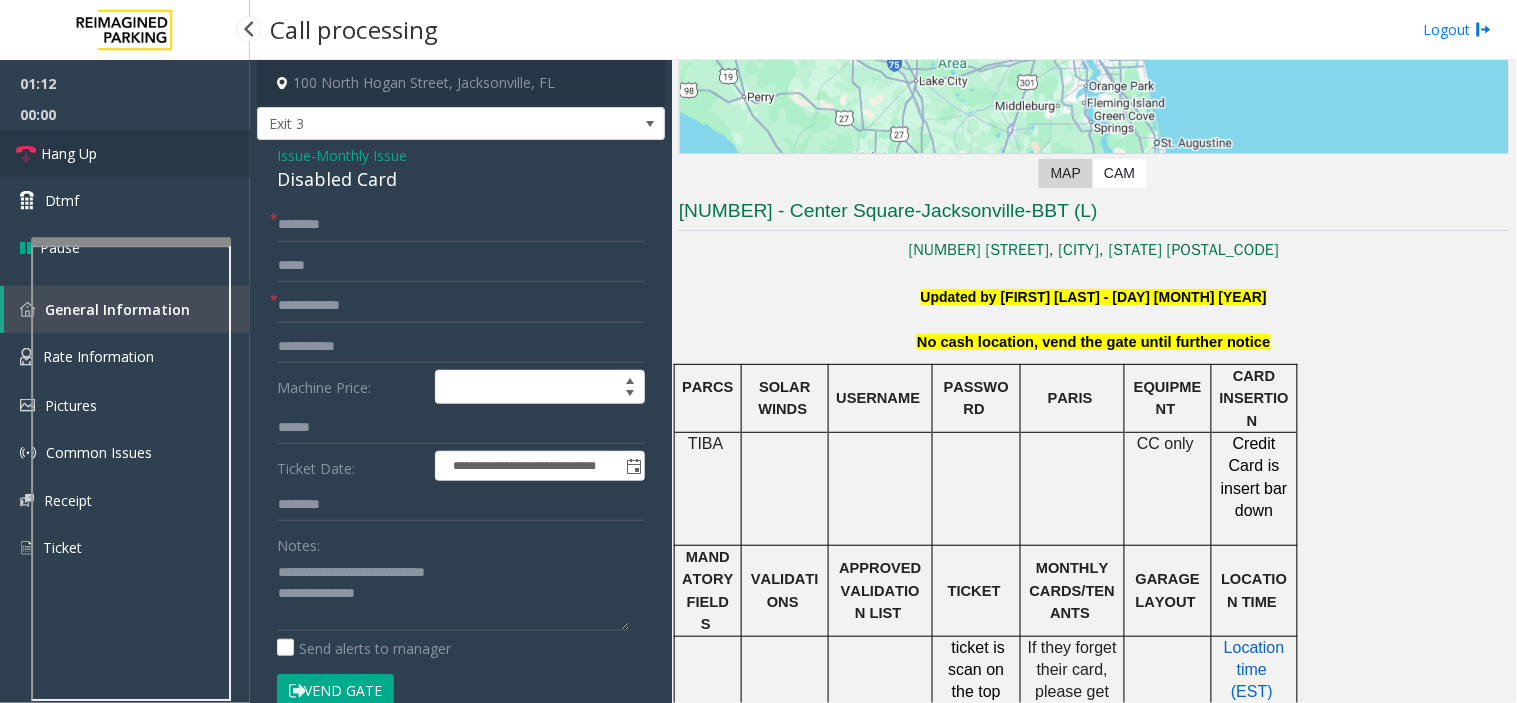 click on "Hang Up" at bounding box center (125, 153) 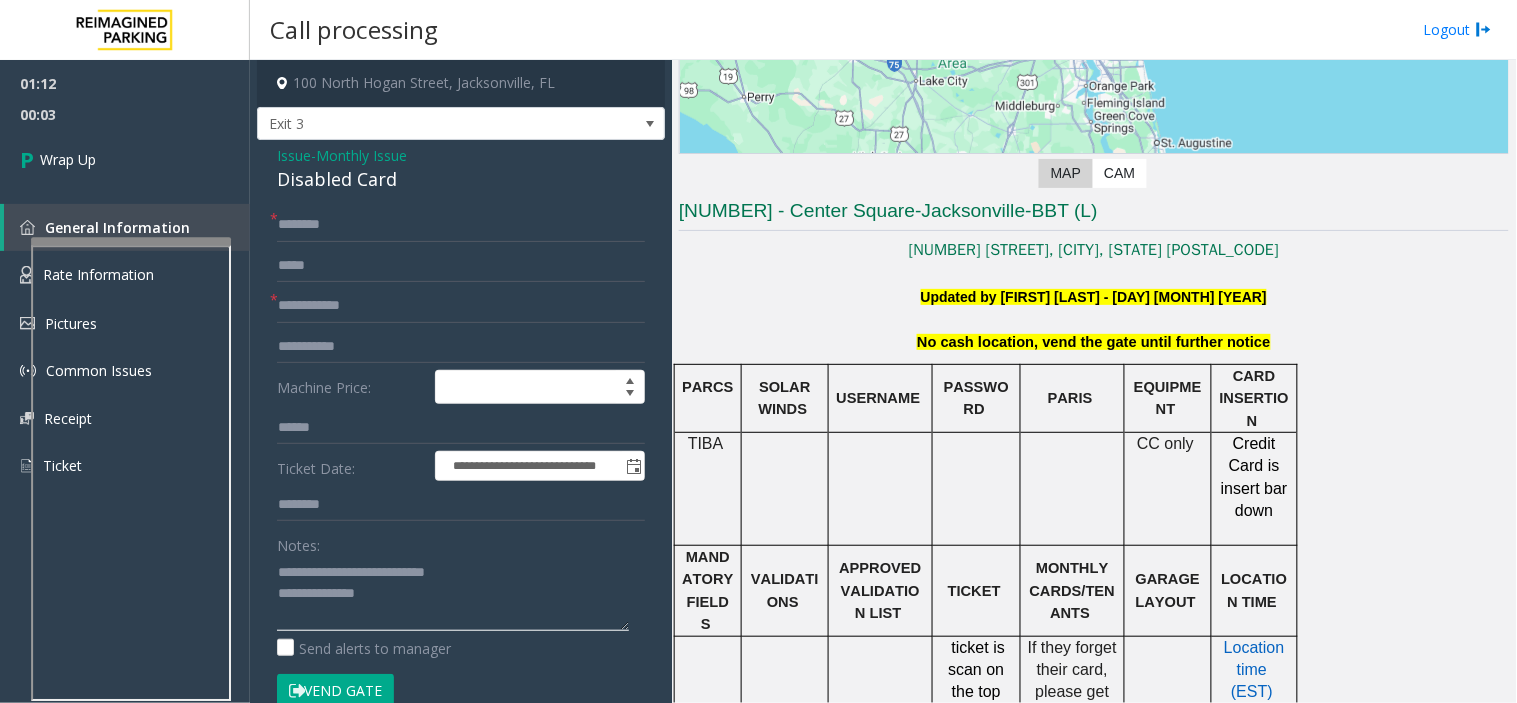 click 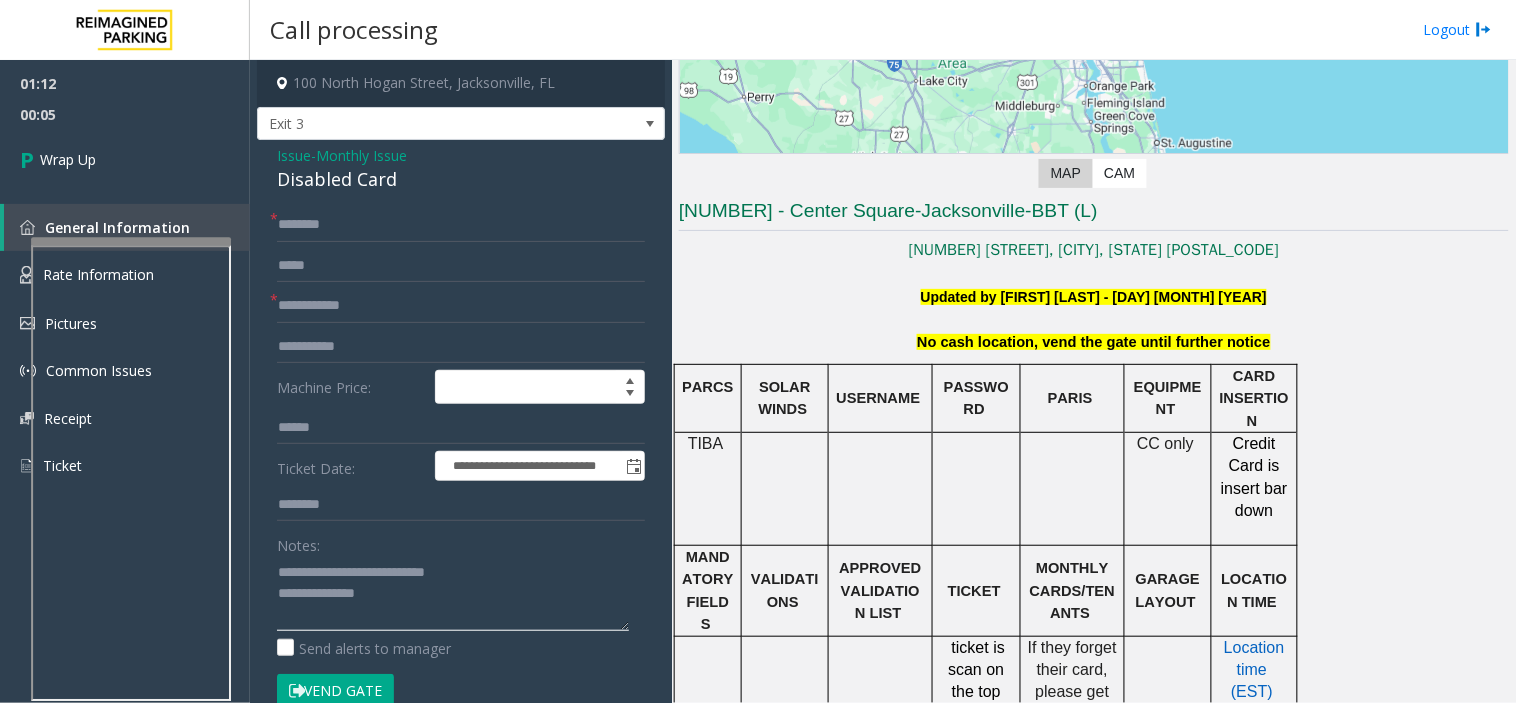 click 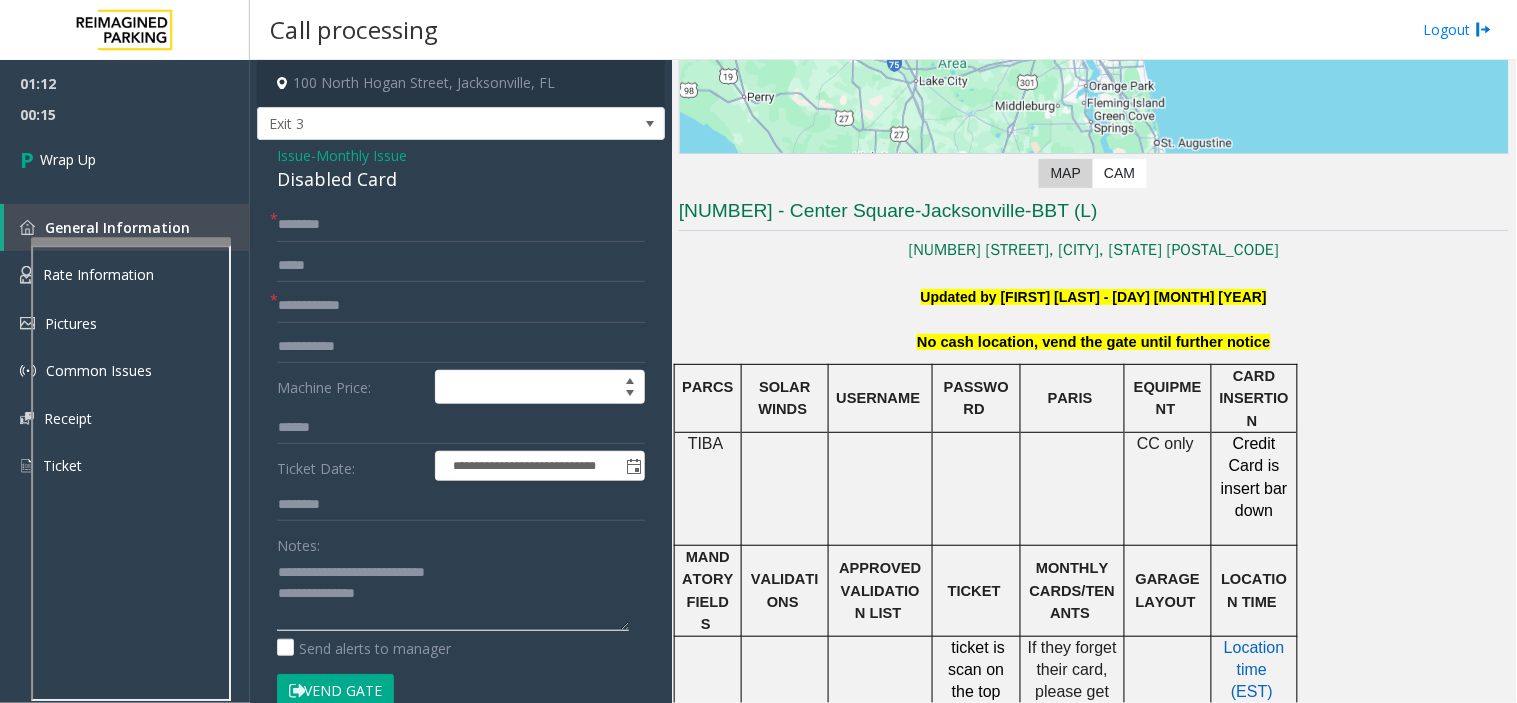 click 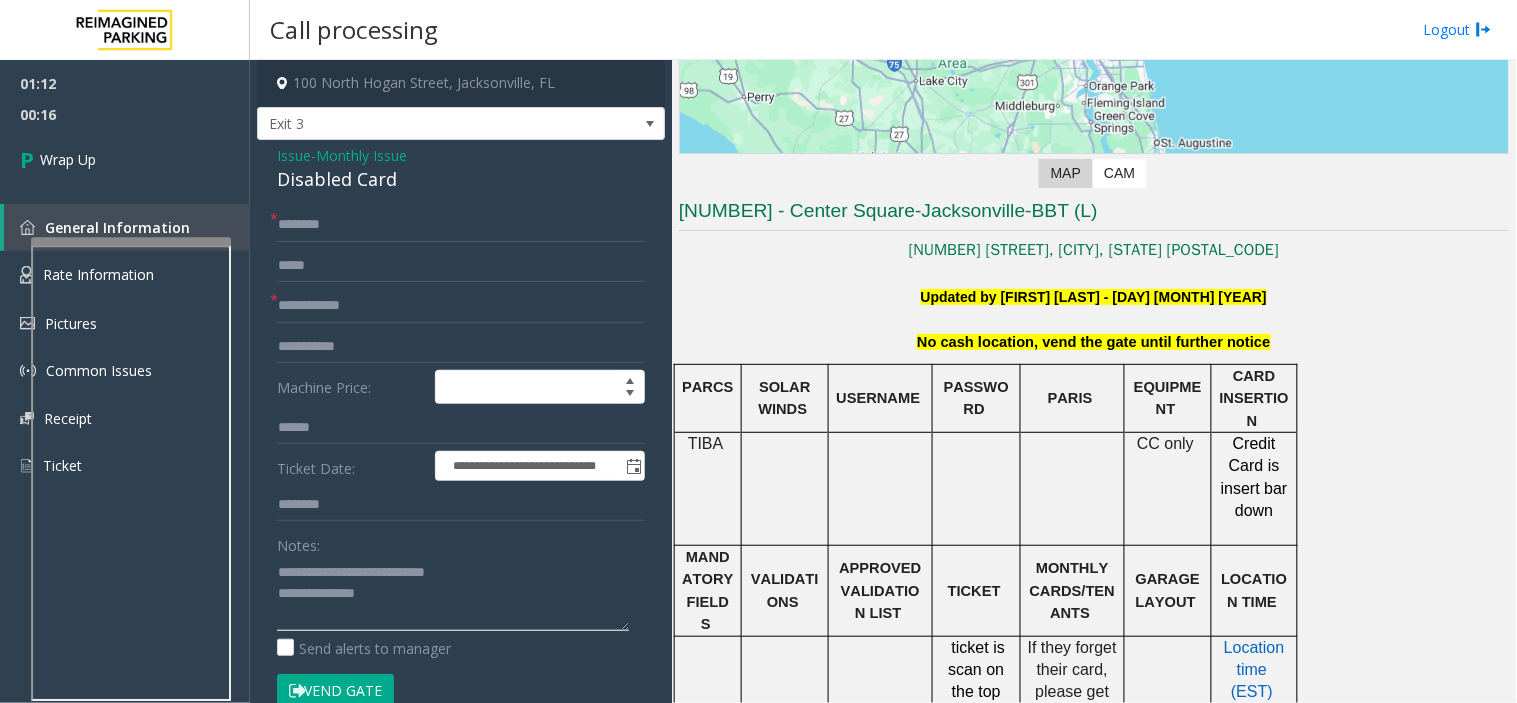 paste on "**********" 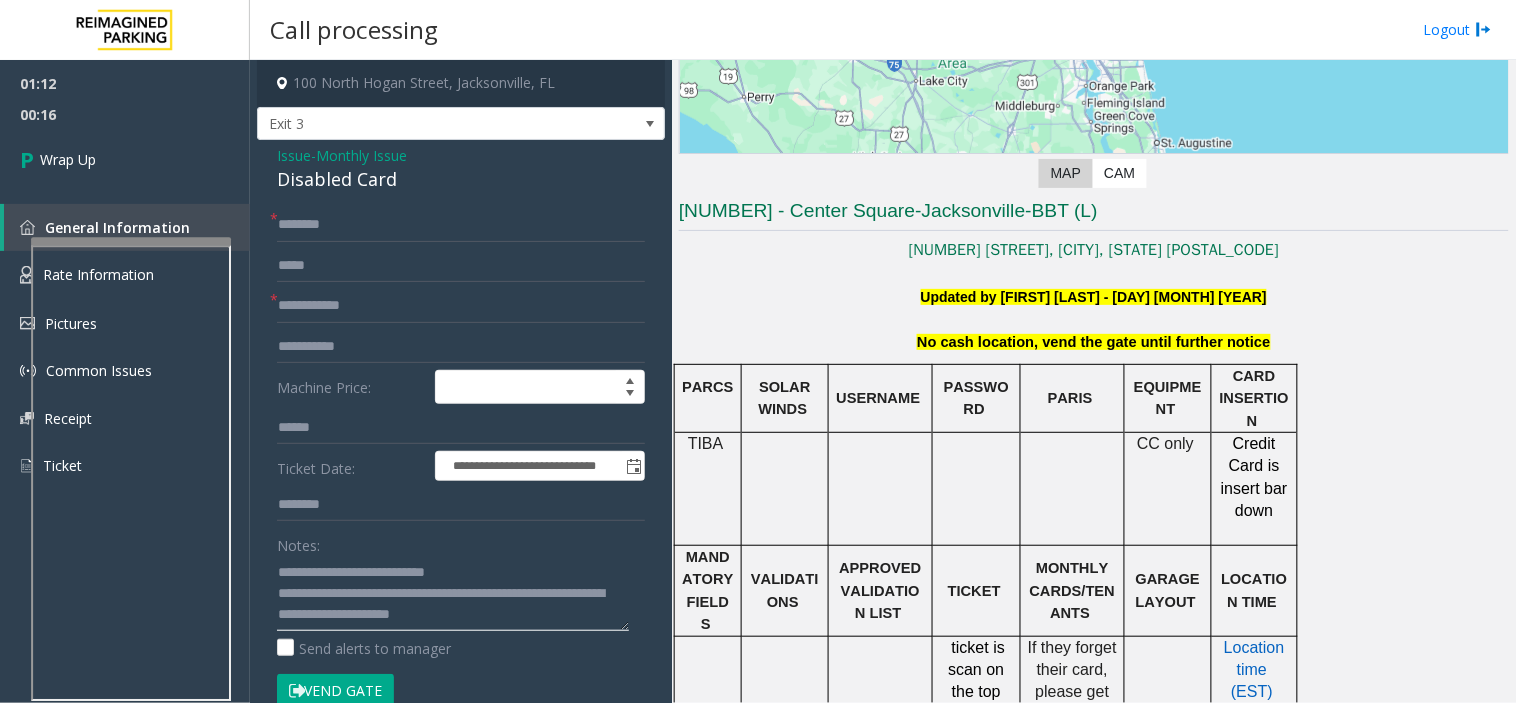scroll, scrollTop: 14, scrollLeft: 0, axis: vertical 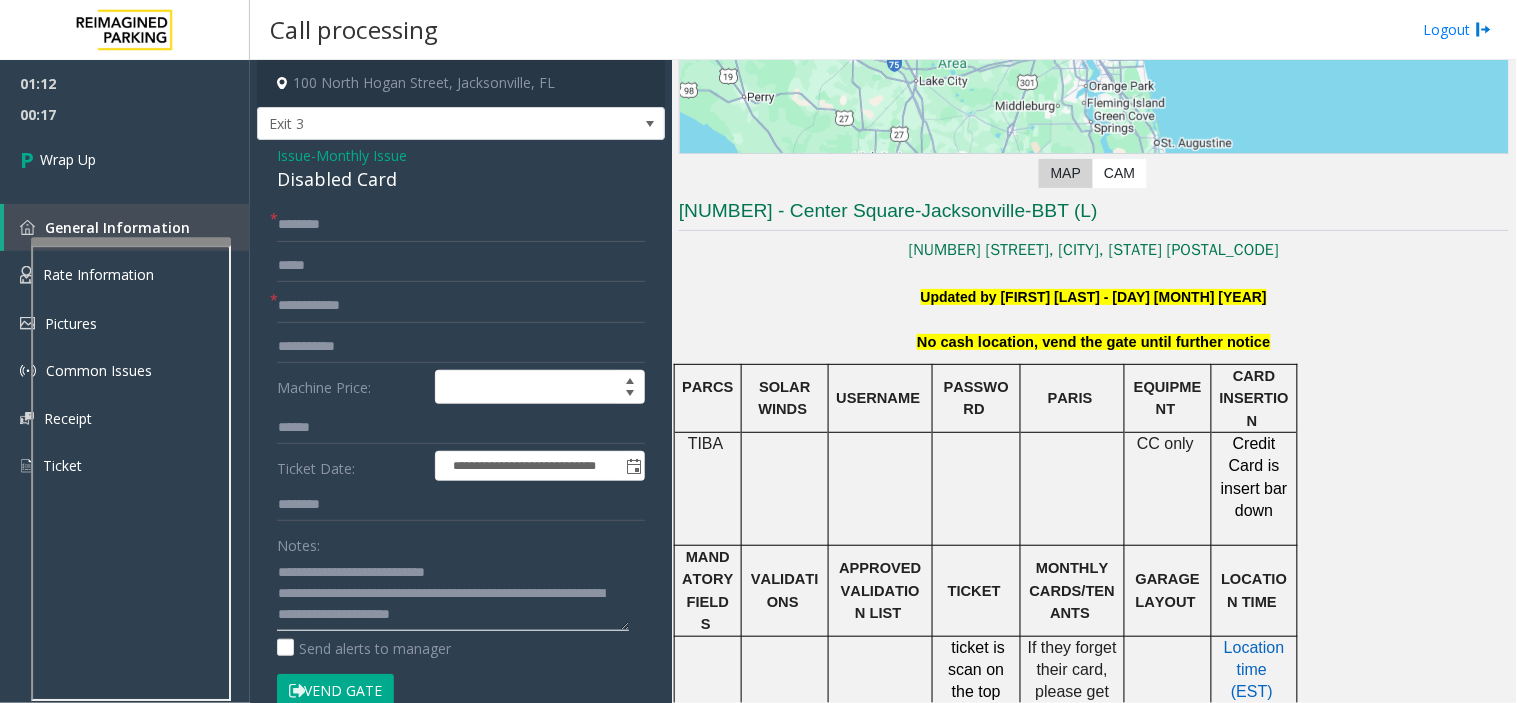 type on "**********" 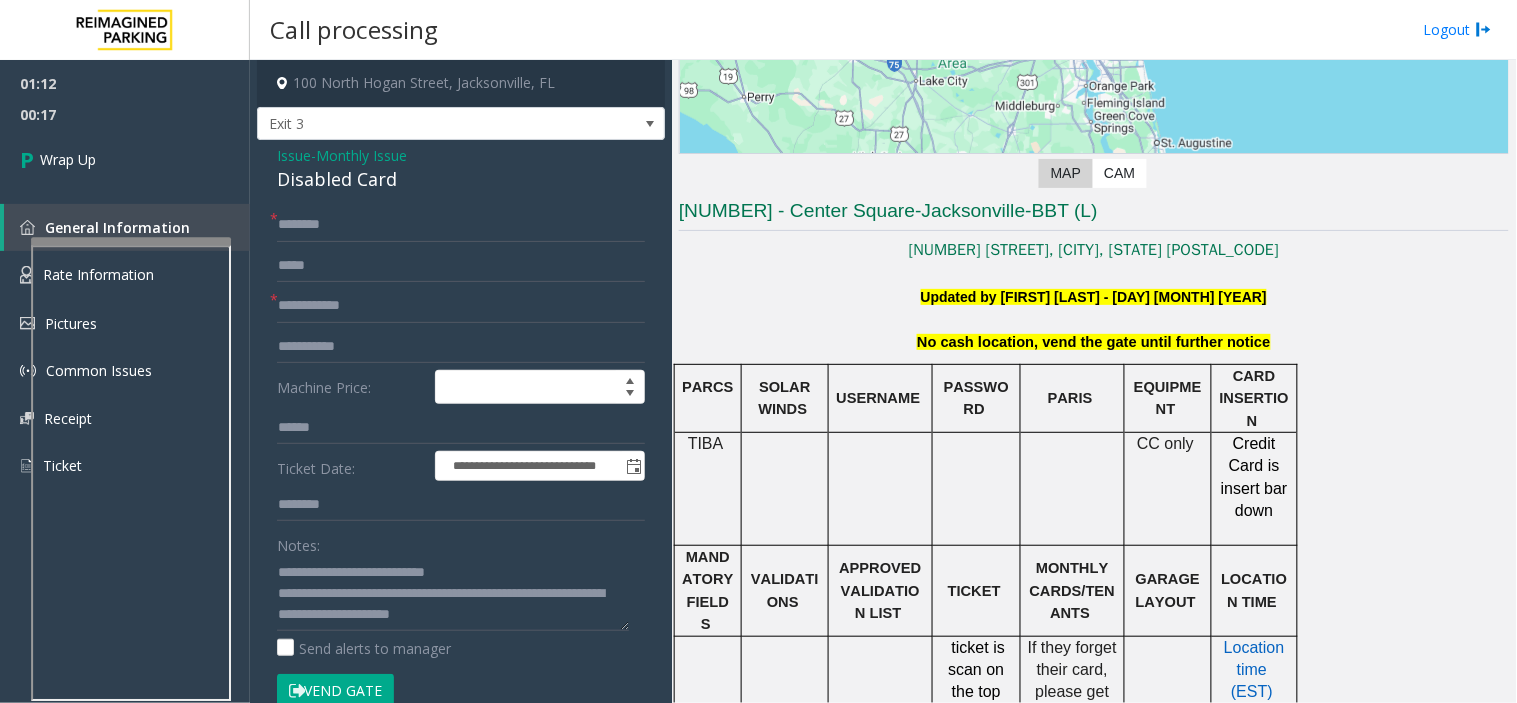 click on "Disabled Card" 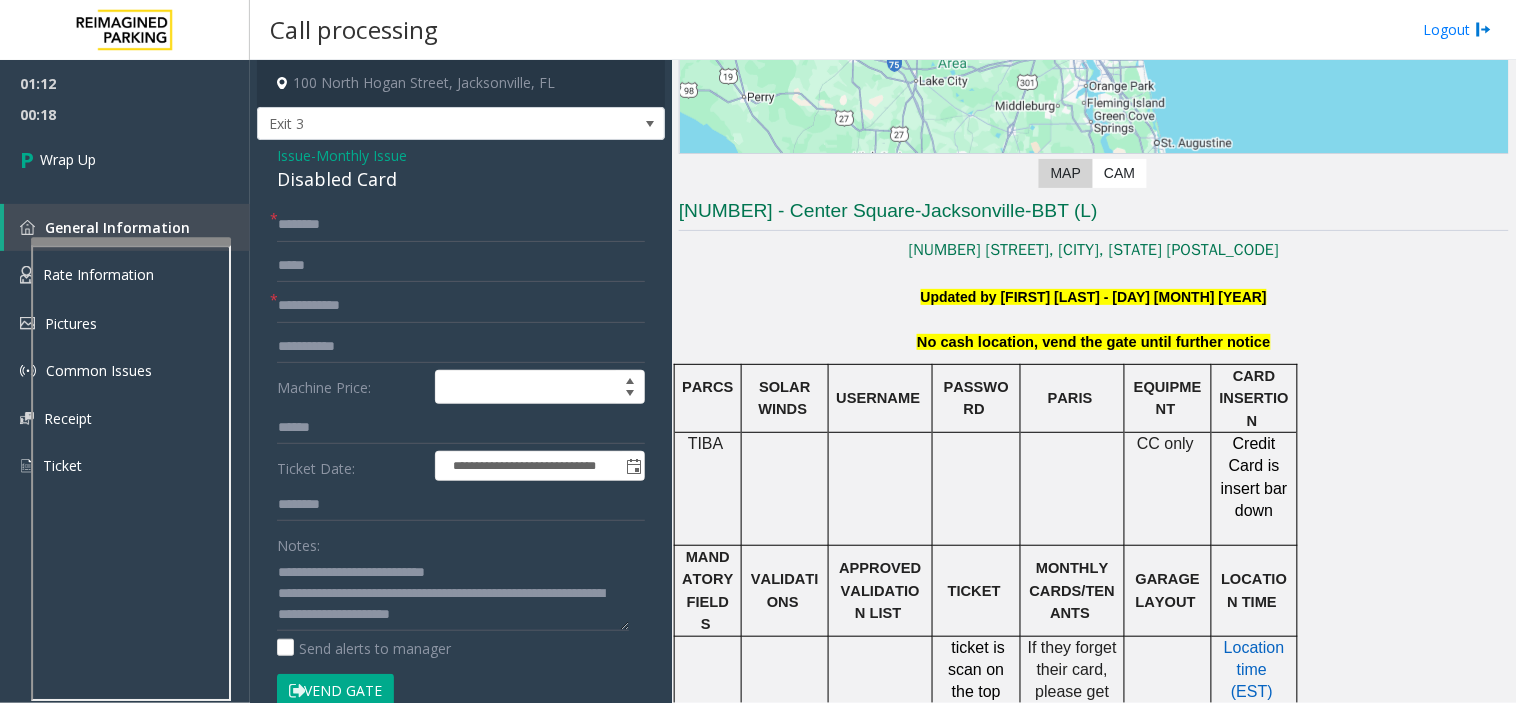 click on "Monthly Issue" 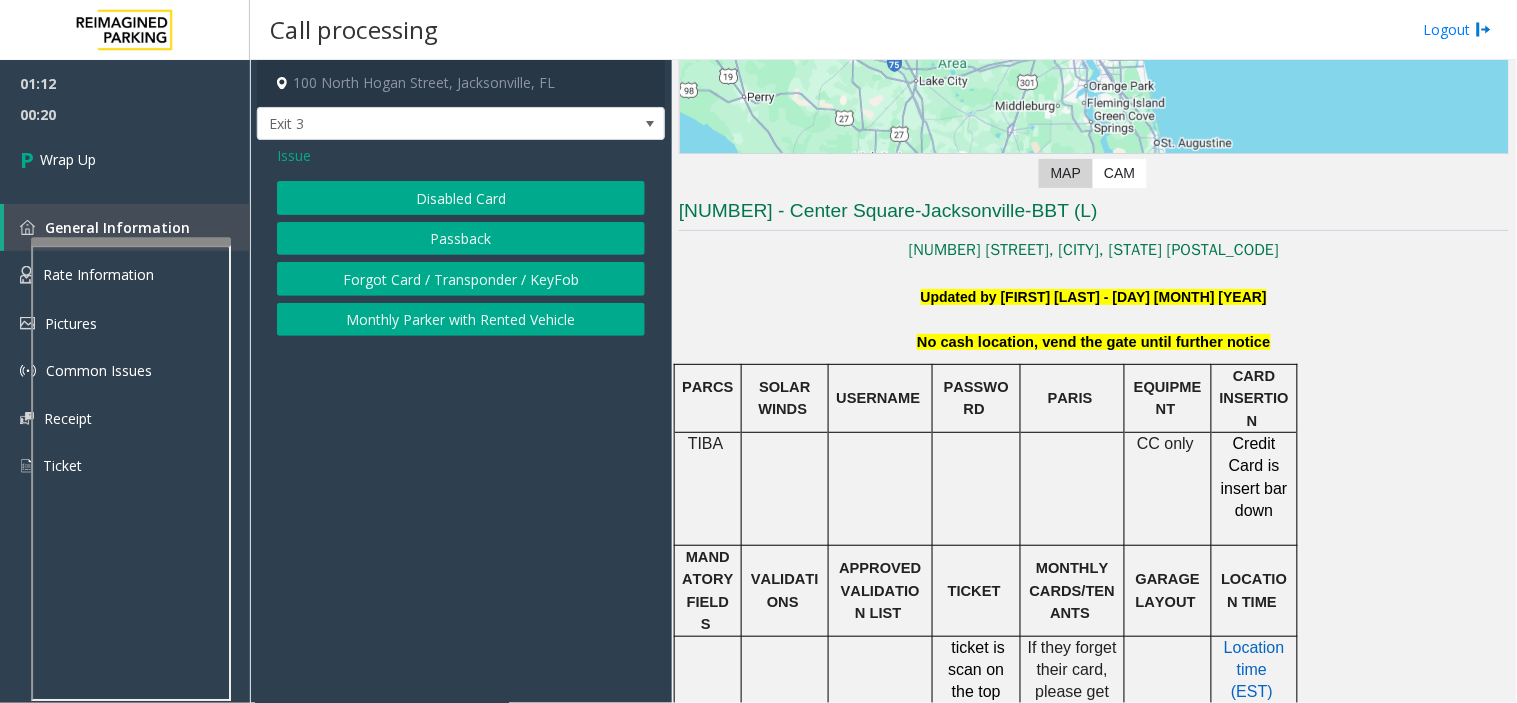 click on "Disabled Card" 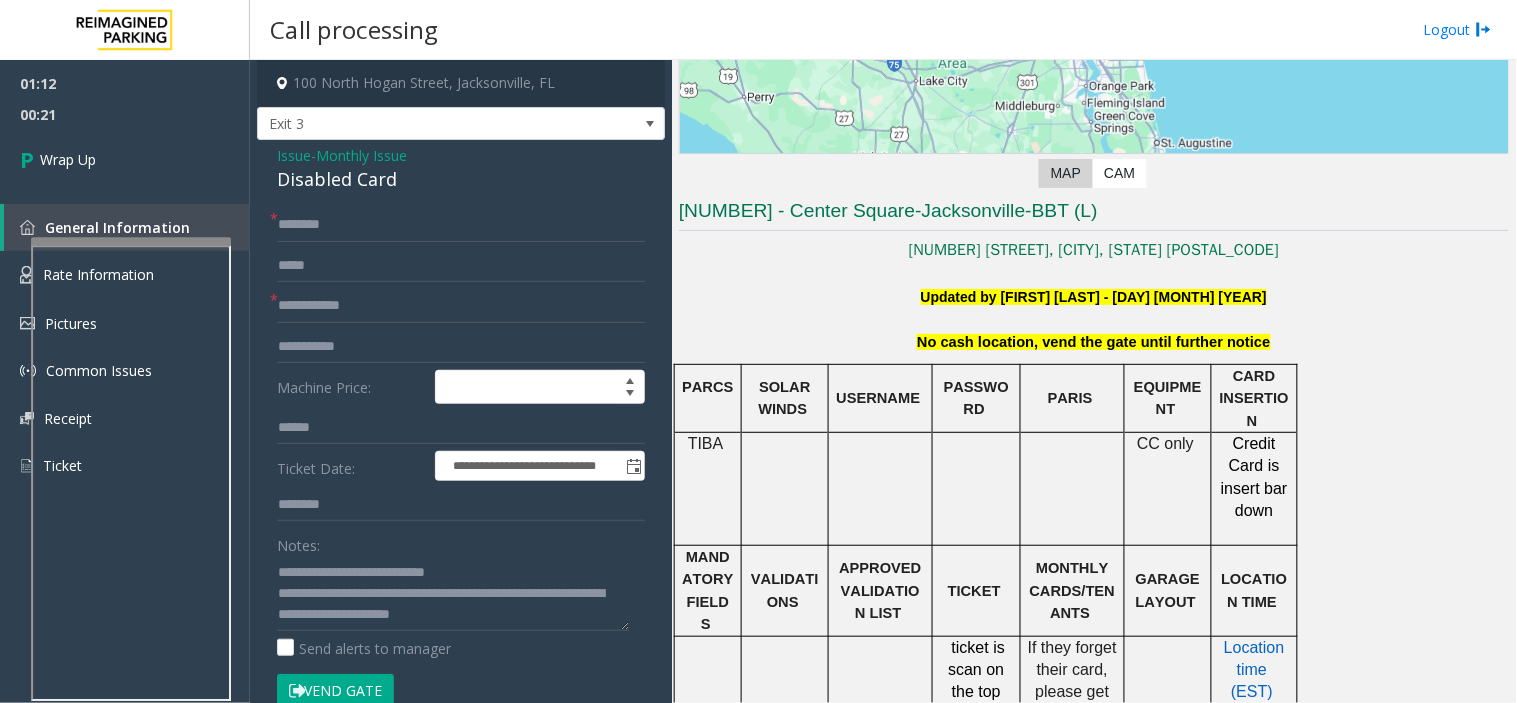 click on "**********" 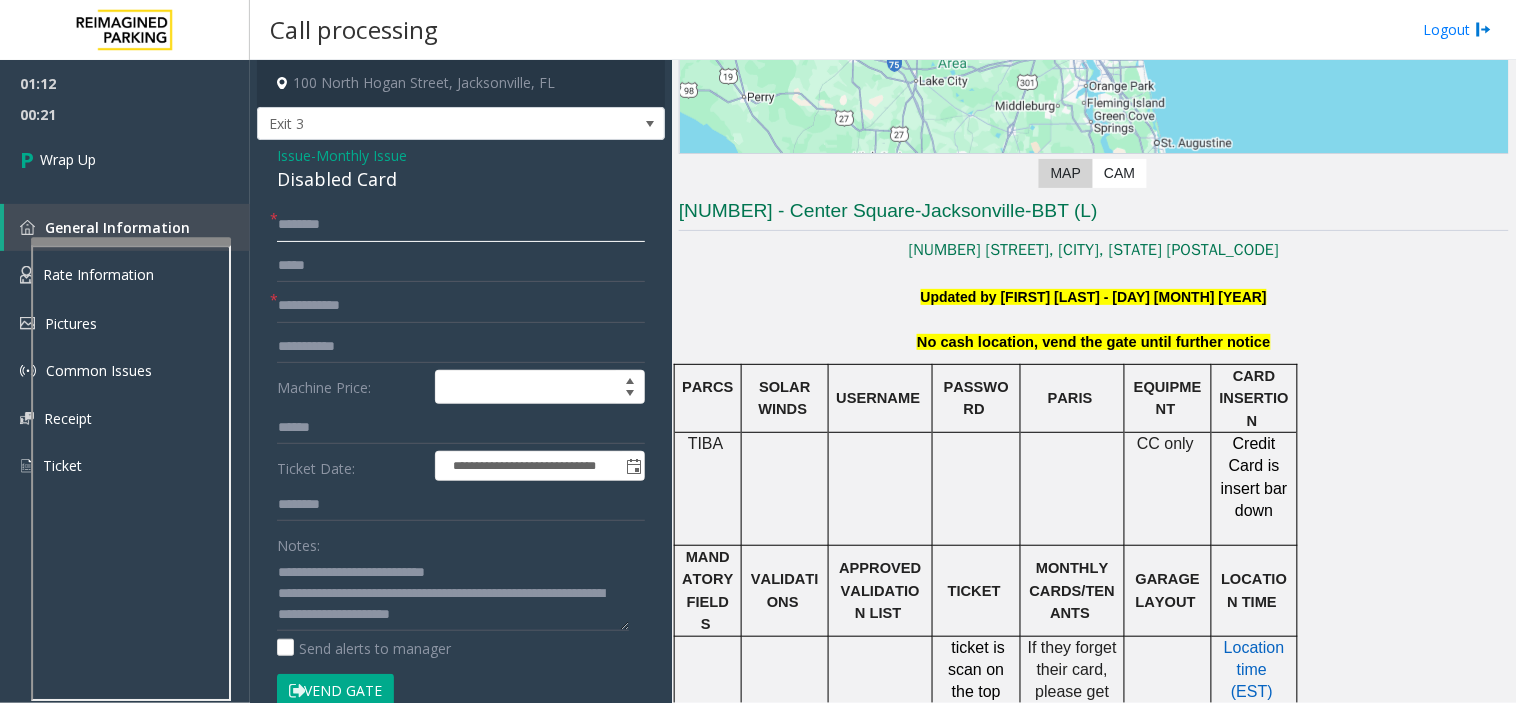 click 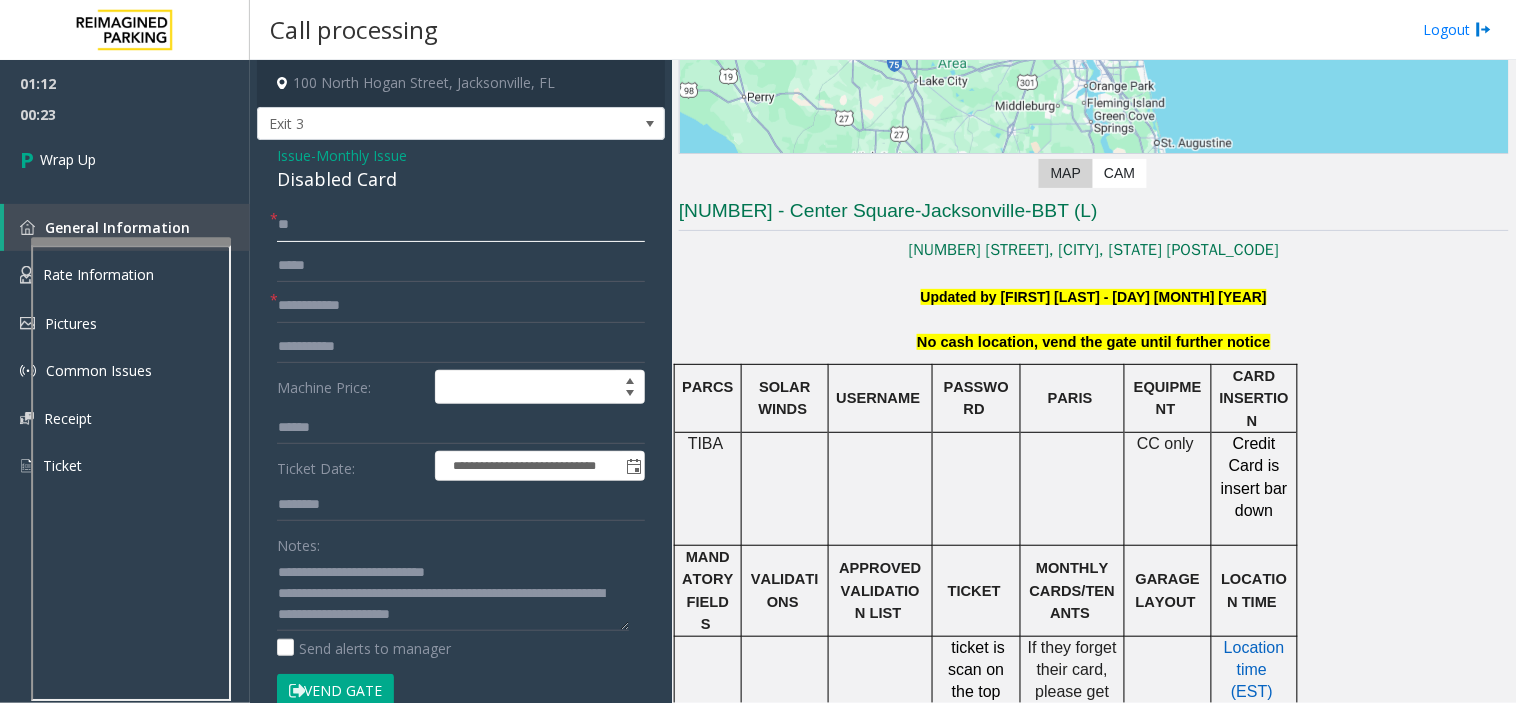 type on "**" 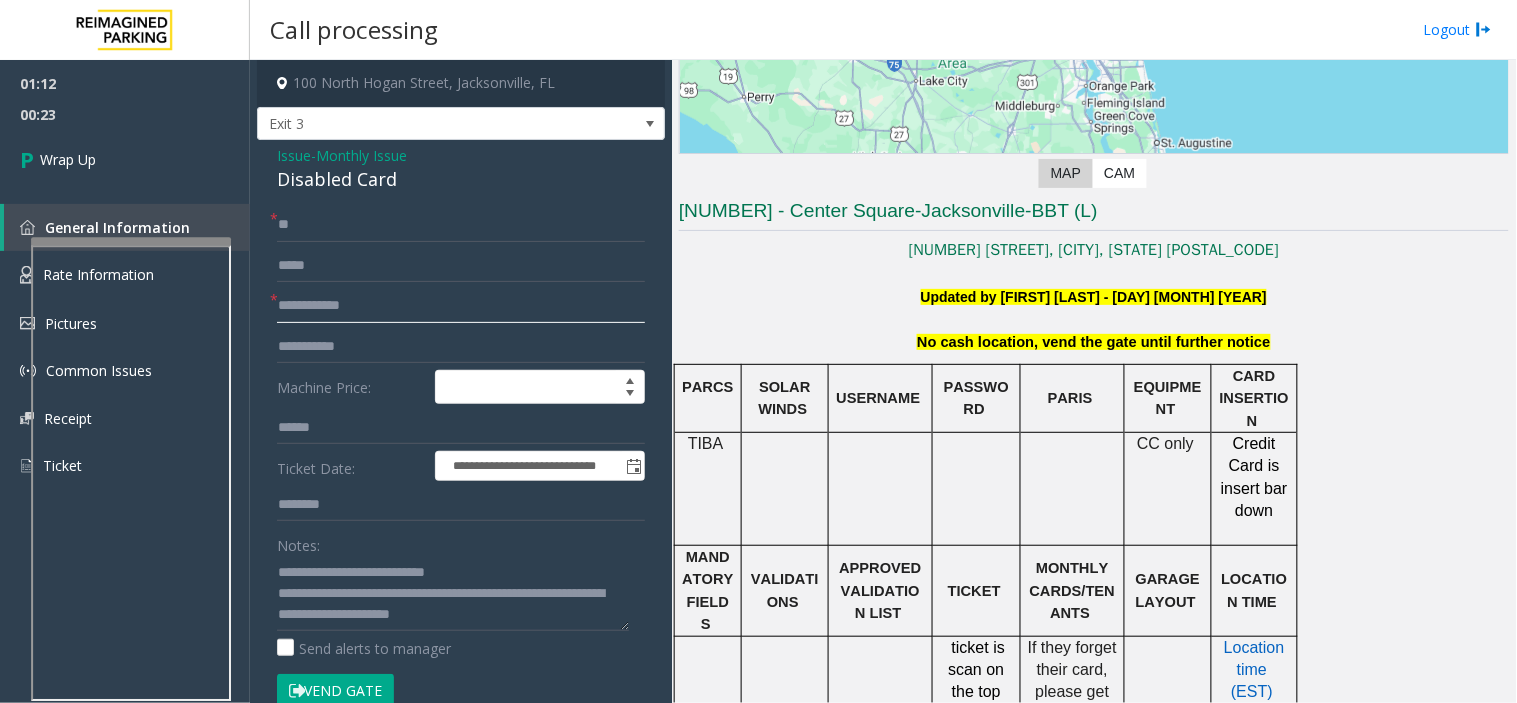 click 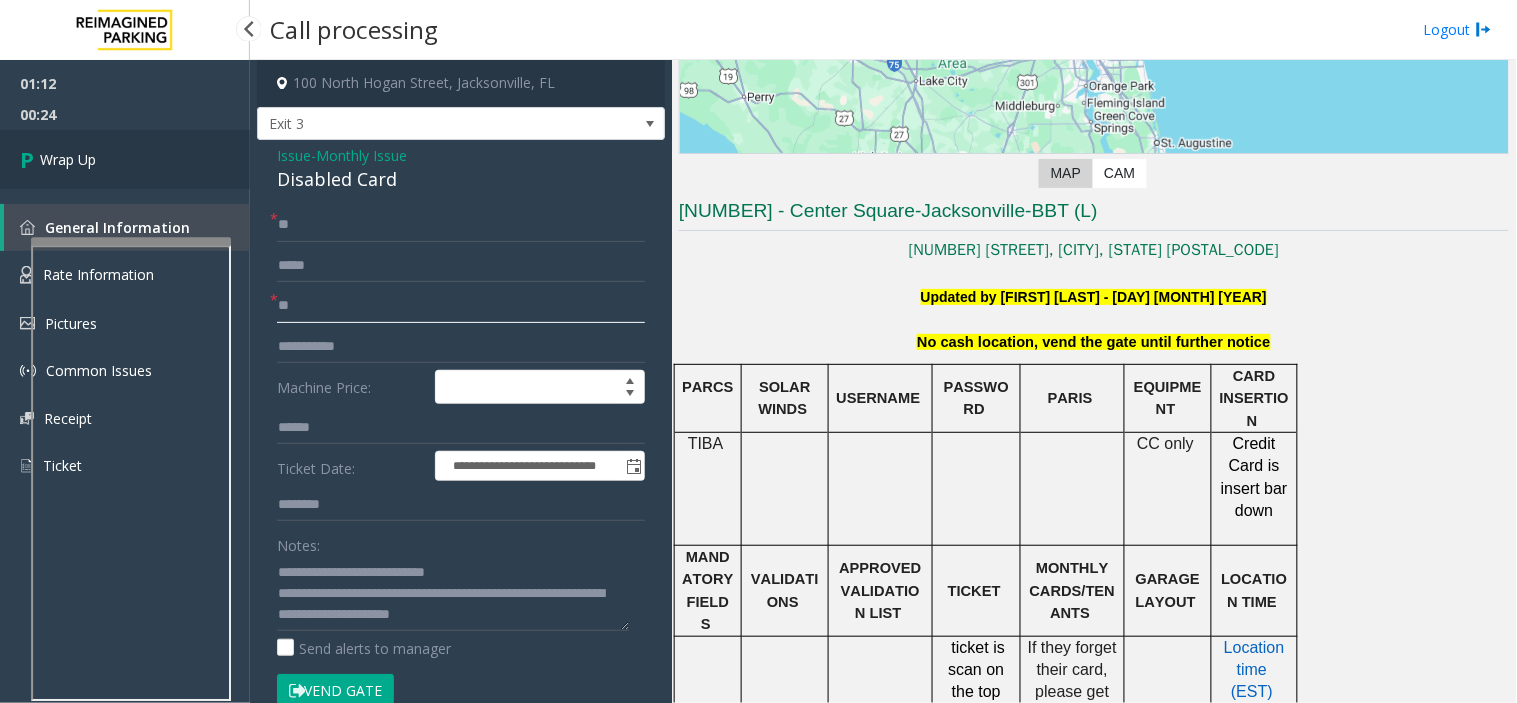 type on "**" 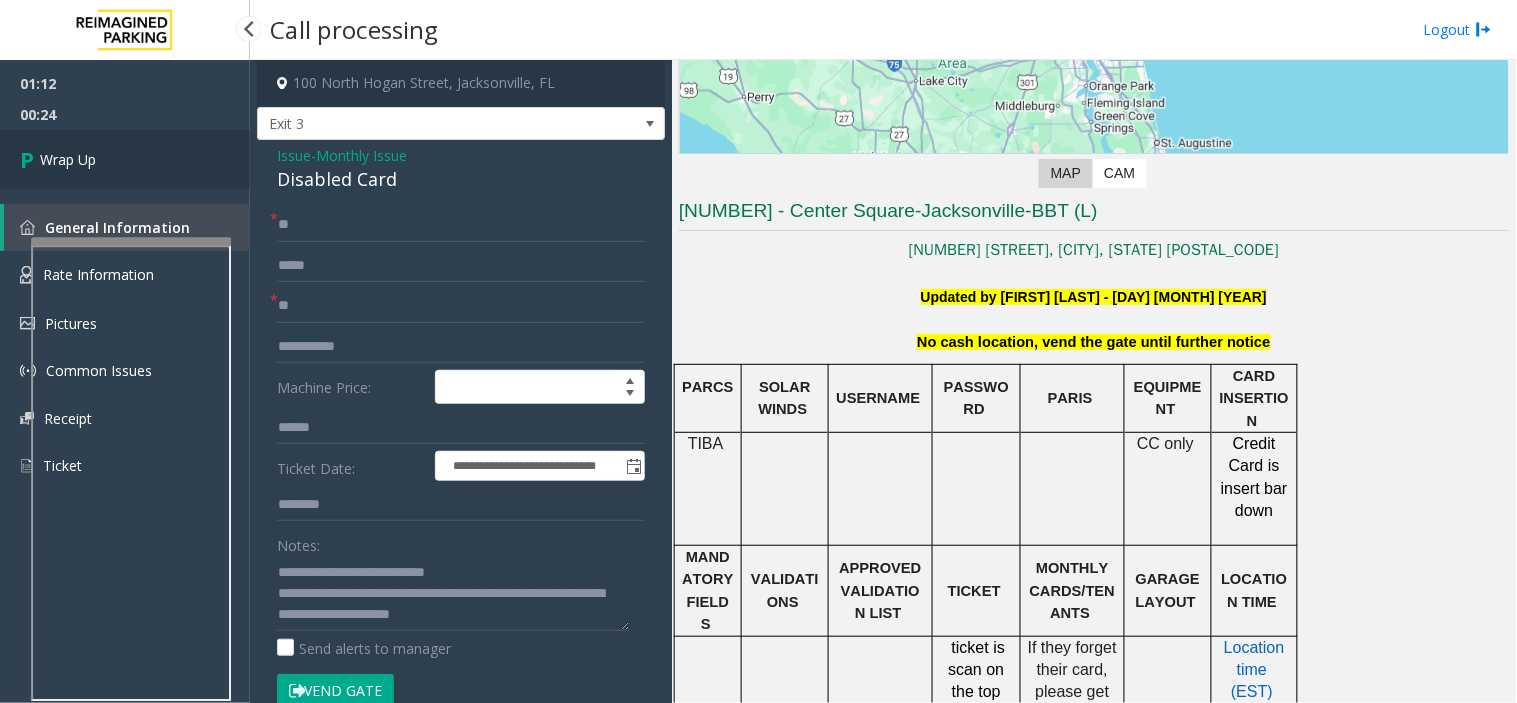 click on "Wrap Up" at bounding box center [125, 159] 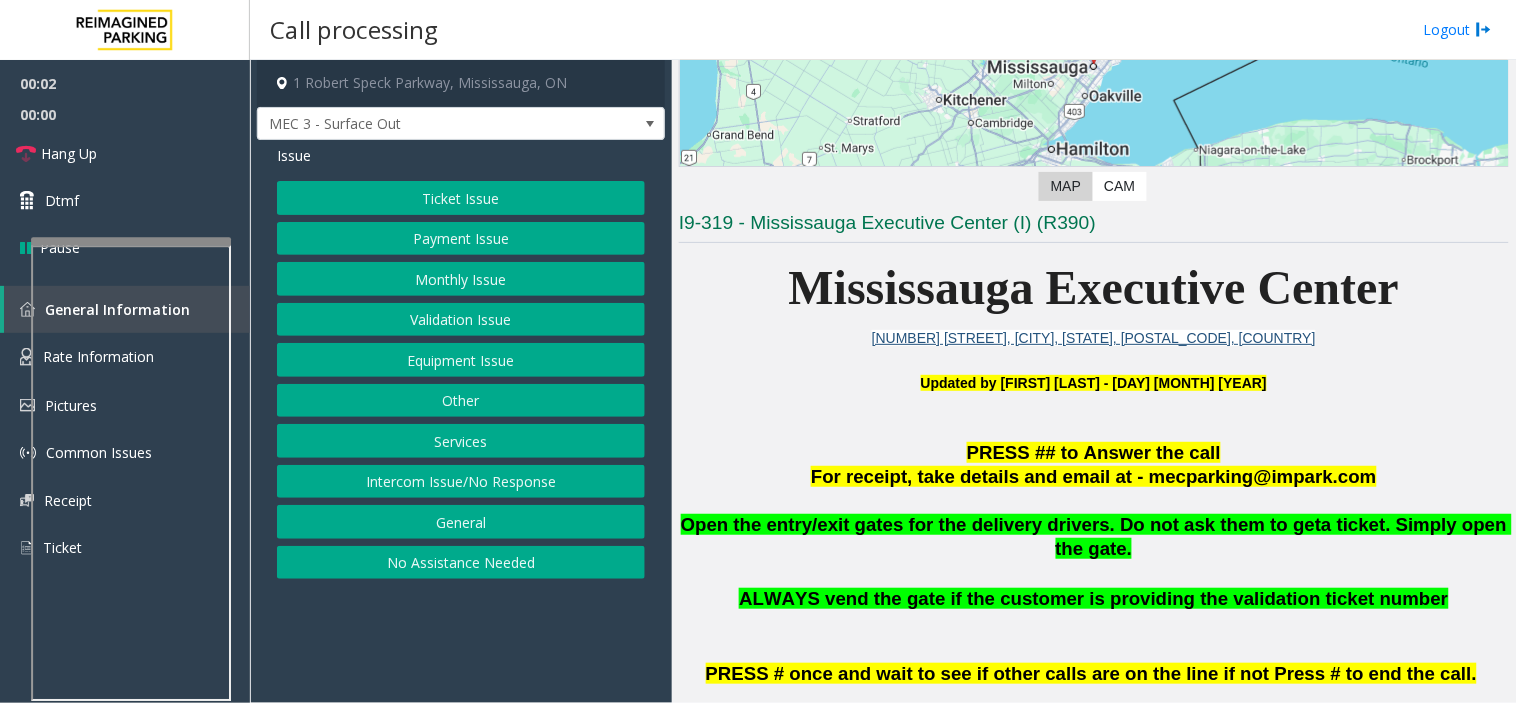 scroll, scrollTop: 333, scrollLeft: 0, axis: vertical 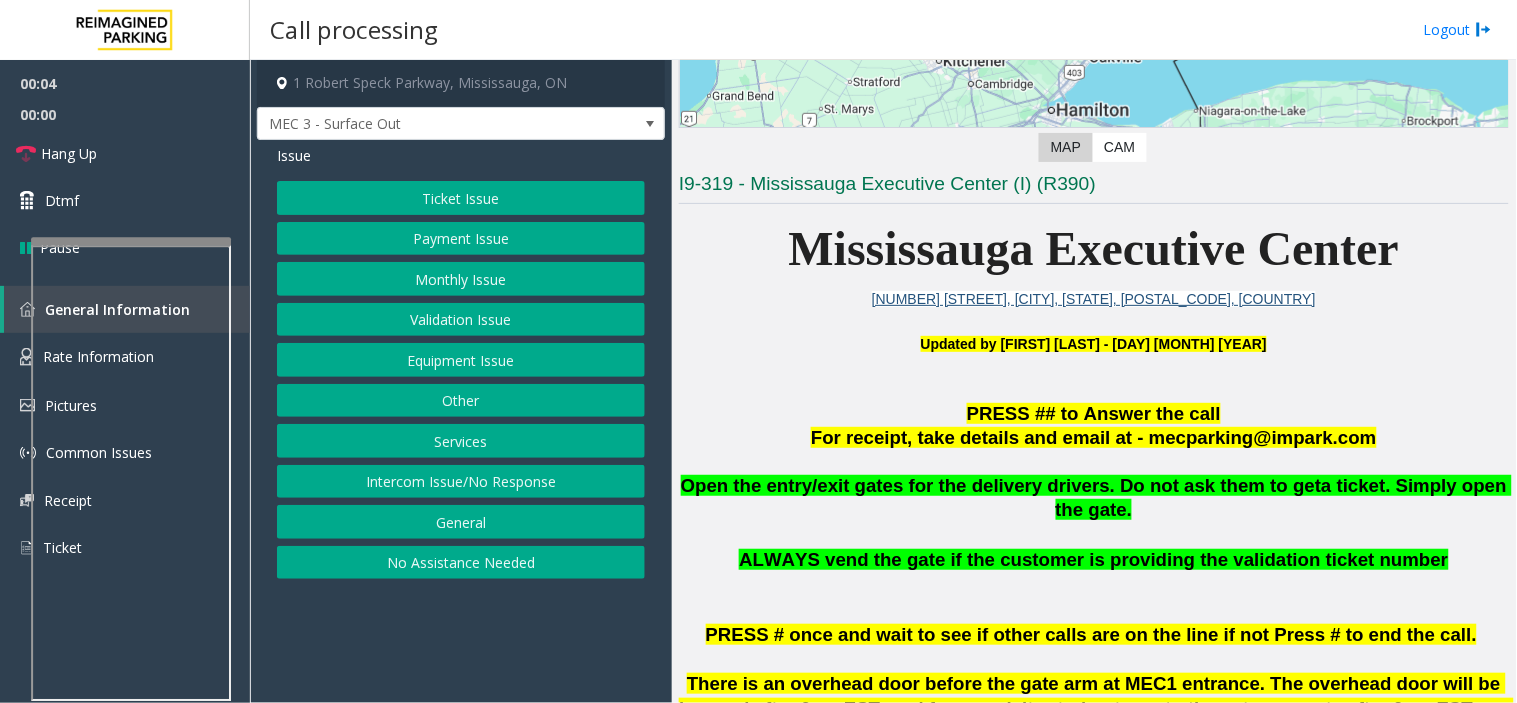 click on "Intercom Issue/No Response" 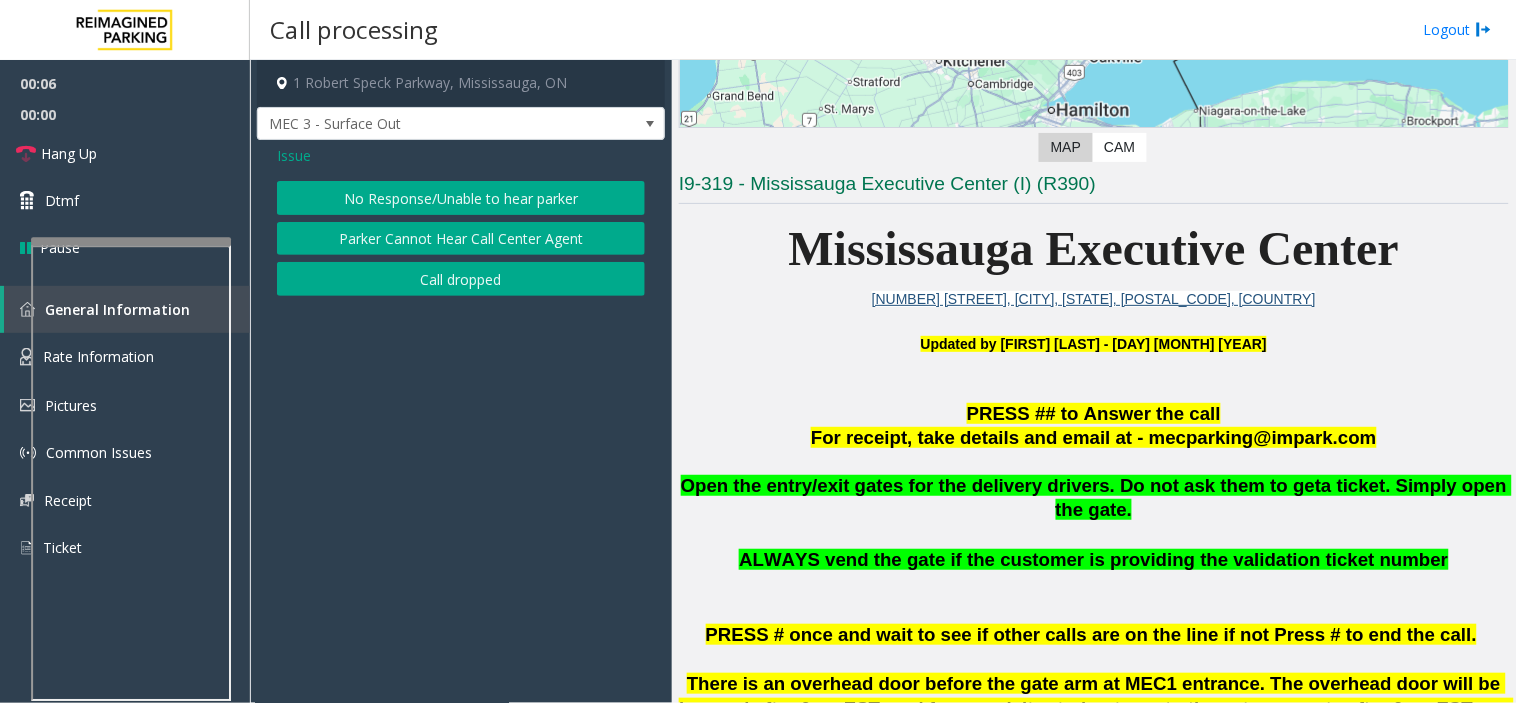 click on "No Response/Unable to hear parker" 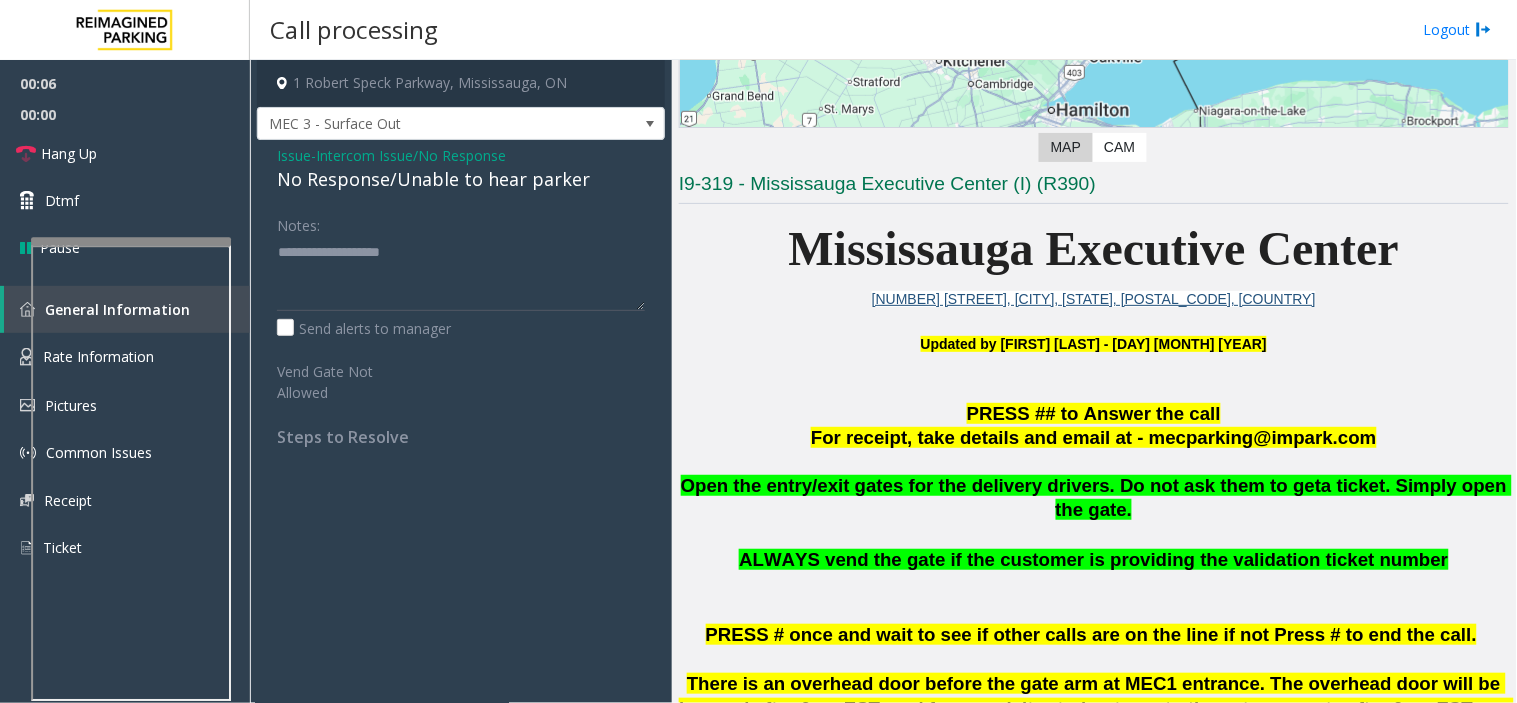 click on "No Response/Unable to hear parker" 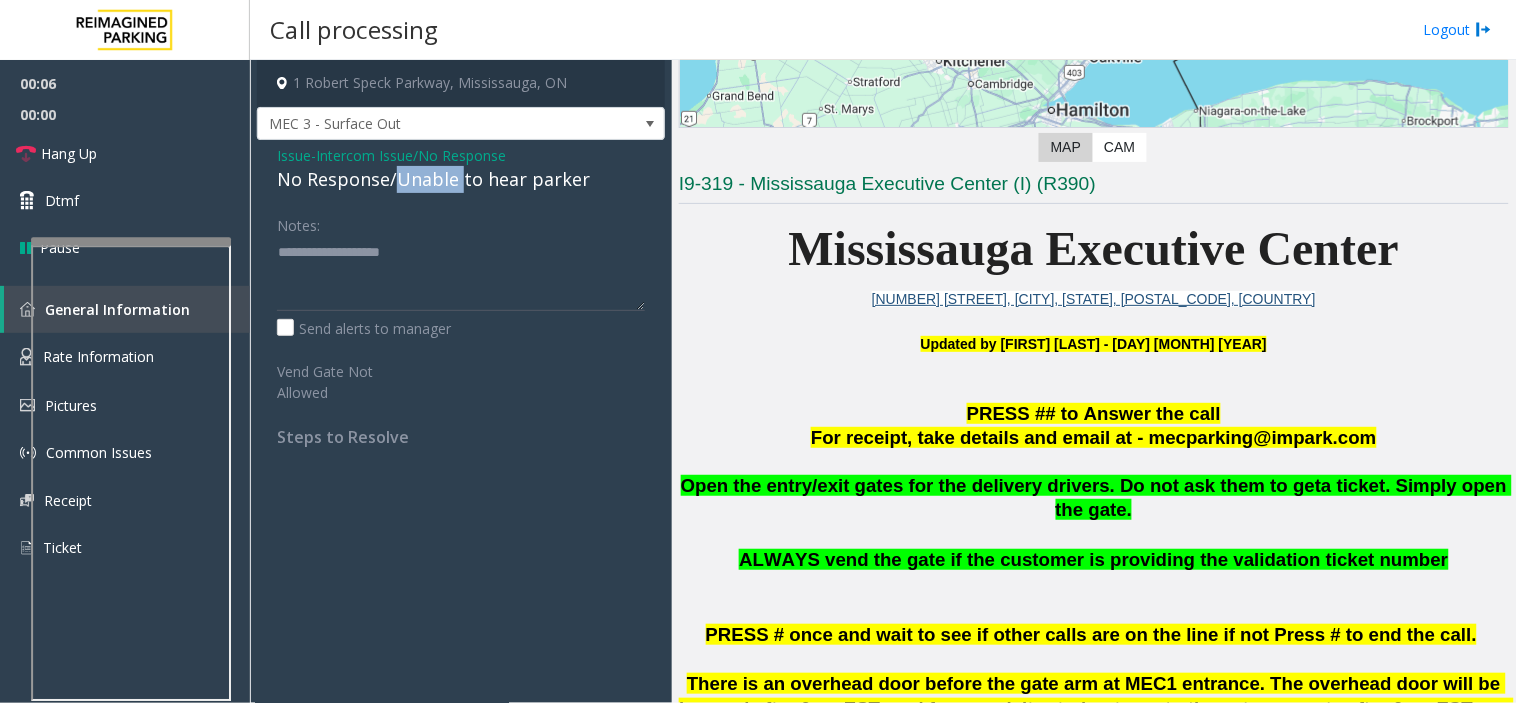 click on "No Response/Unable to hear parker" 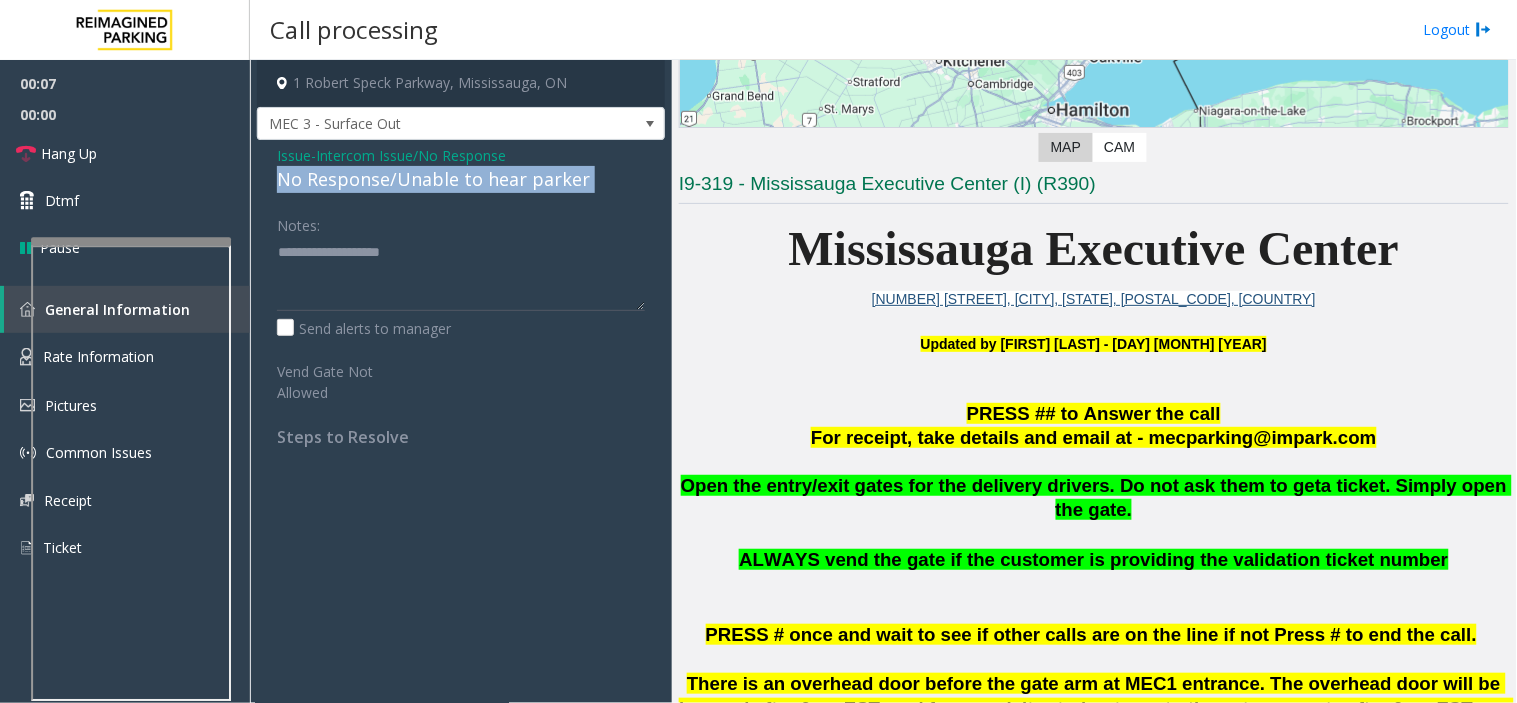 click on "No Response/Unable to hear parker" 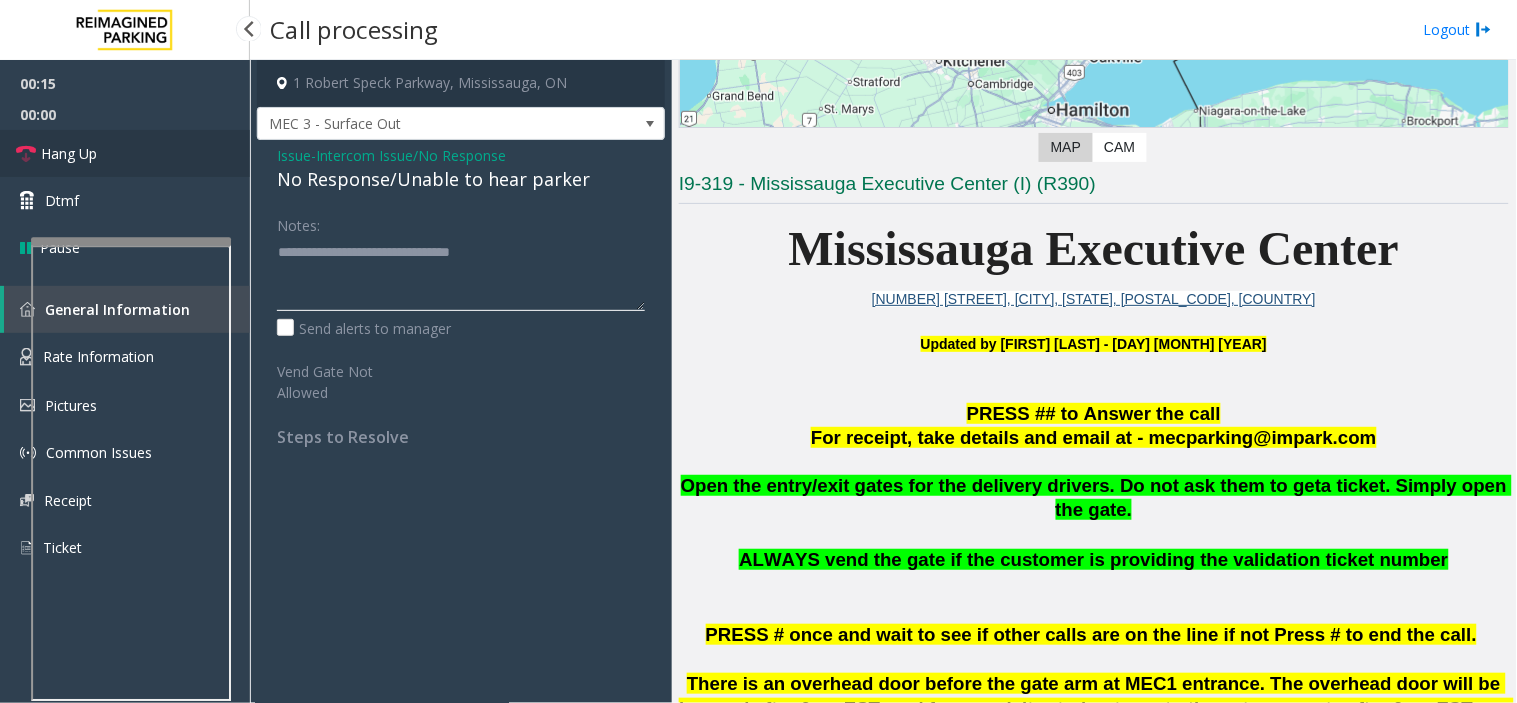 type on "**********" 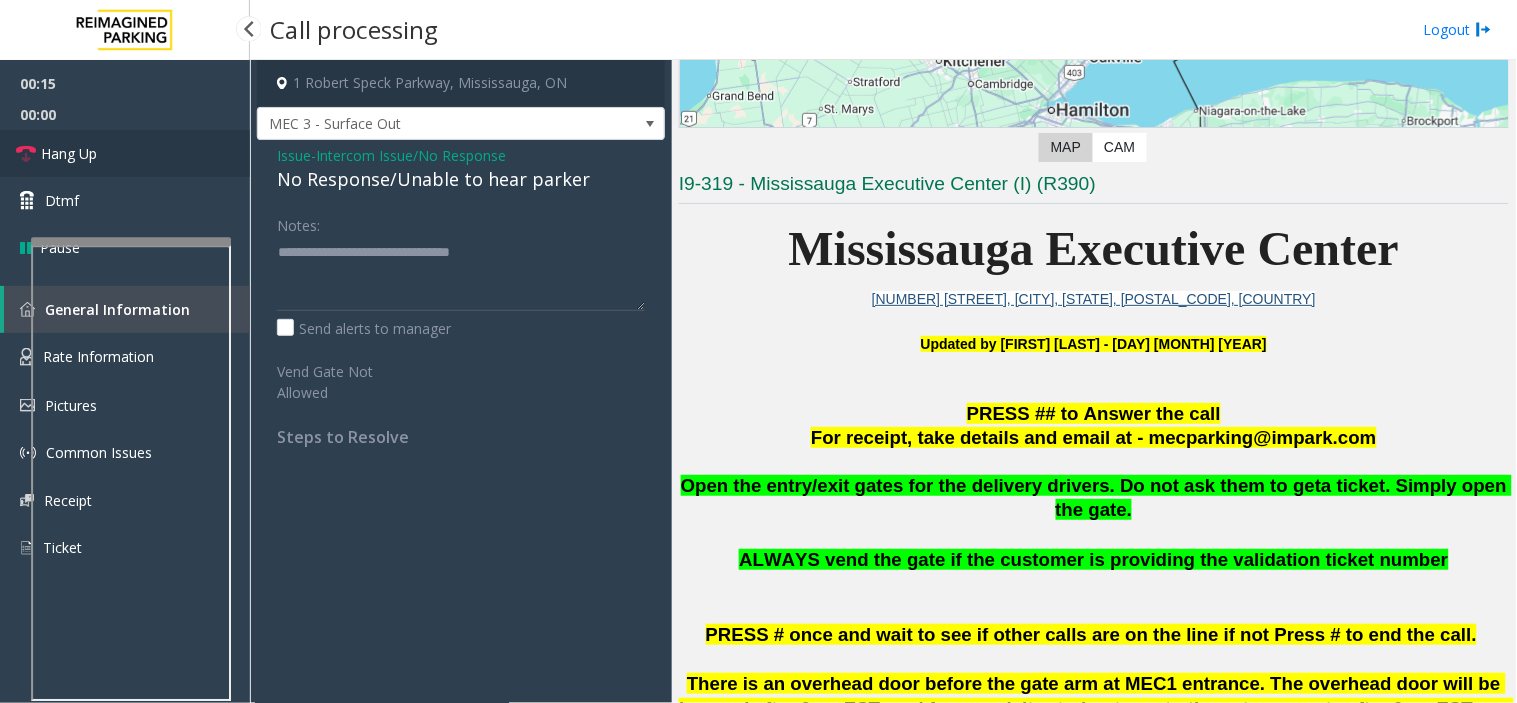 click on "Hang Up" at bounding box center (125, 153) 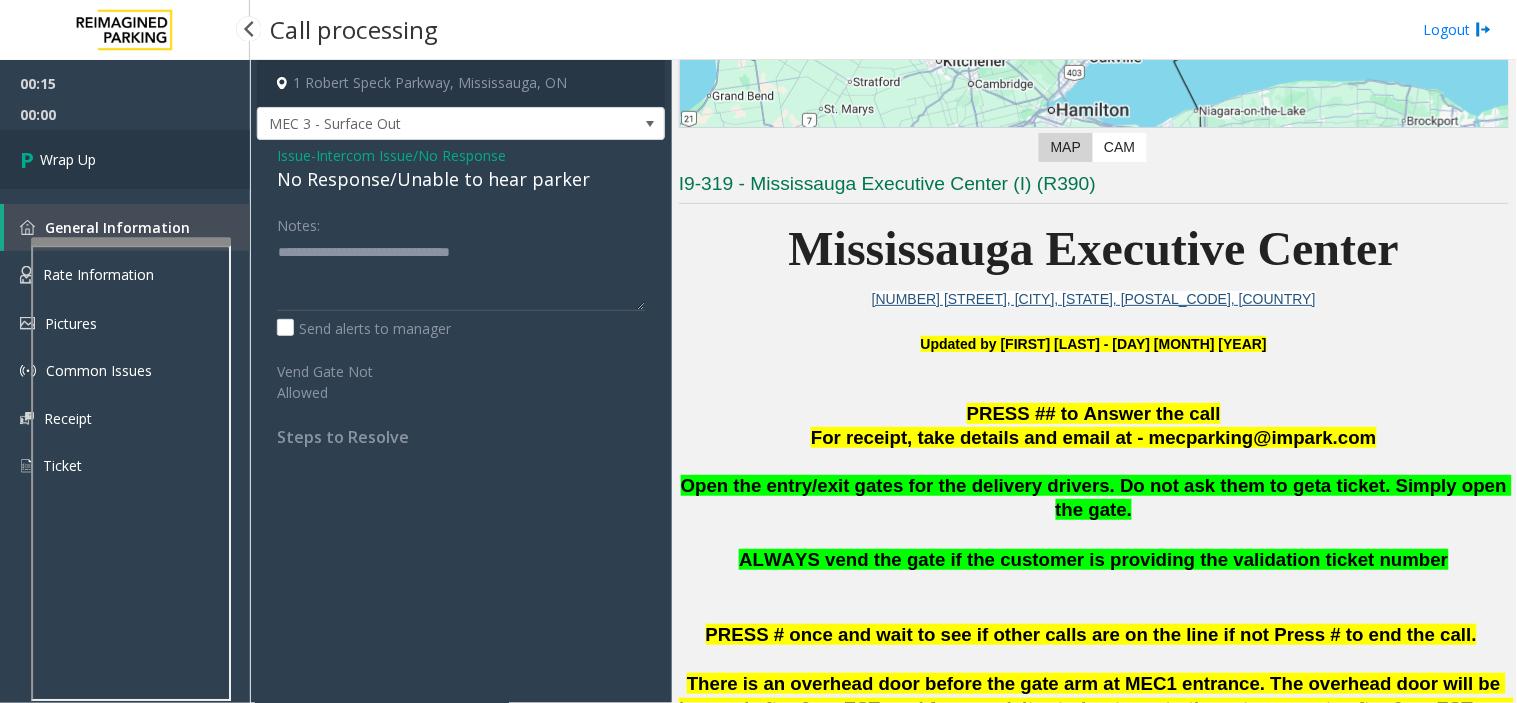 click on "Wrap Up" at bounding box center [125, 159] 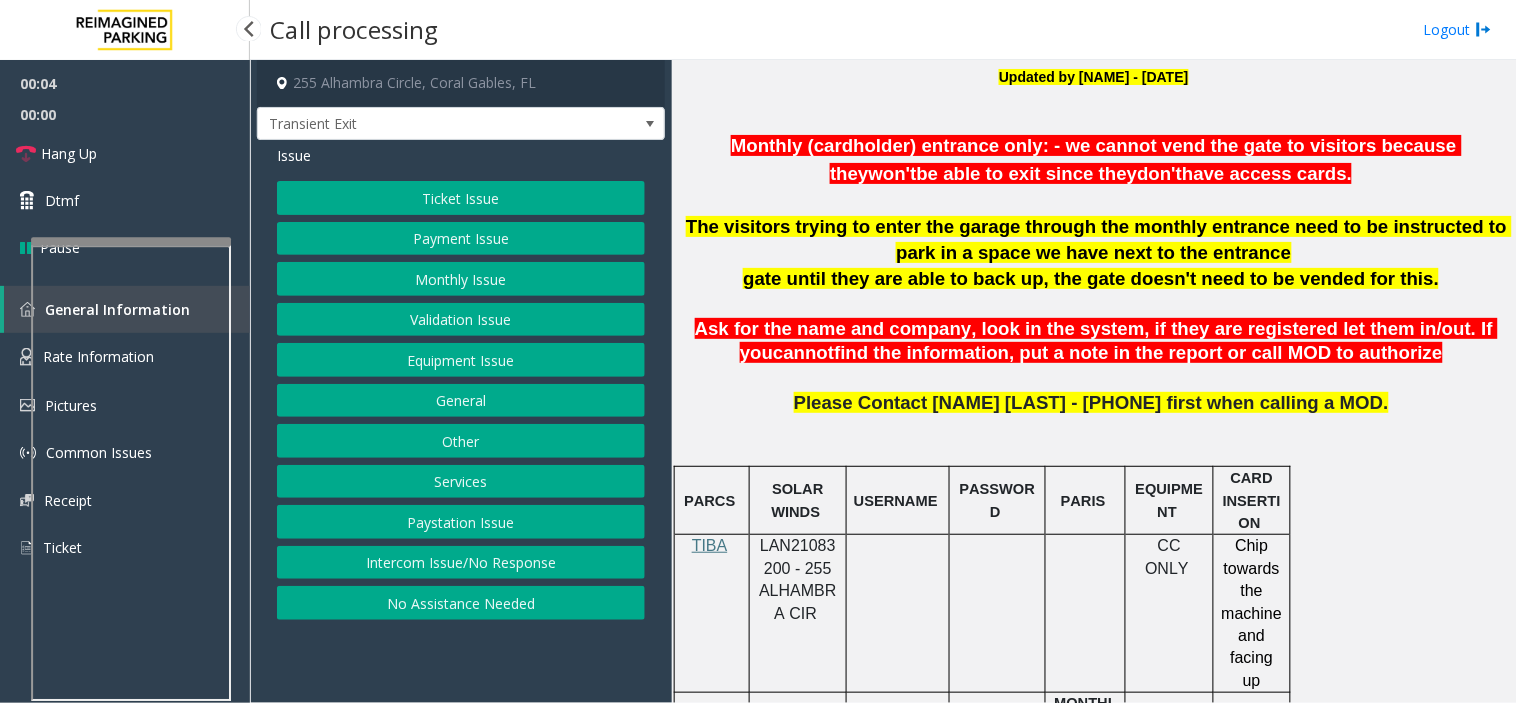 scroll, scrollTop: 777, scrollLeft: 0, axis: vertical 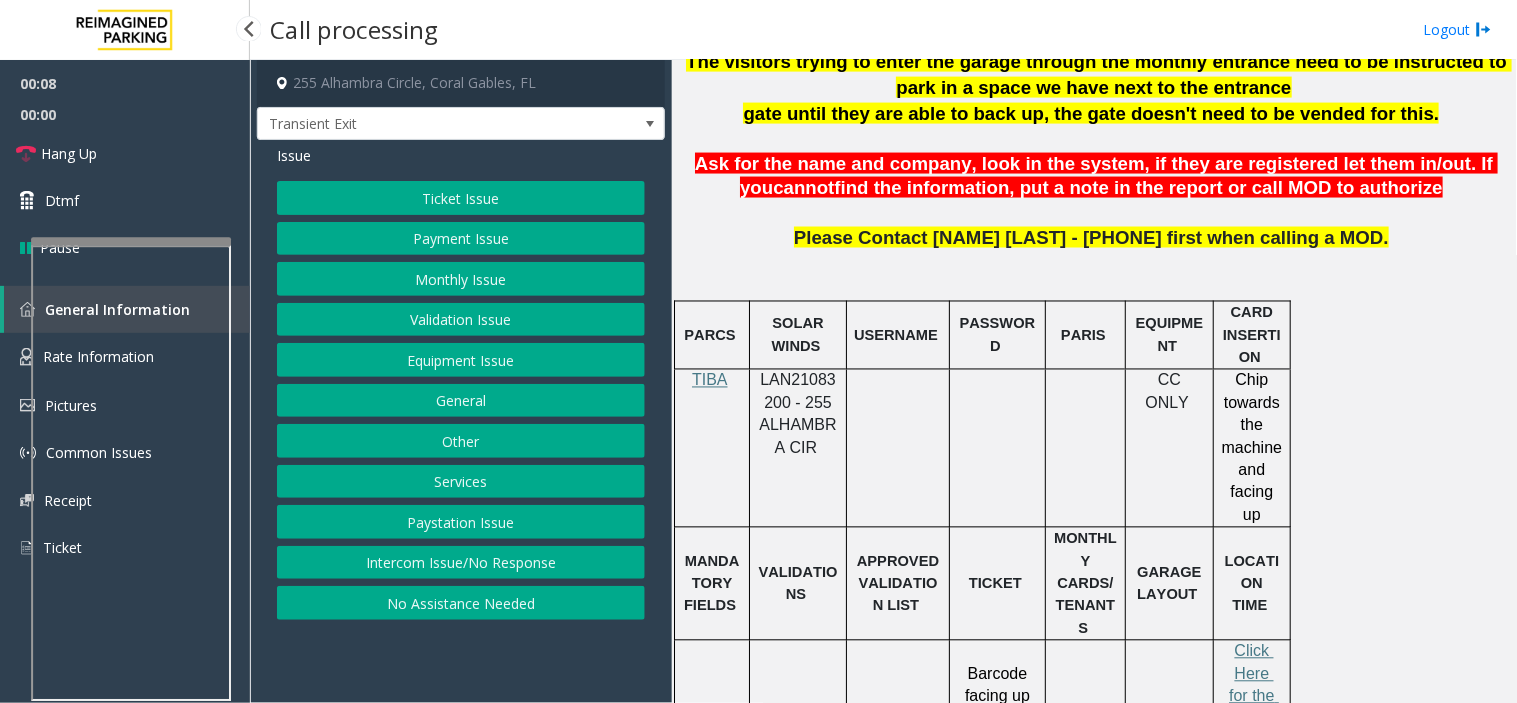 click on "LAN21083200 - 255 ALHAMBRA CIR" 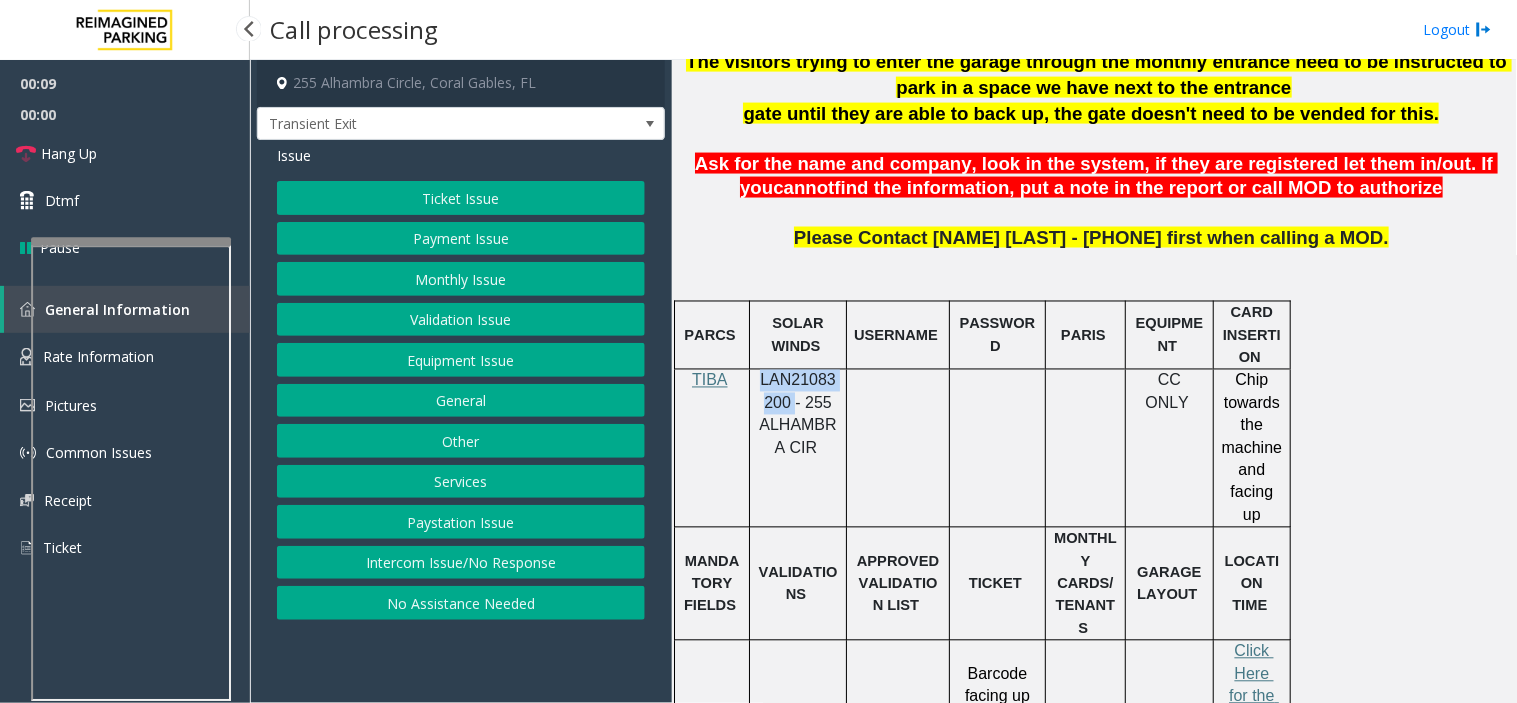 click on "LAN21083200 - 255 ALHAMBRA CIR" 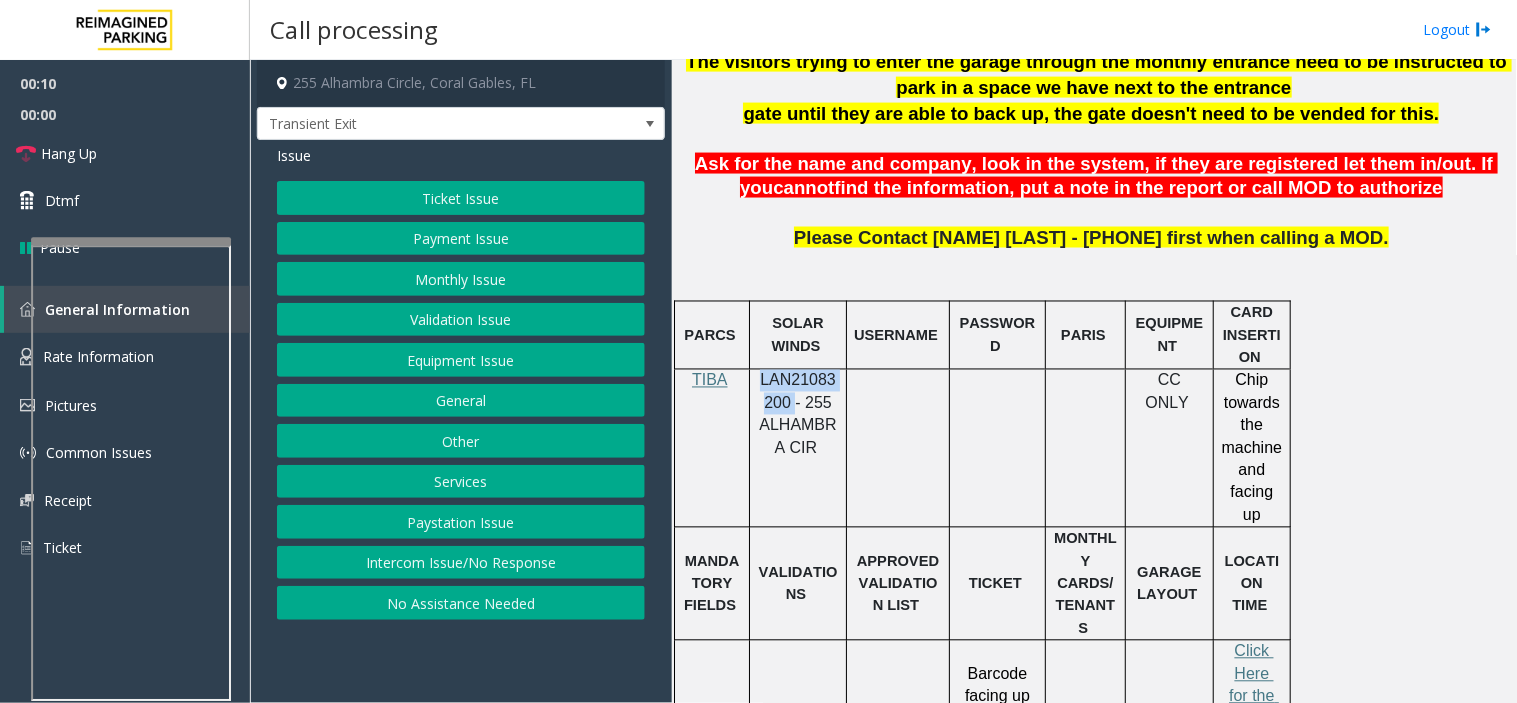 click on "Ticket Issue" 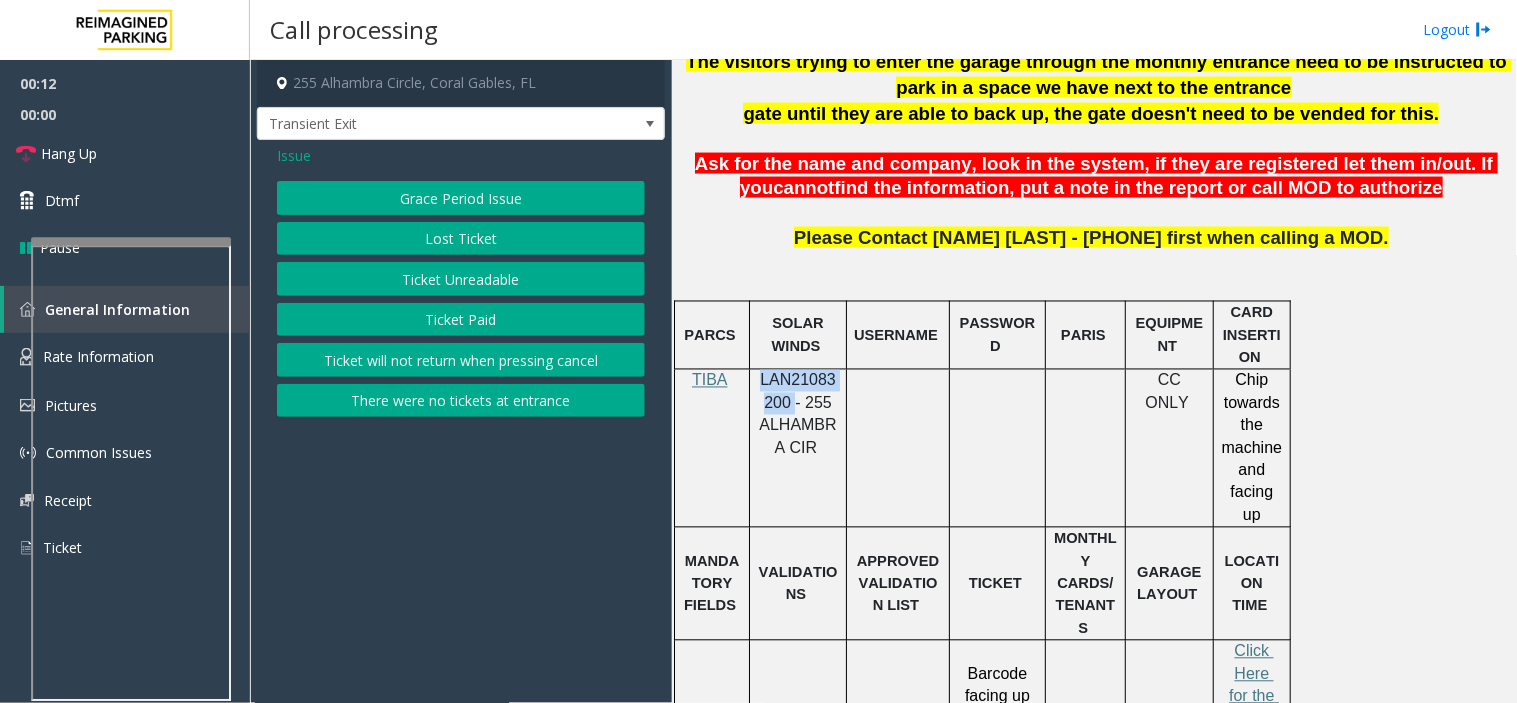 click on "Lost Ticket" 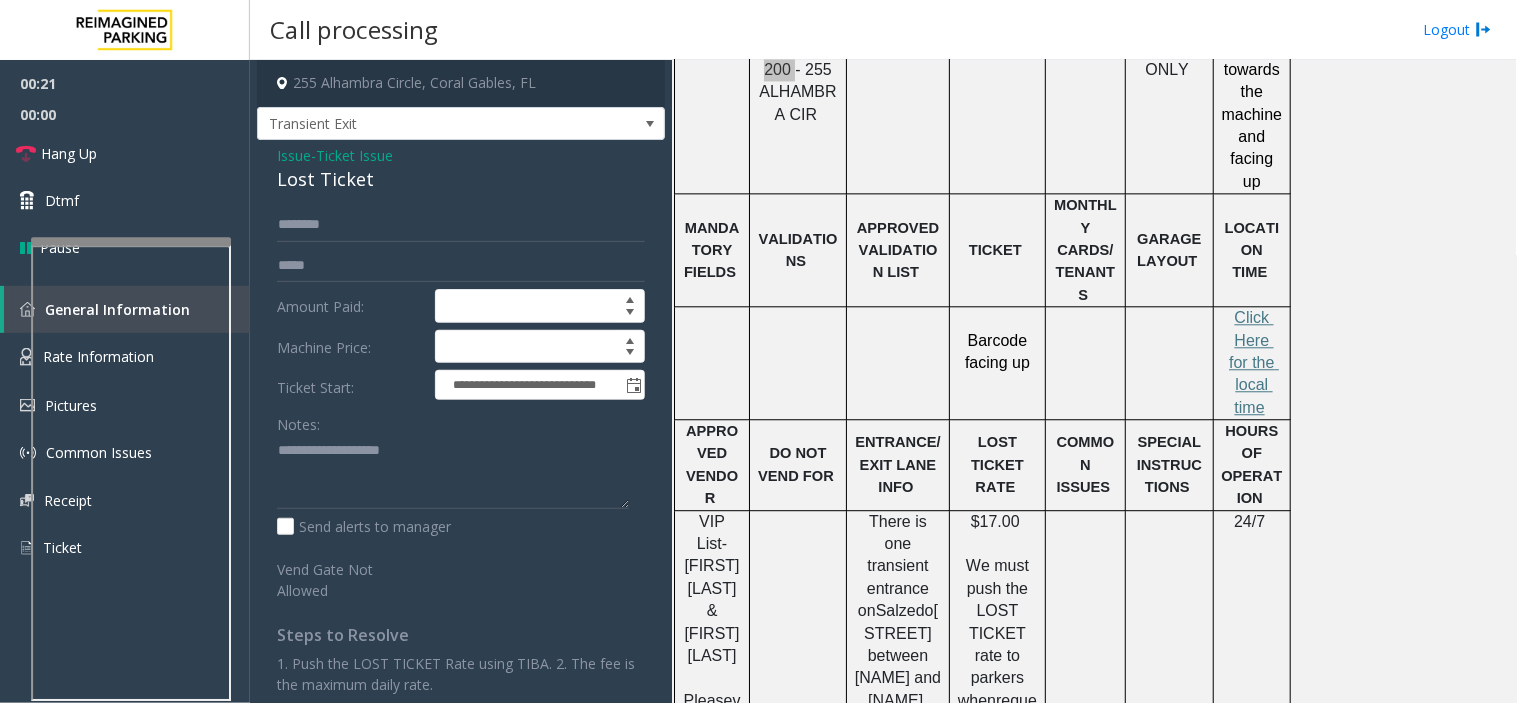 scroll, scrollTop: 1444, scrollLeft: 0, axis: vertical 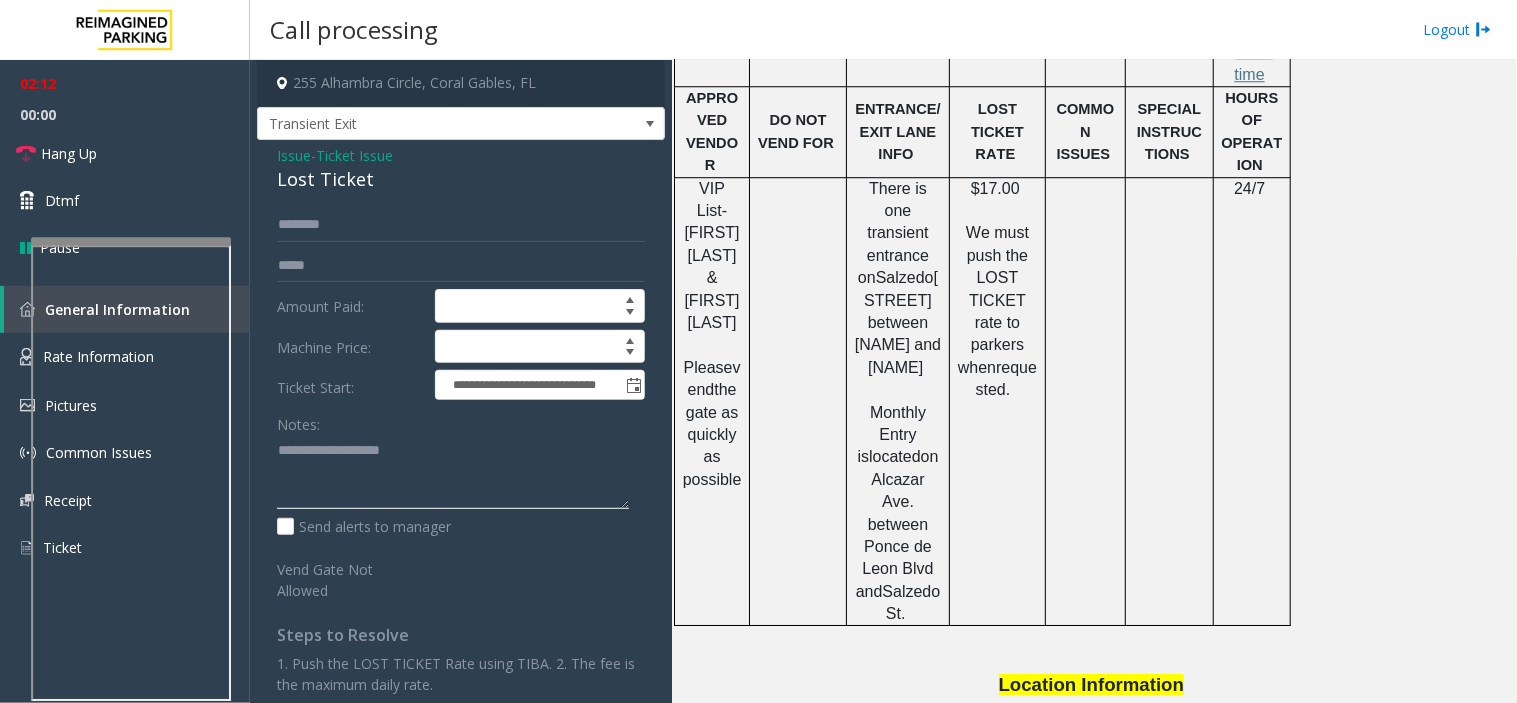 click 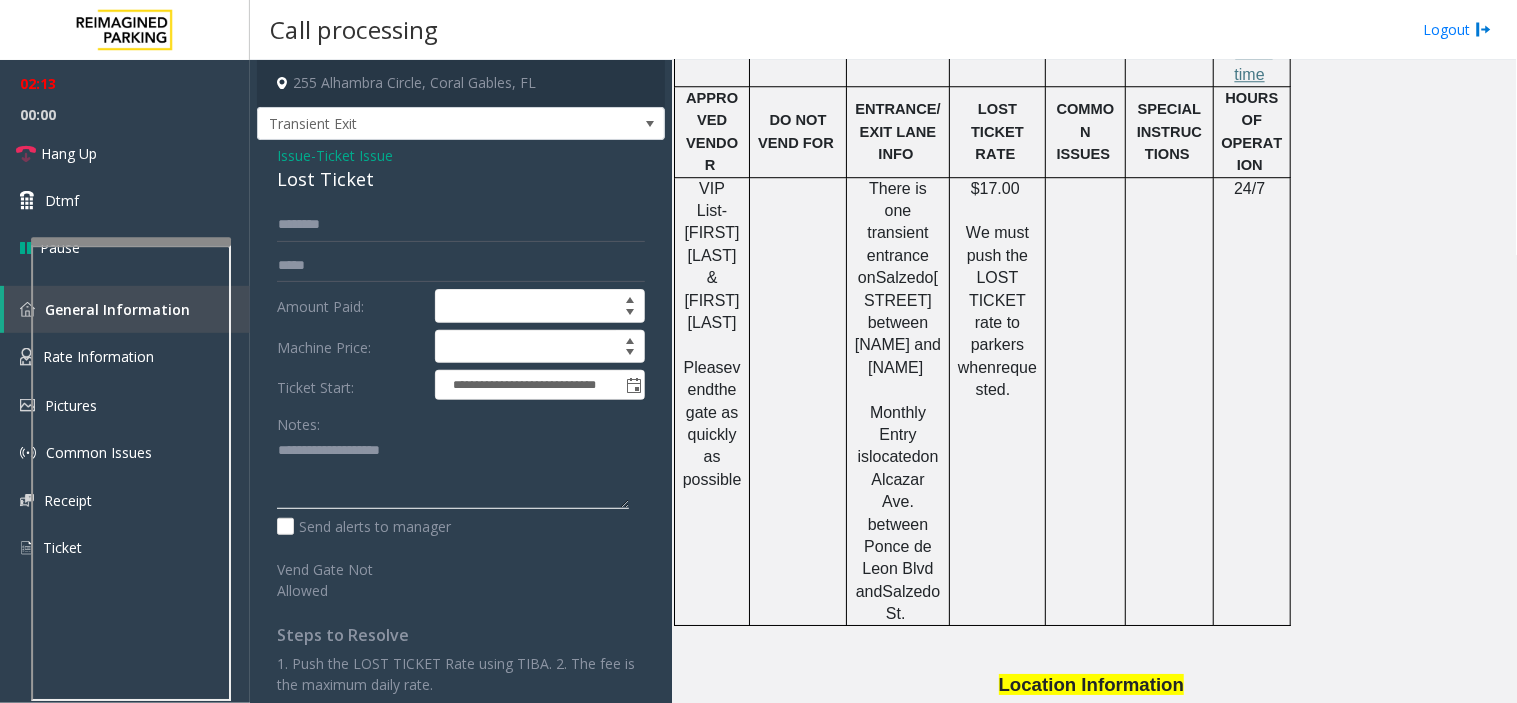 paste on "**********" 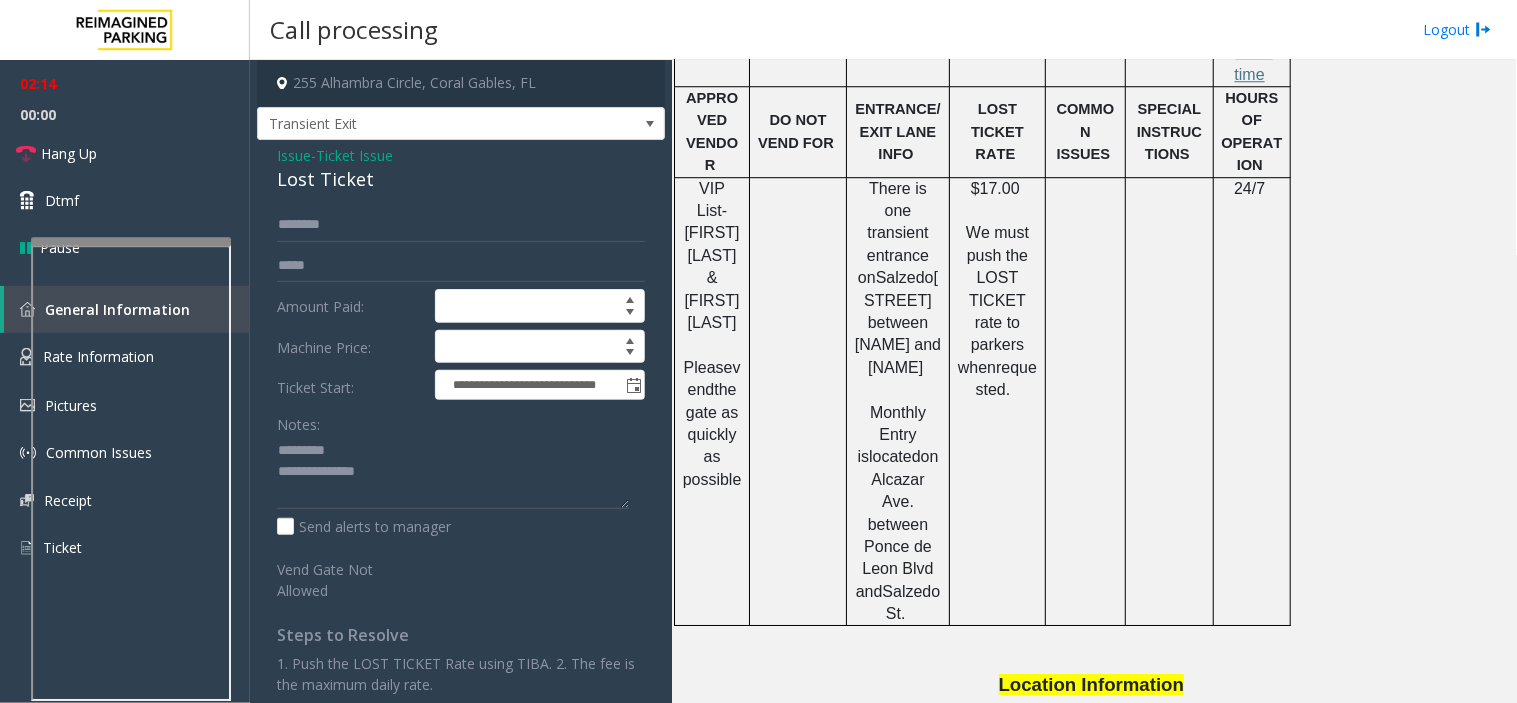 click on "Lost Ticket" 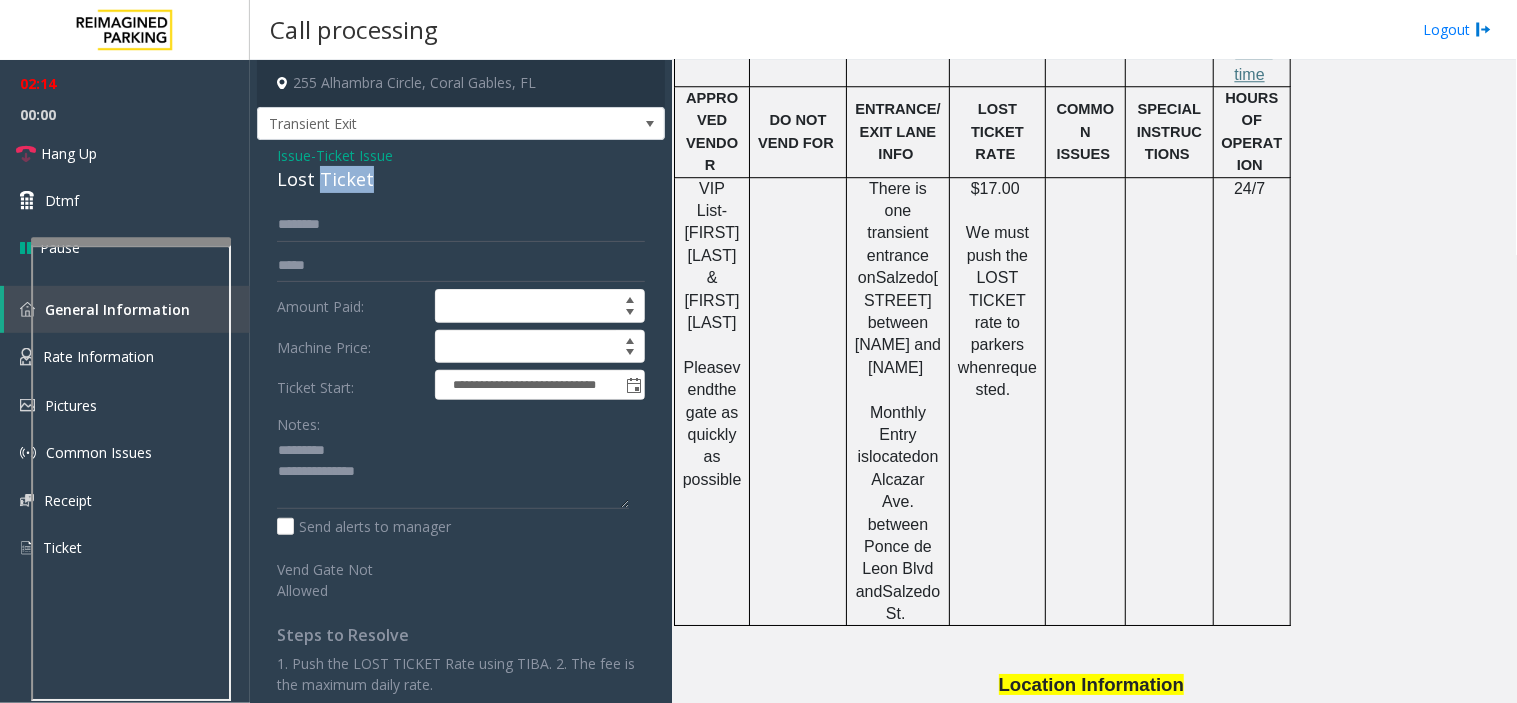 click on "Lost Ticket" 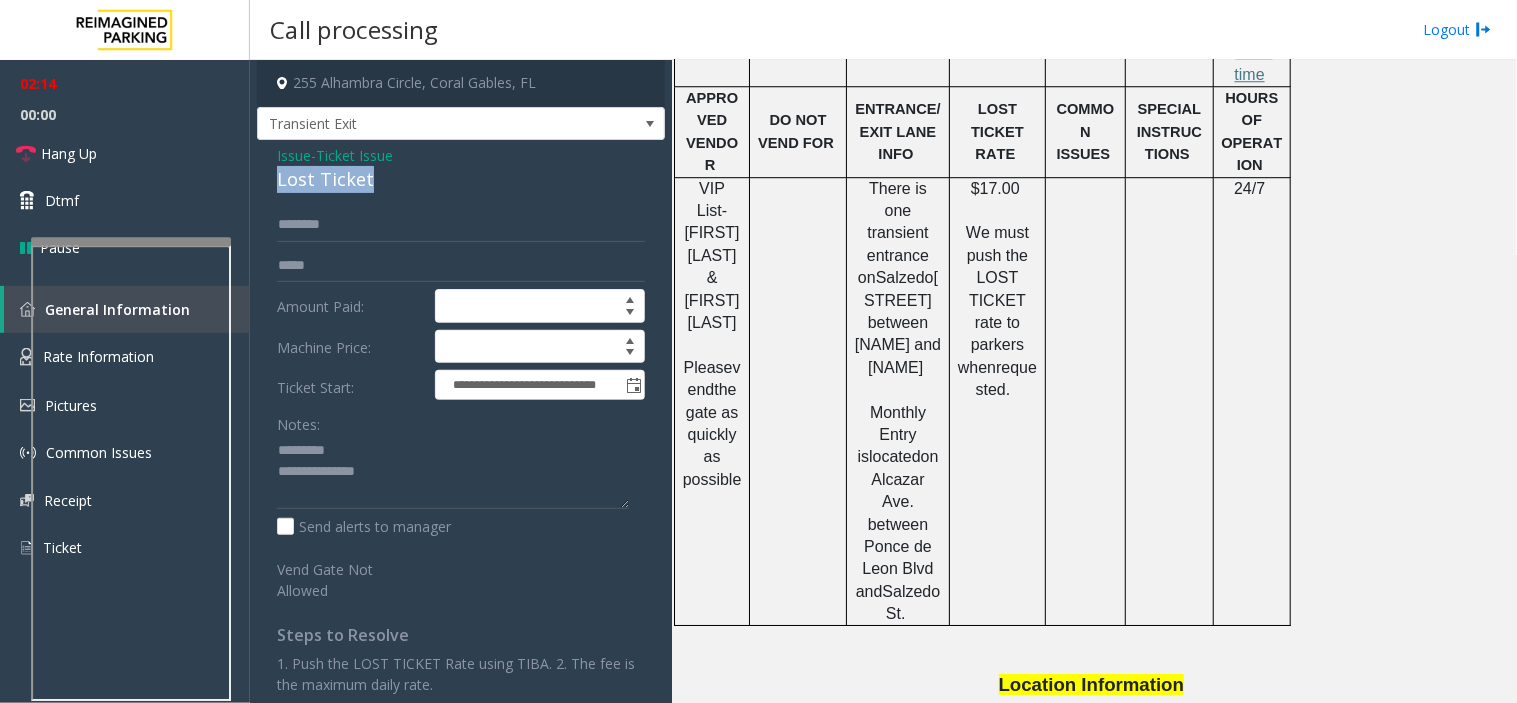 click on "Lost Ticket" 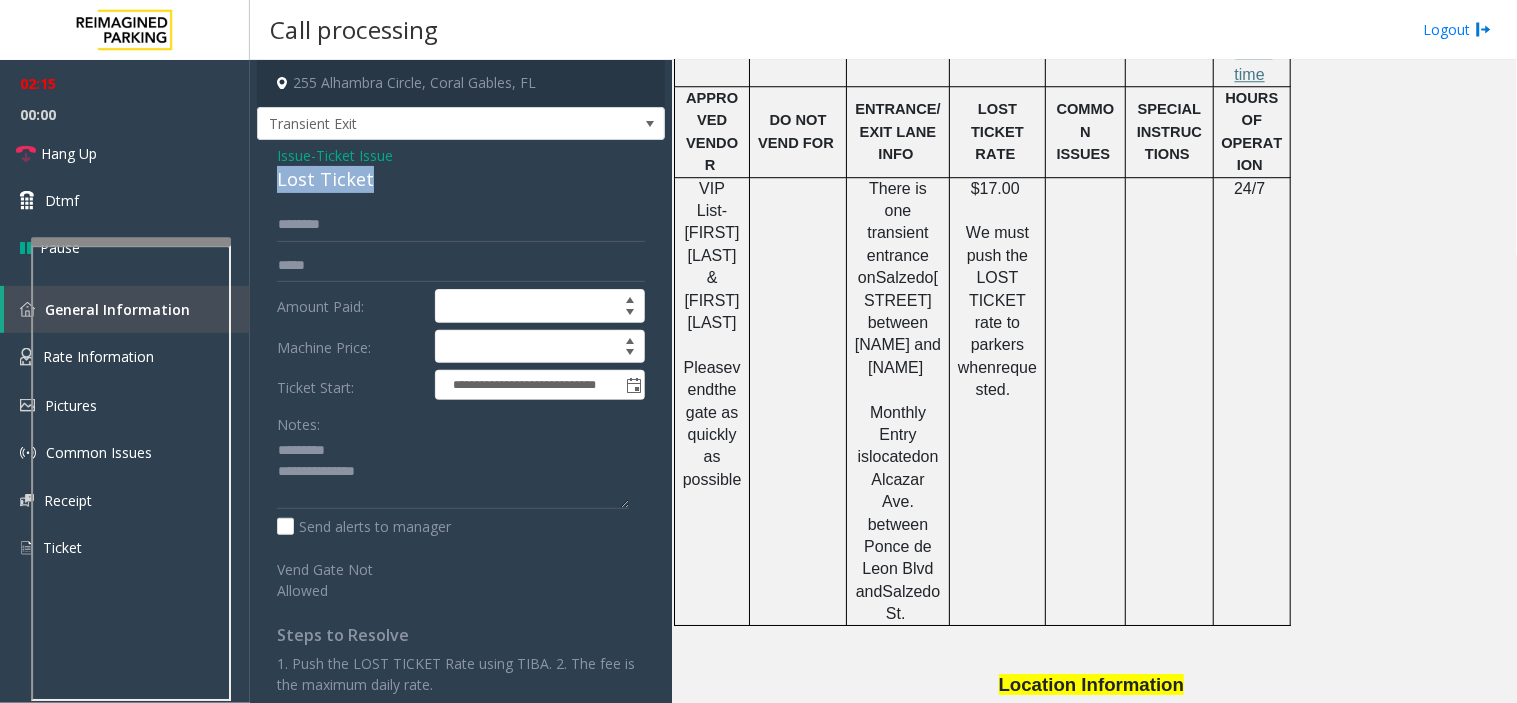copy on "Lost Ticket" 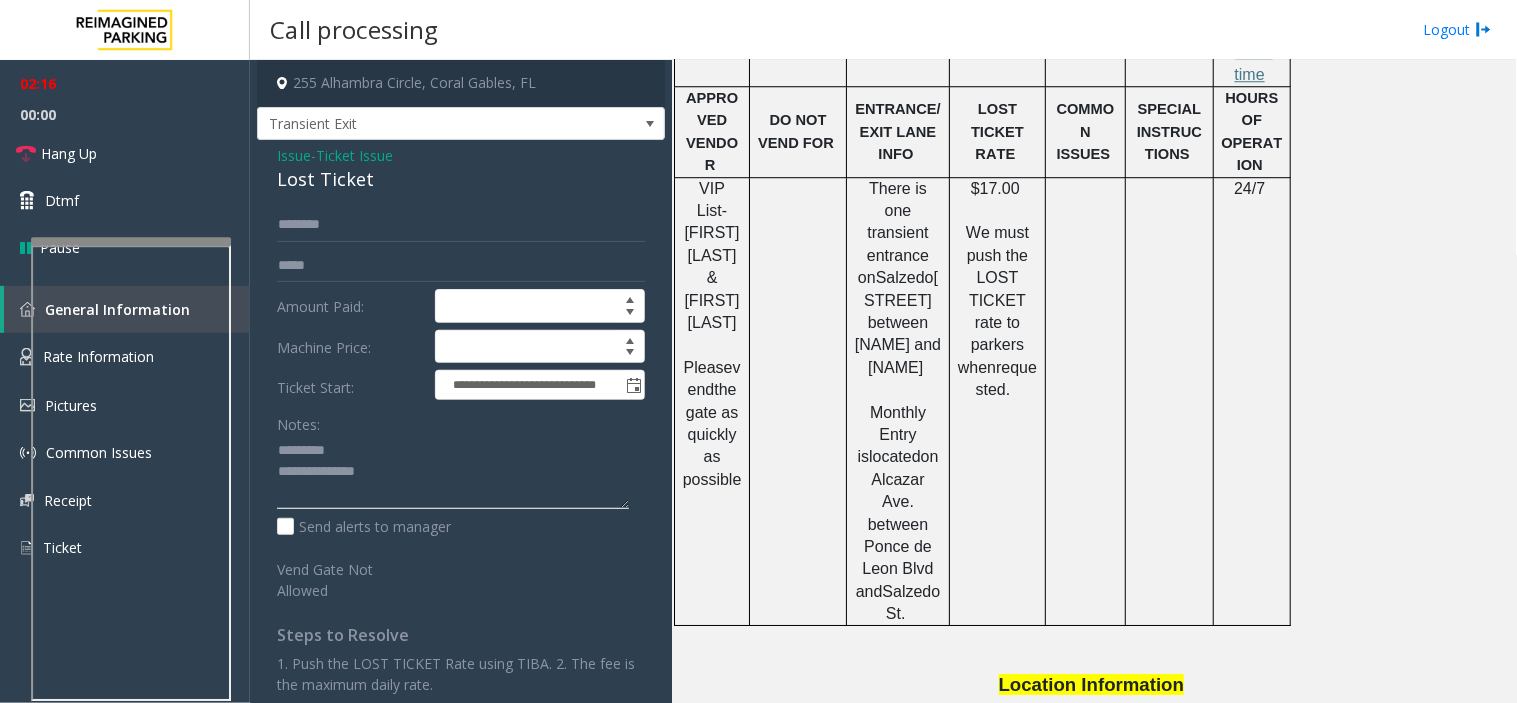 click 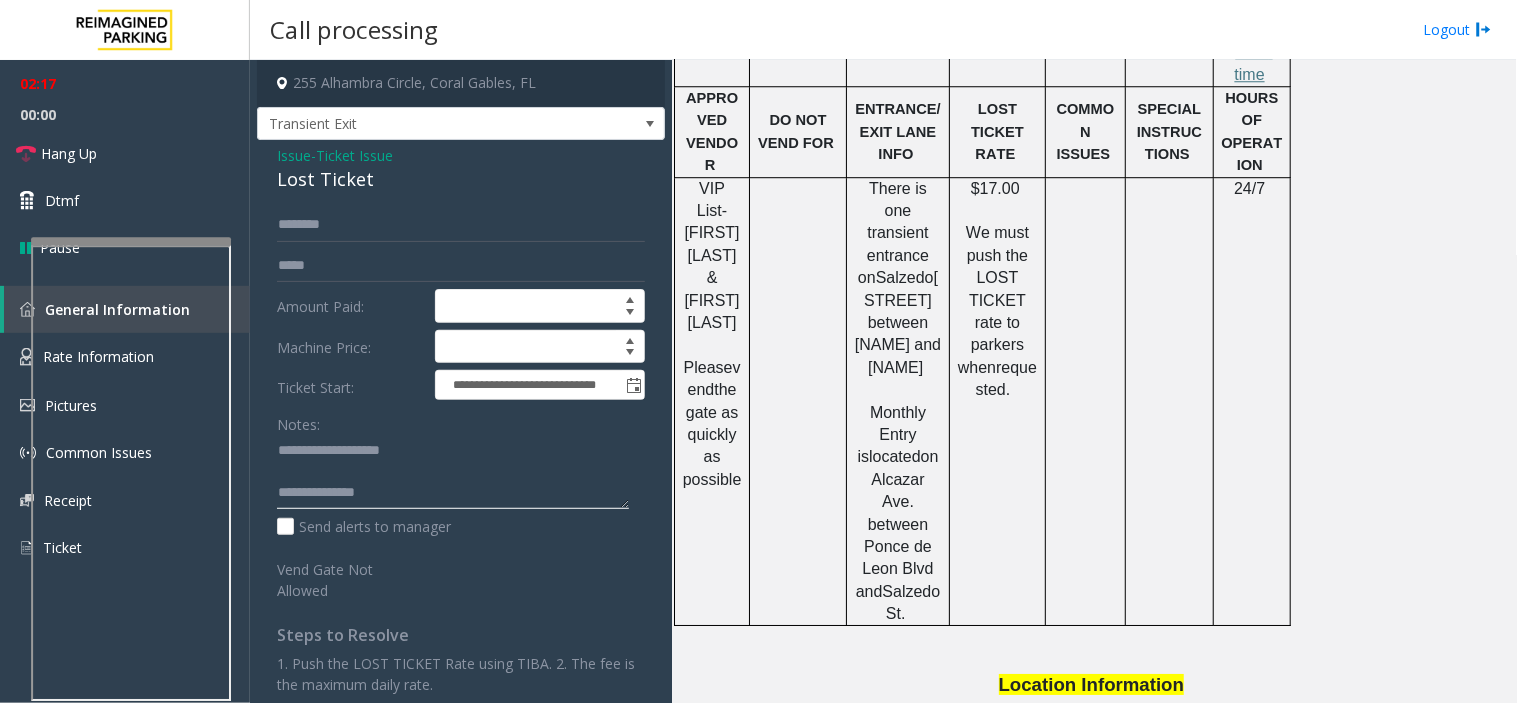 click 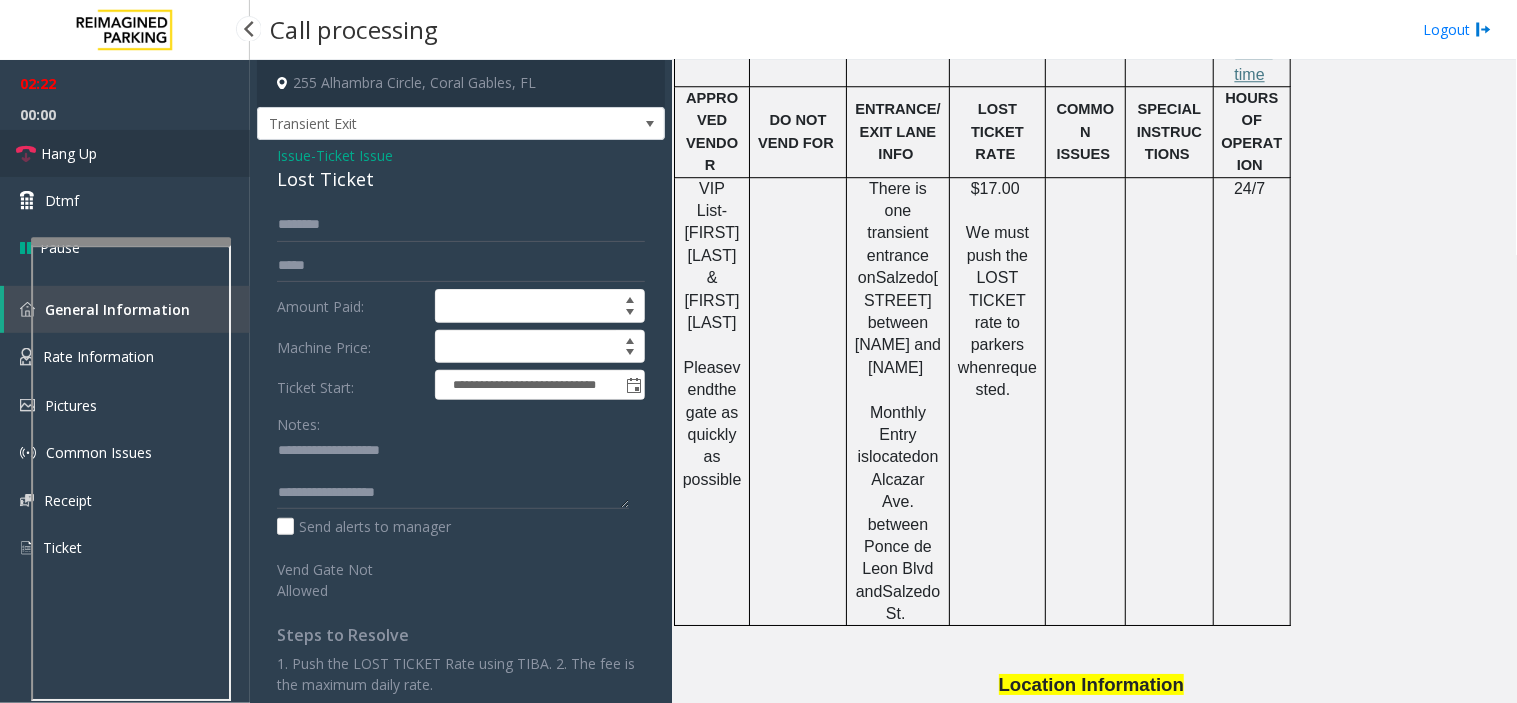 click on "Hang Up" at bounding box center (125, 153) 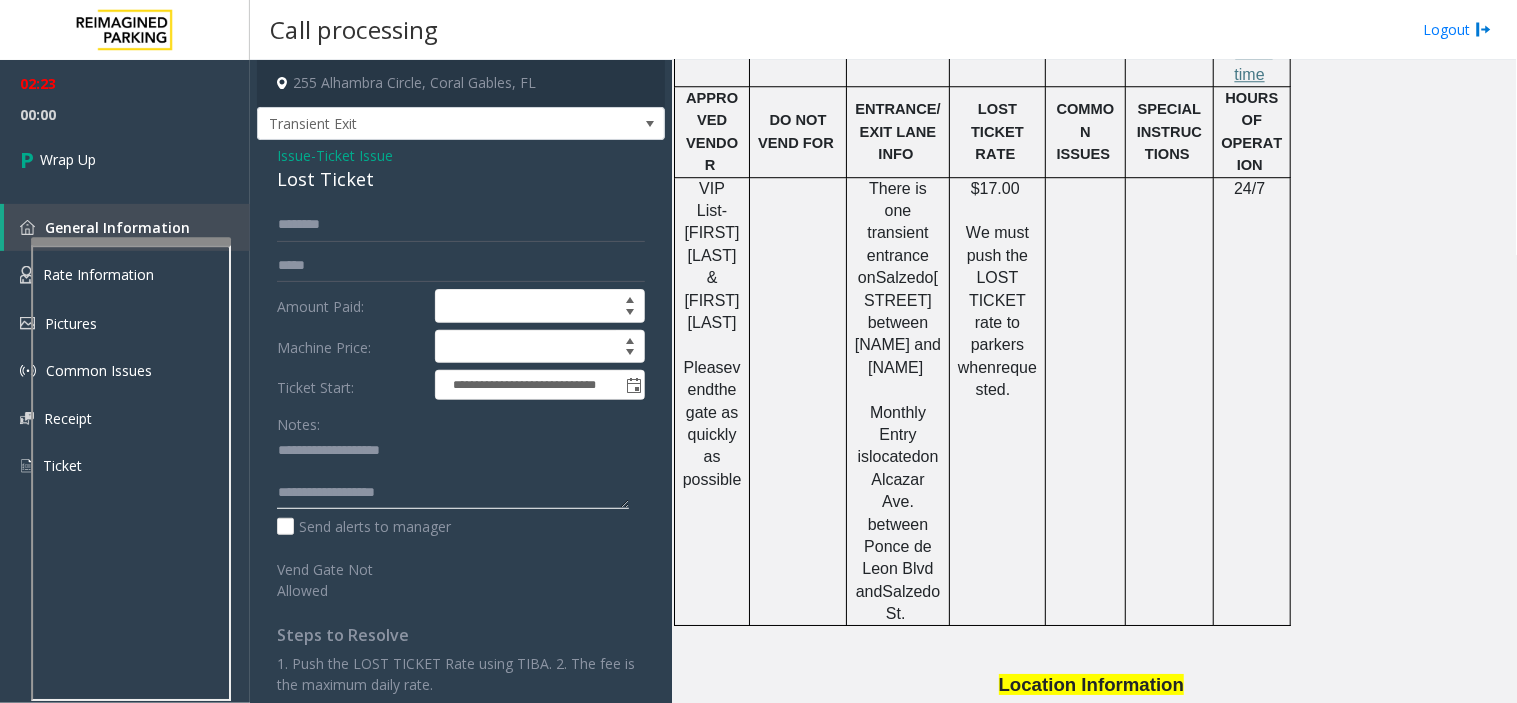 click 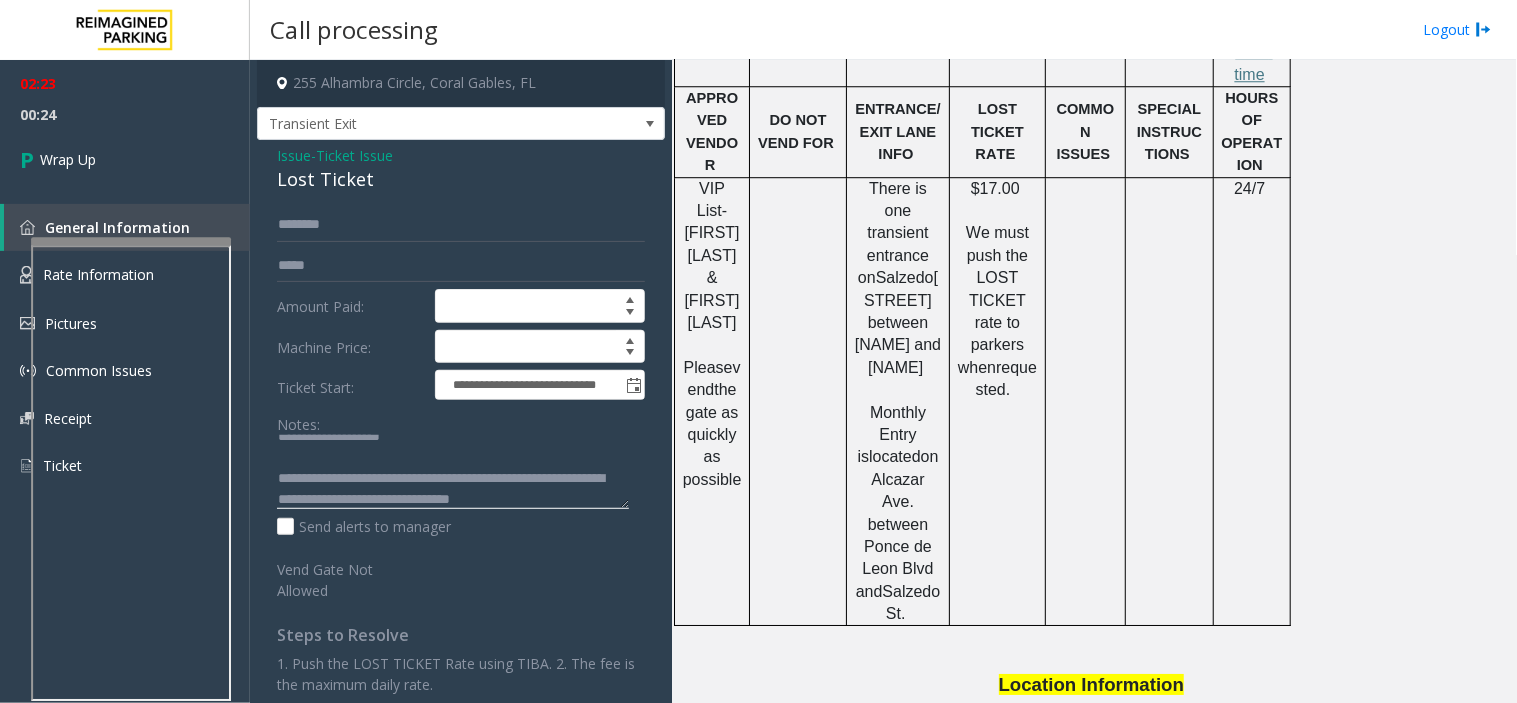 scroll, scrollTop: 35, scrollLeft: 0, axis: vertical 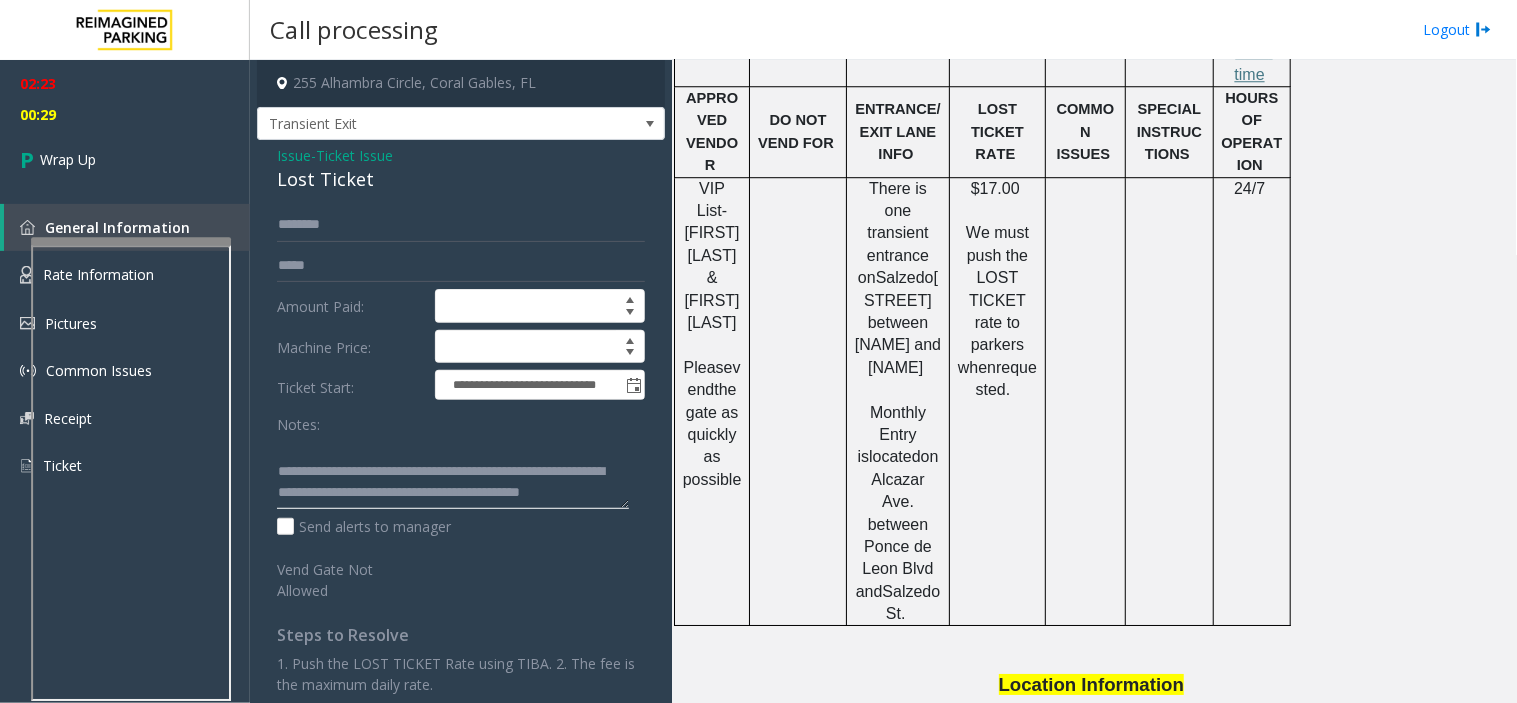 click 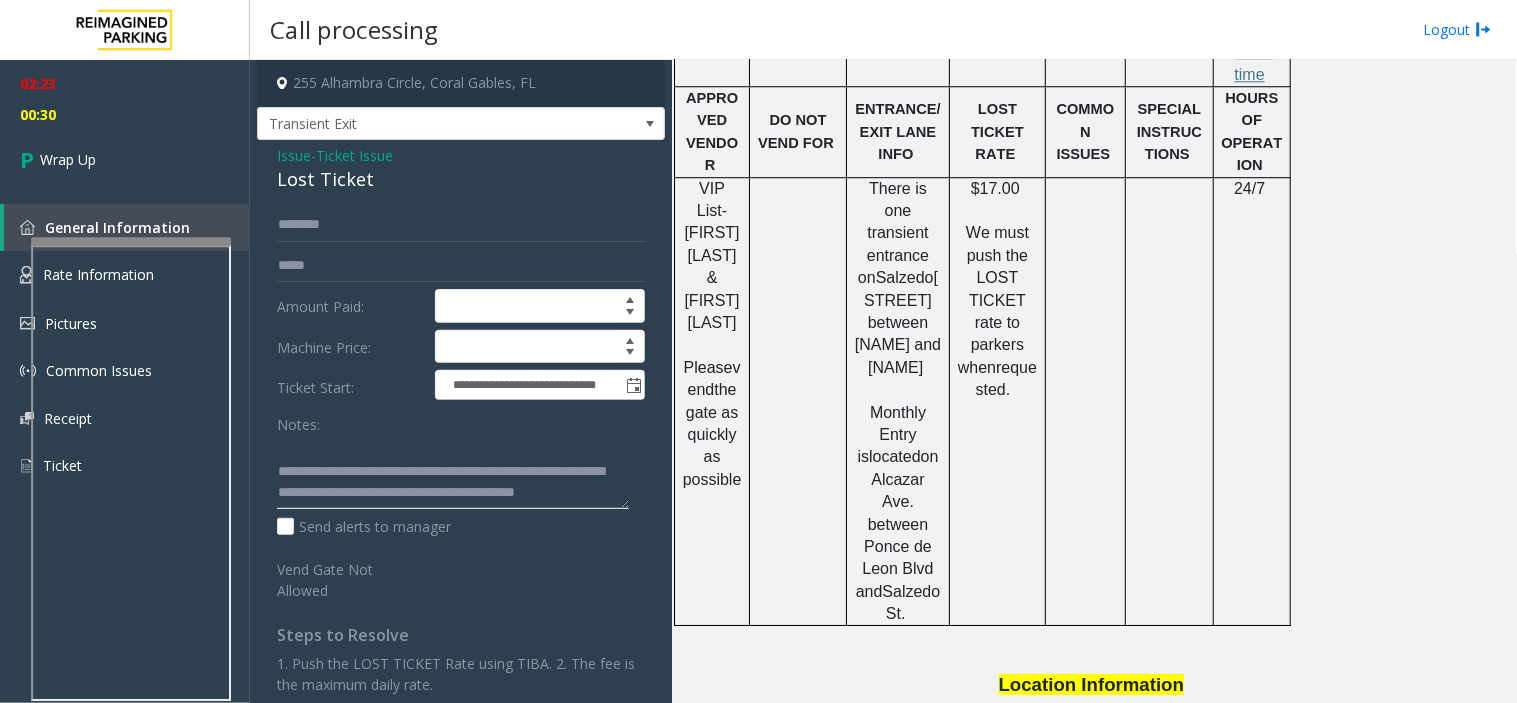 click 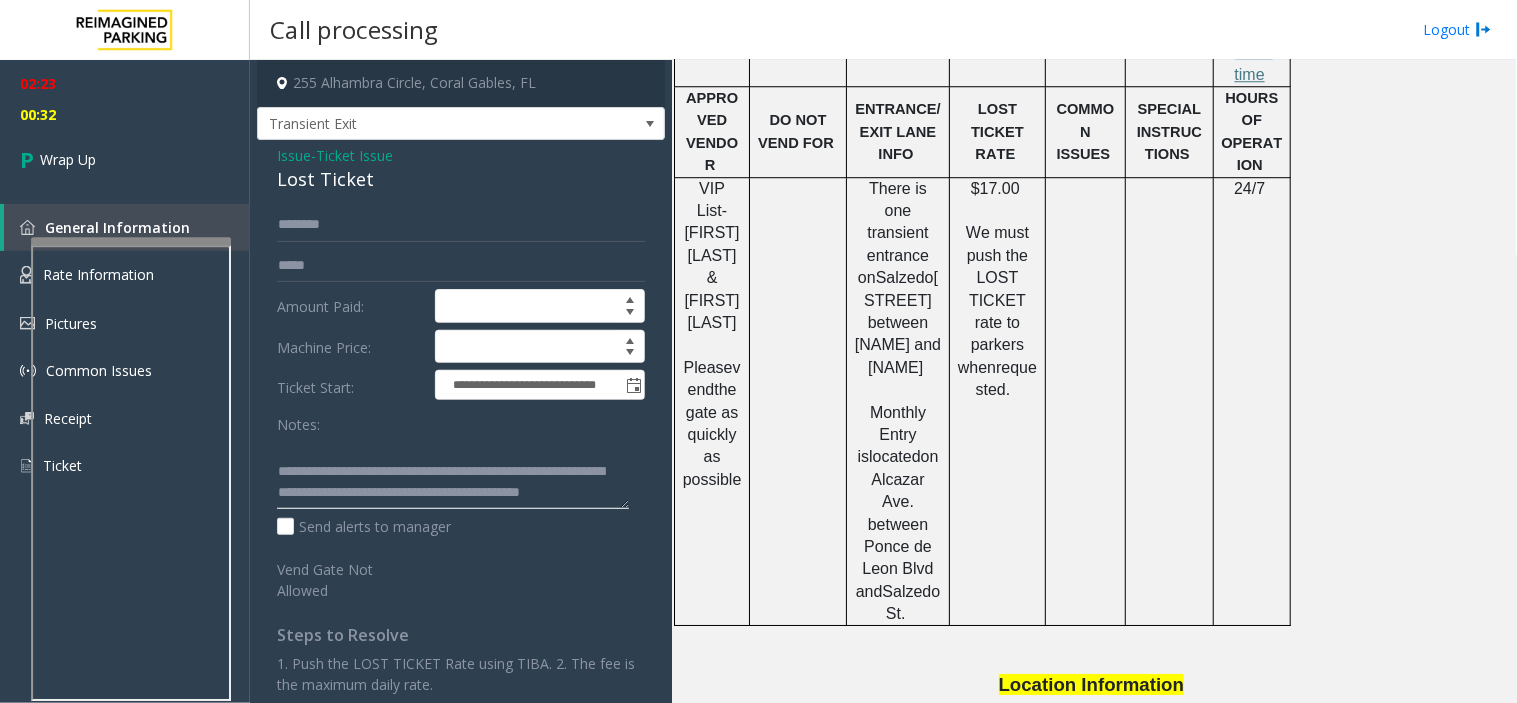 click 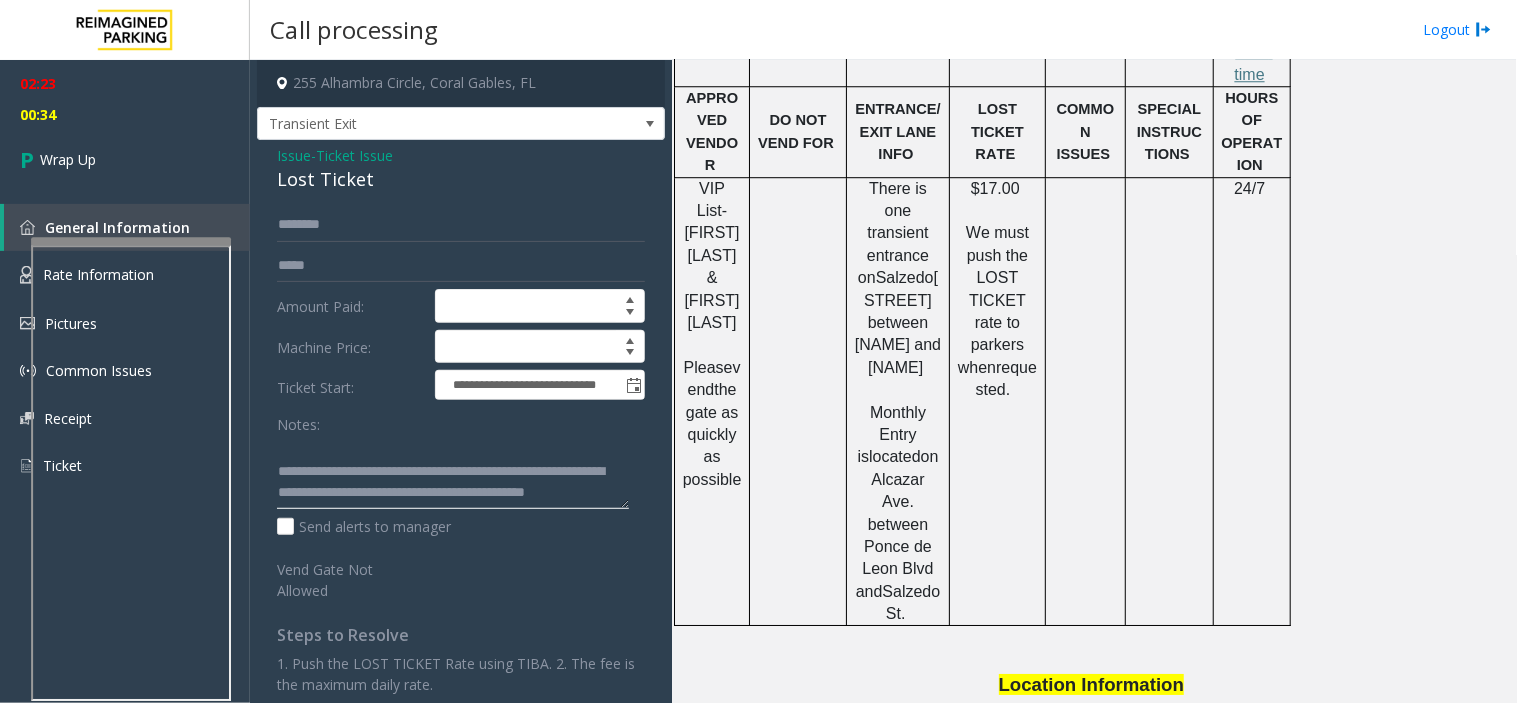 scroll, scrollTop: 42, scrollLeft: 0, axis: vertical 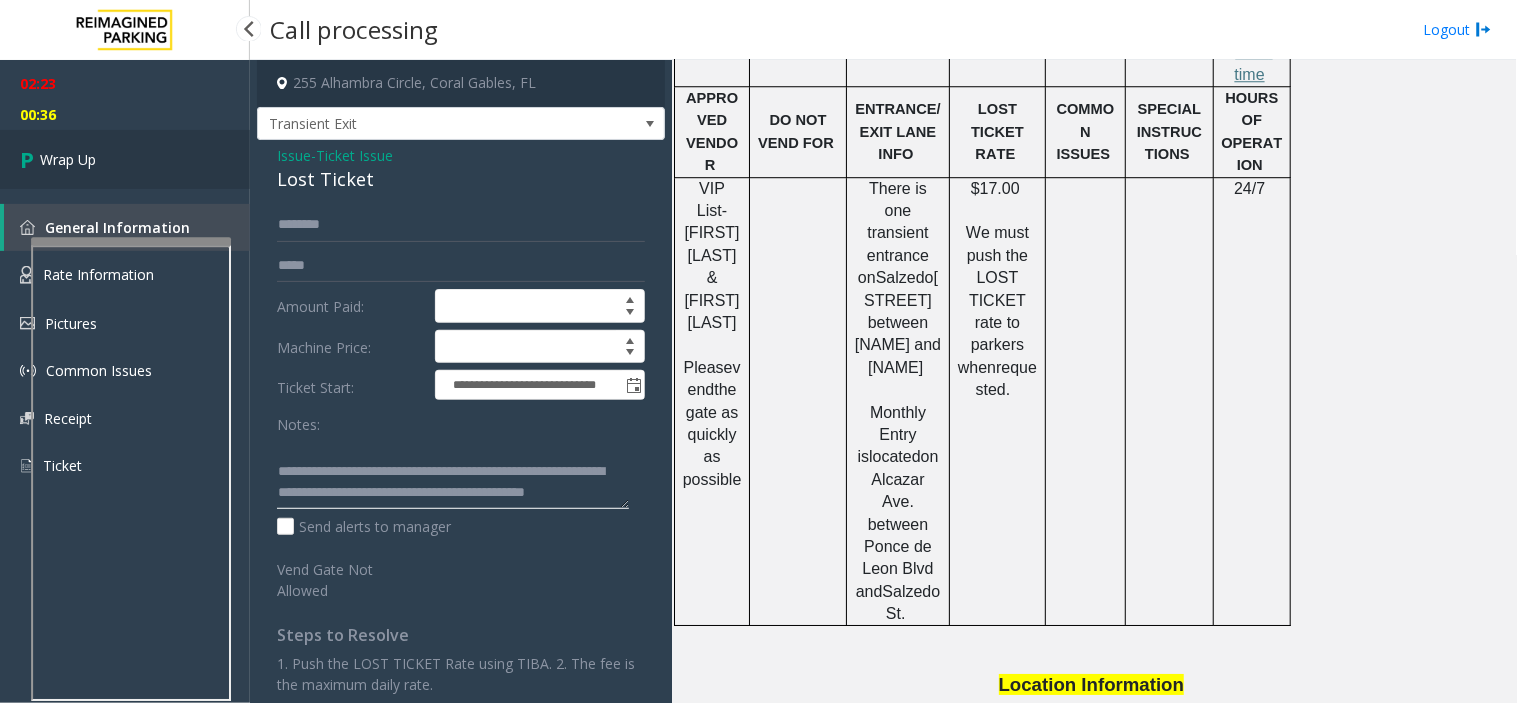 type on "**********" 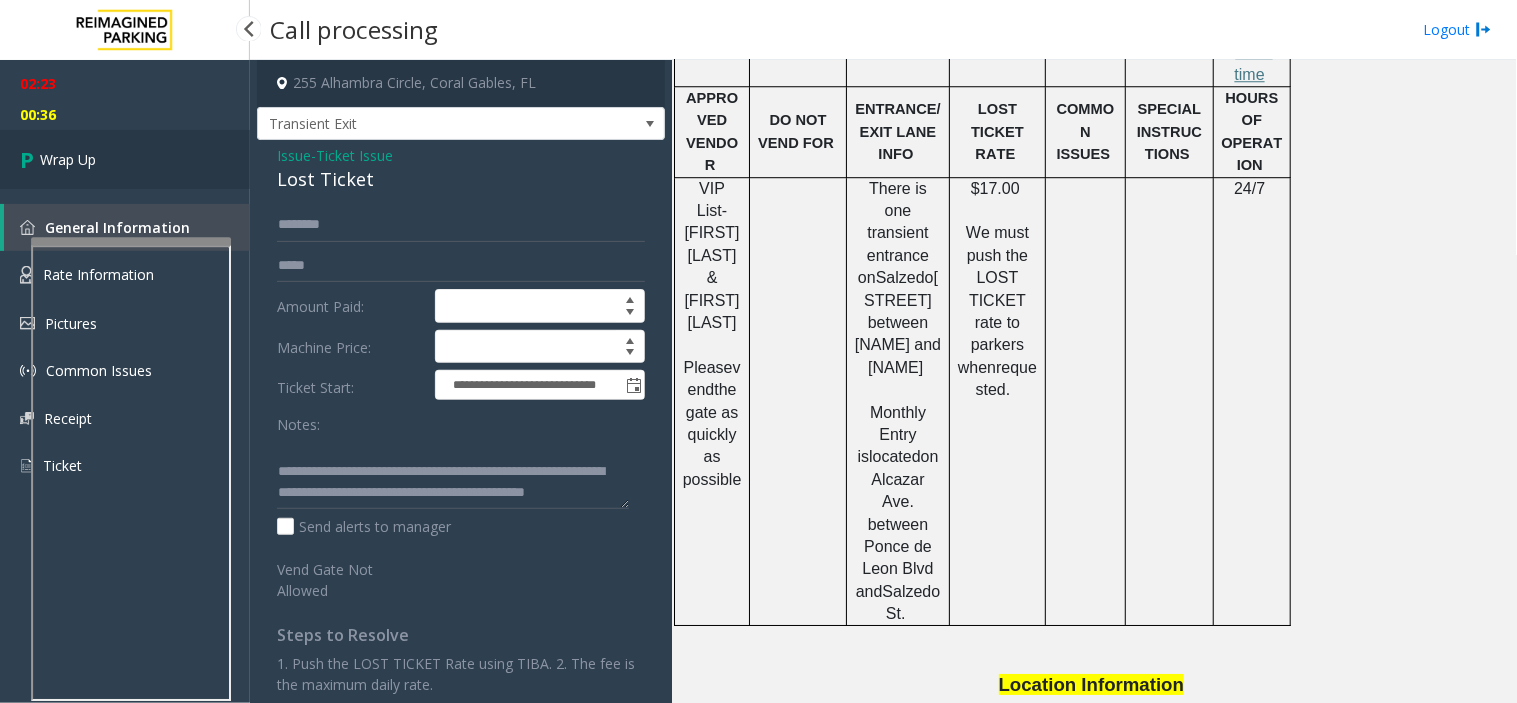click on "Wrap Up" at bounding box center [125, 159] 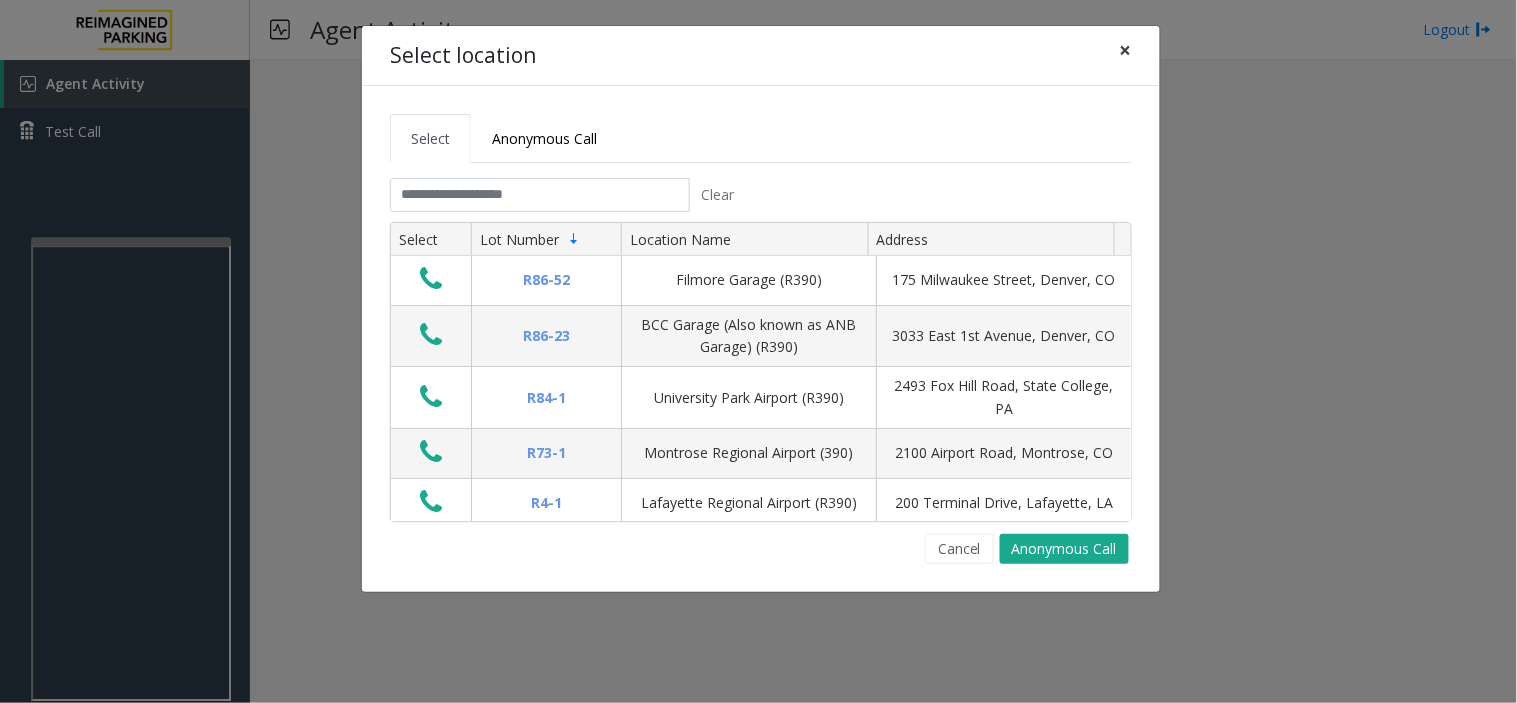 click on "×" 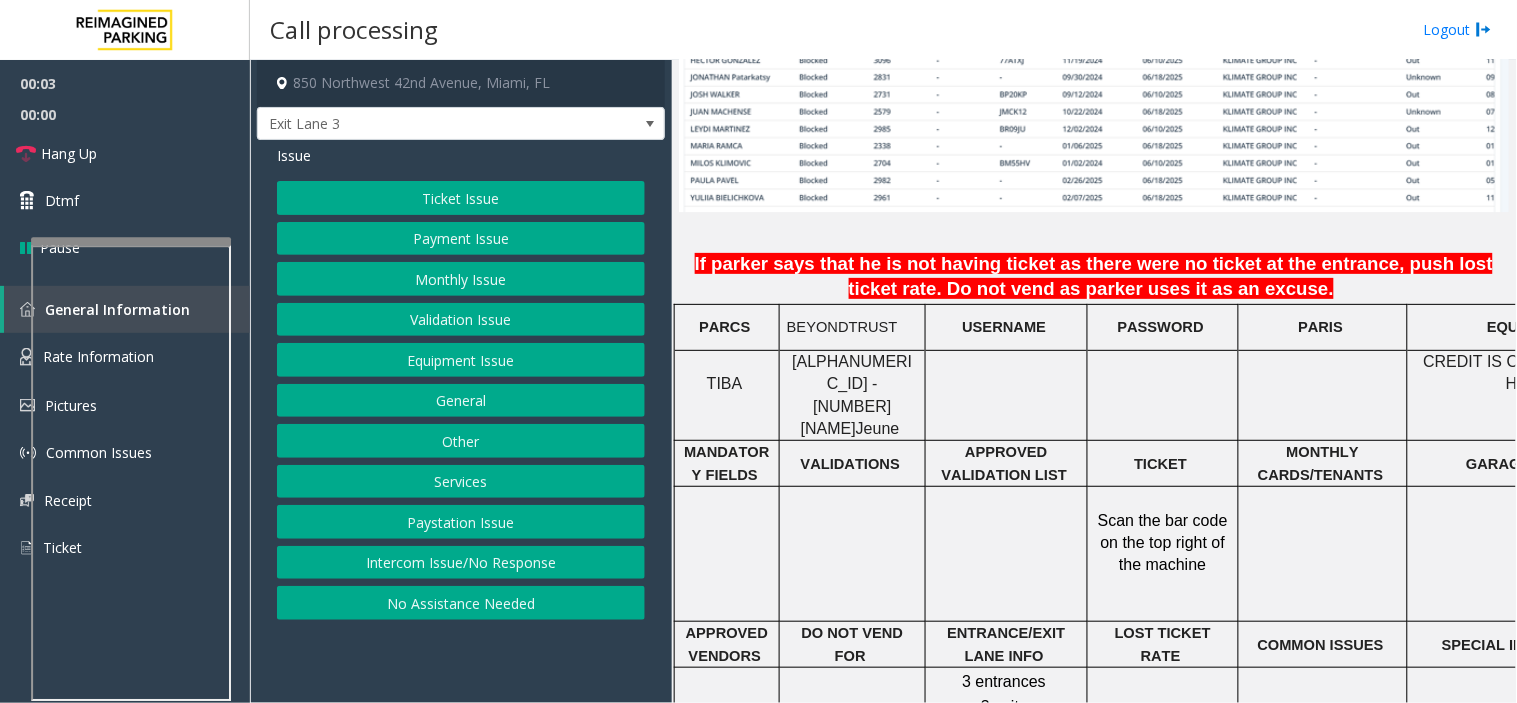 scroll, scrollTop: 1555, scrollLeft: 0, axis: vertical 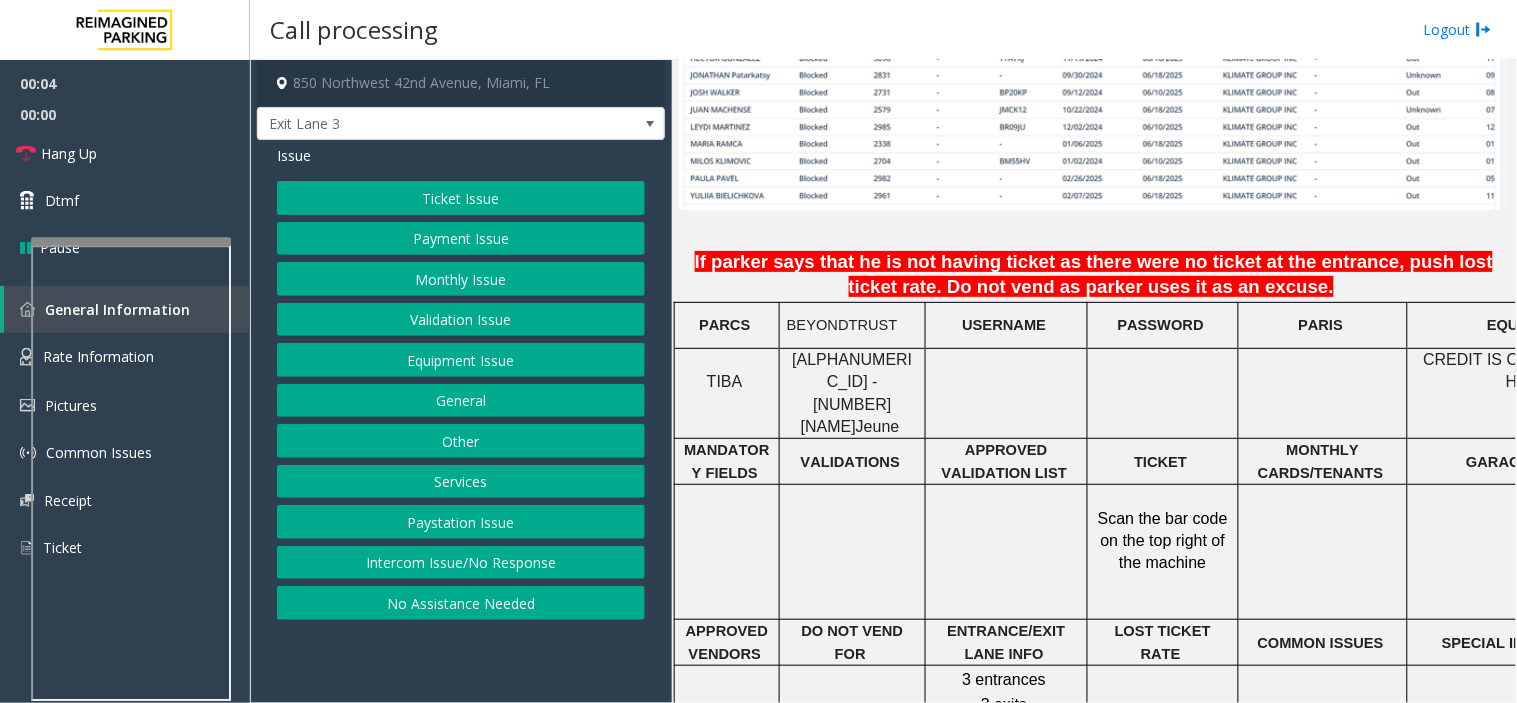 click on "[ALPHANUMERIC_ID] - [NUMBER] [NAME]" 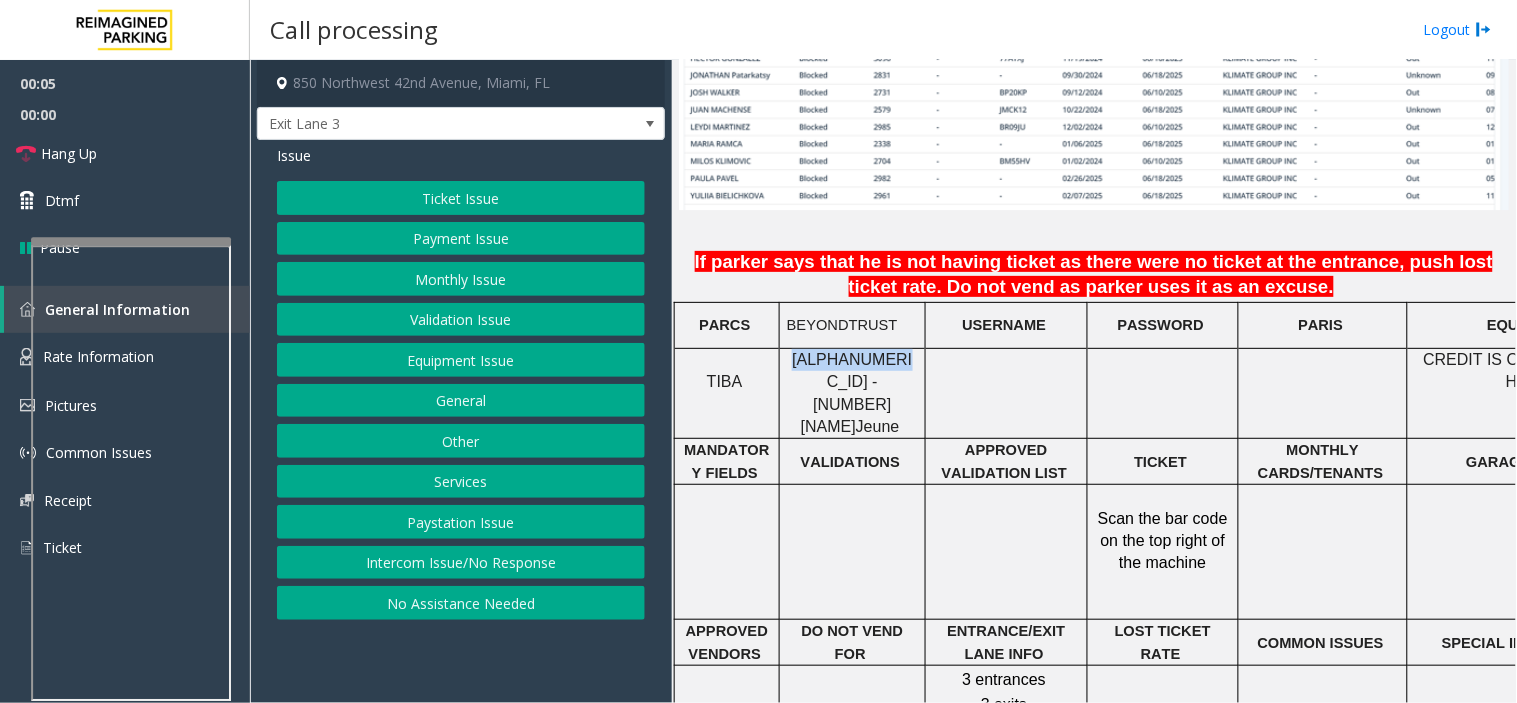 click on "[ALPHANUMERIC_ID] - [NUMBER] [NAME]" 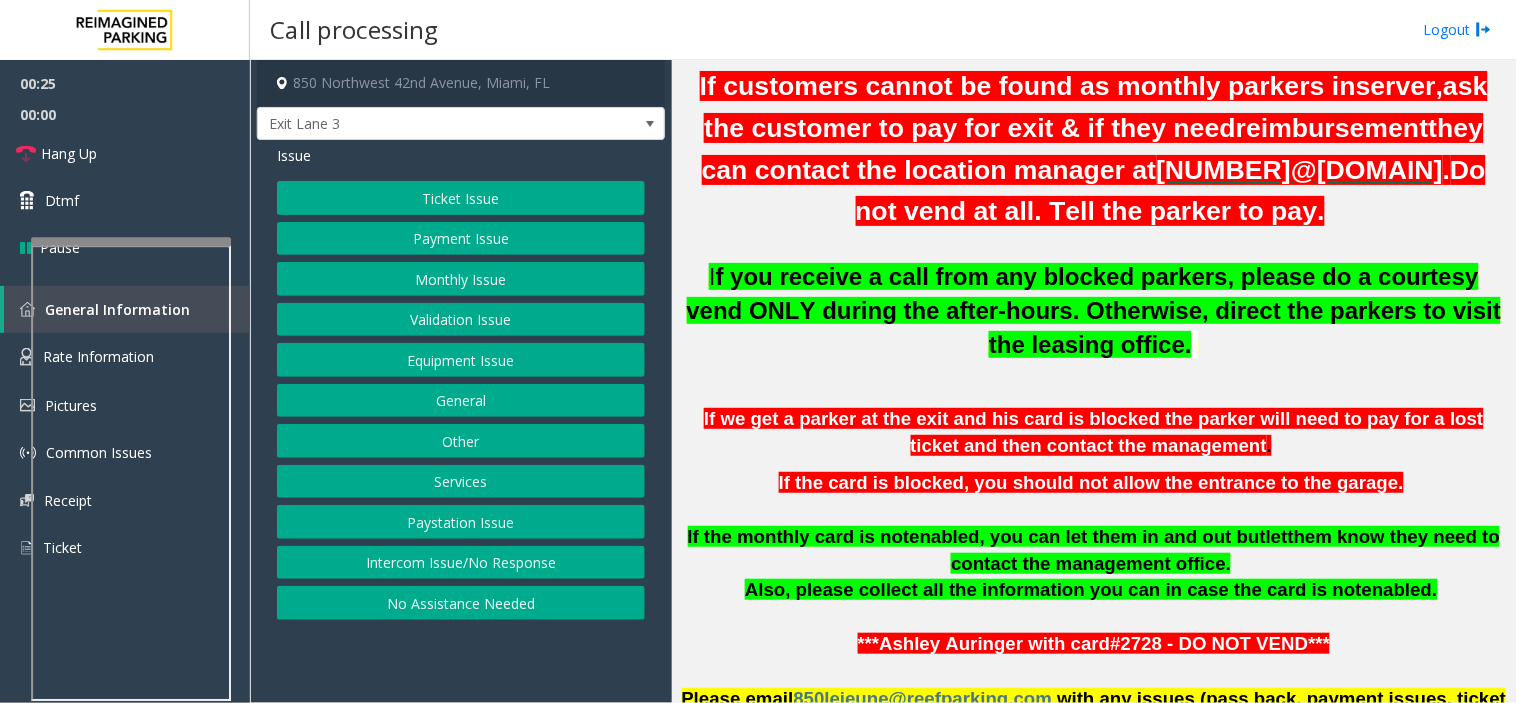scroll, scrollTop: 666, scrollLeft: 0, axis: vertical 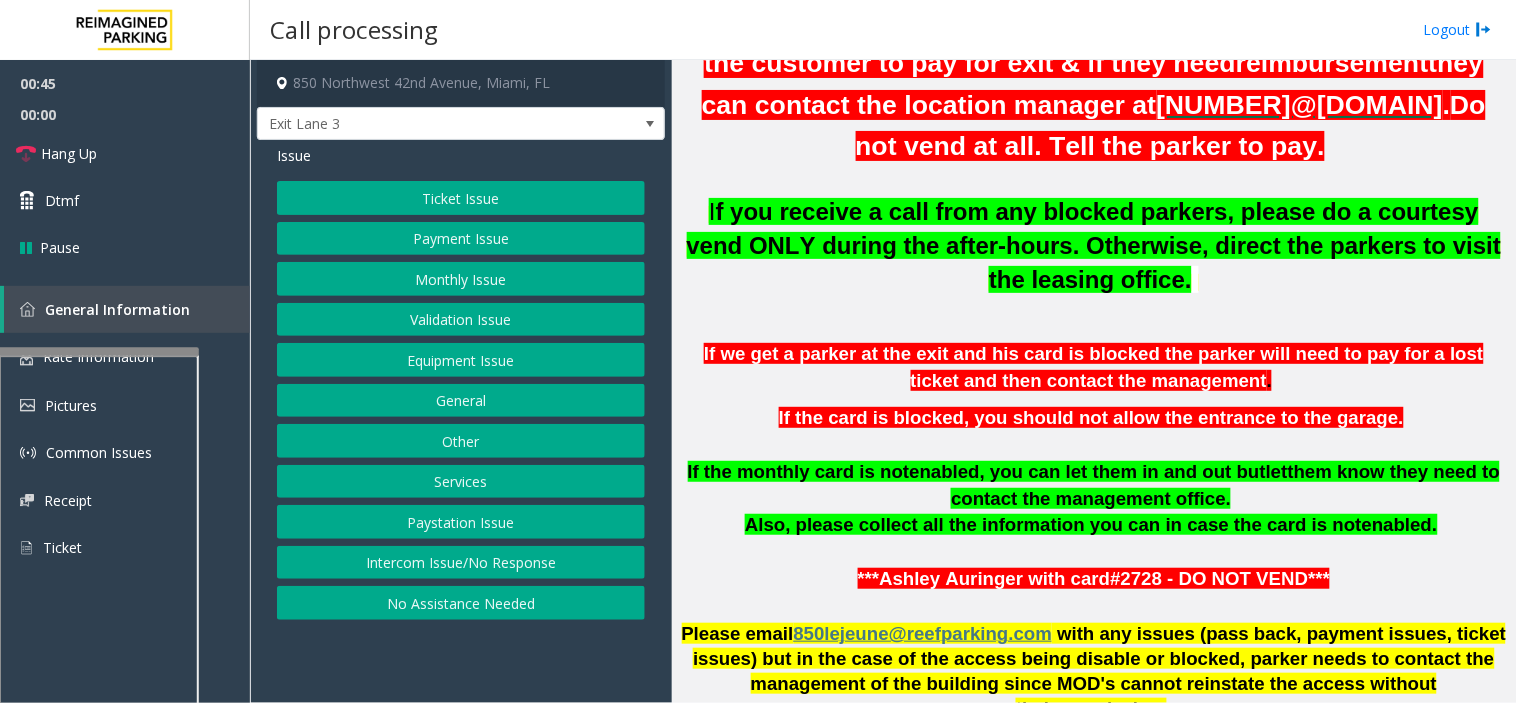 click at bounding box center (99, 351) 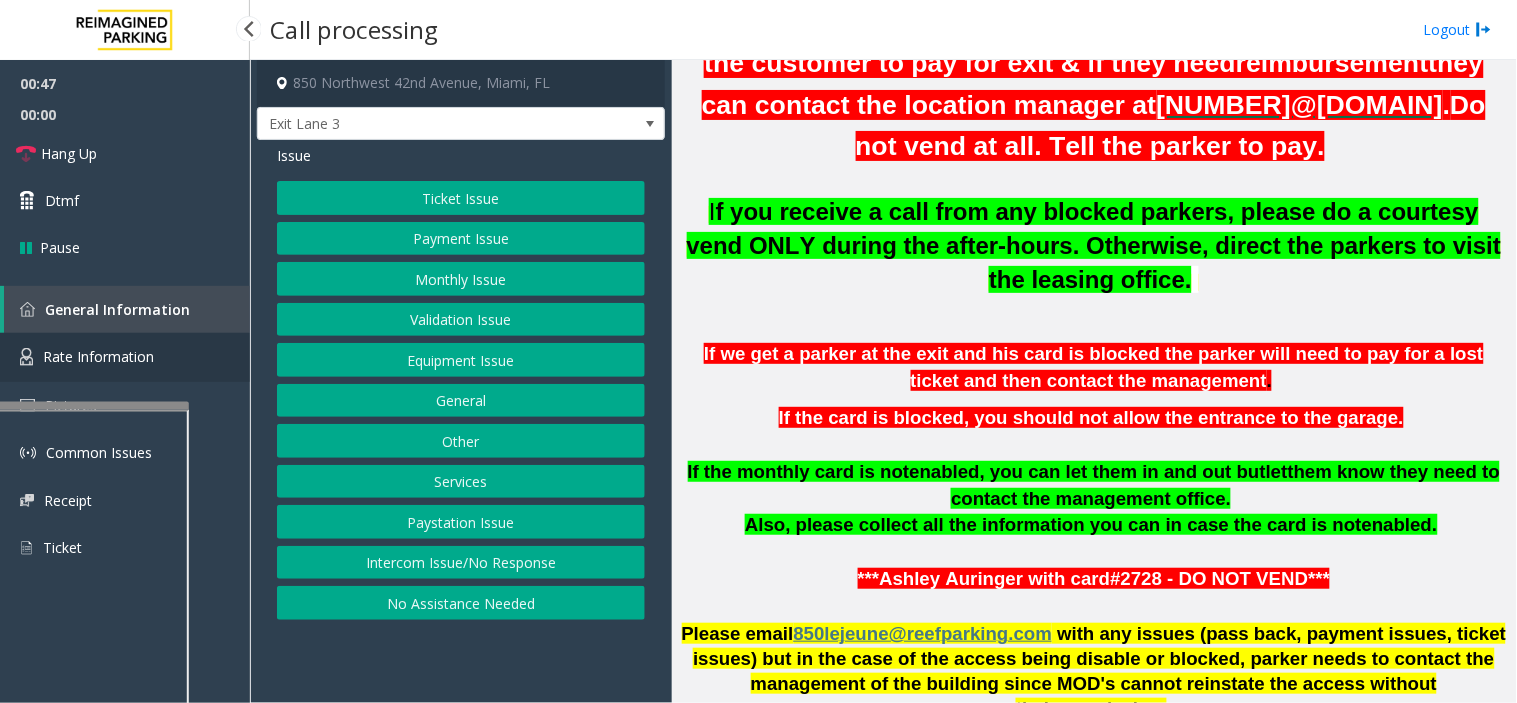 click on "Rate Information" at bounding box center (125, 357) 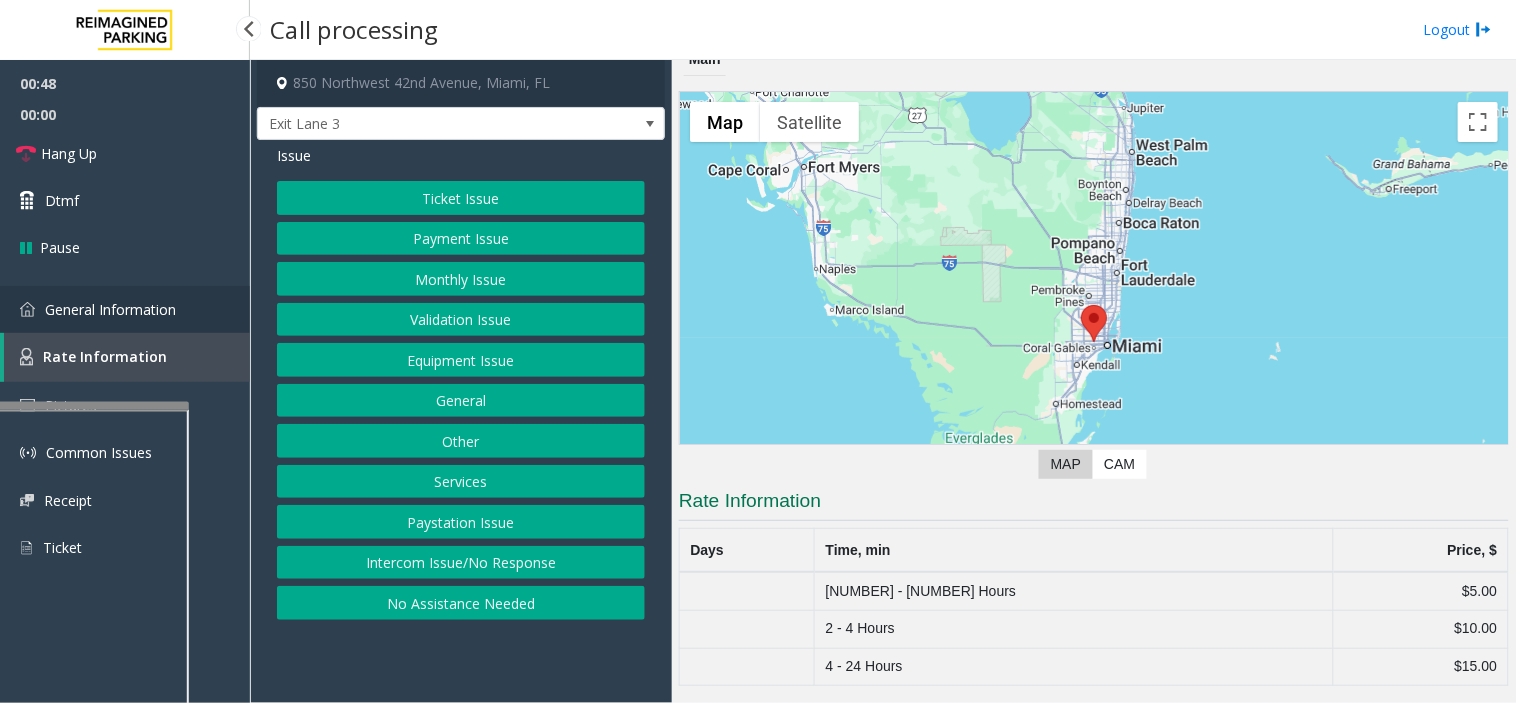 click on "General Information" at bounding box center (110, 309) 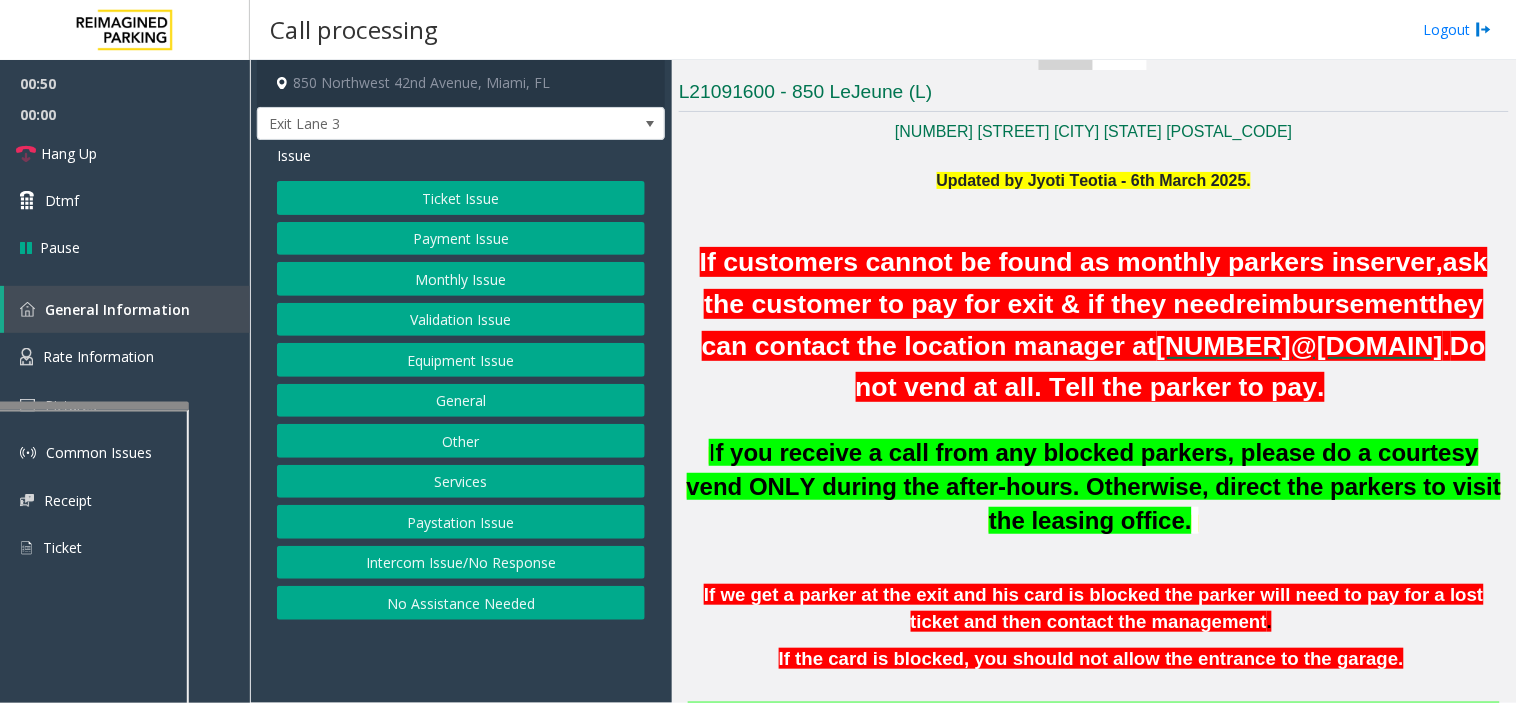 scroll, scrollTop: 444, scrollLeft: 0, axis: vertical 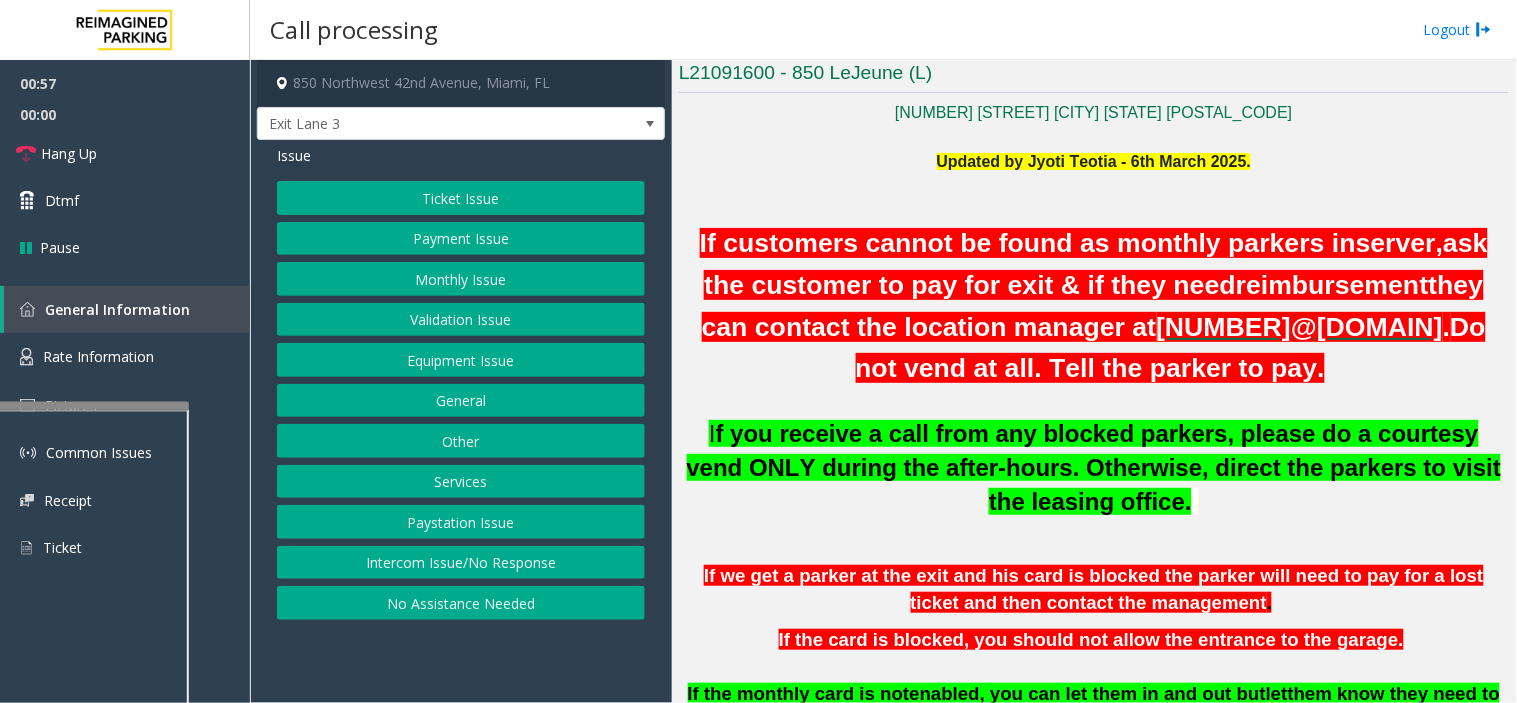 click on "Other" 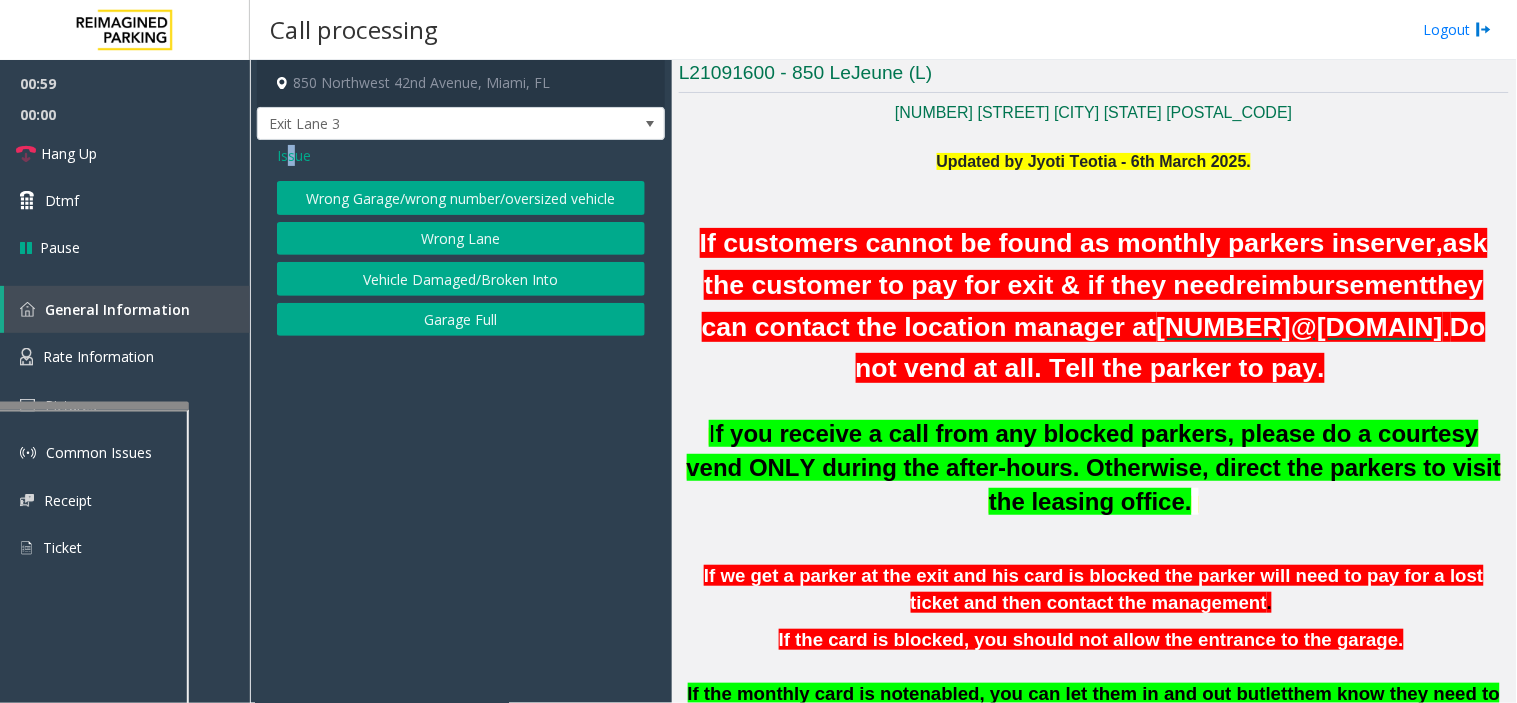 click on "Issue" 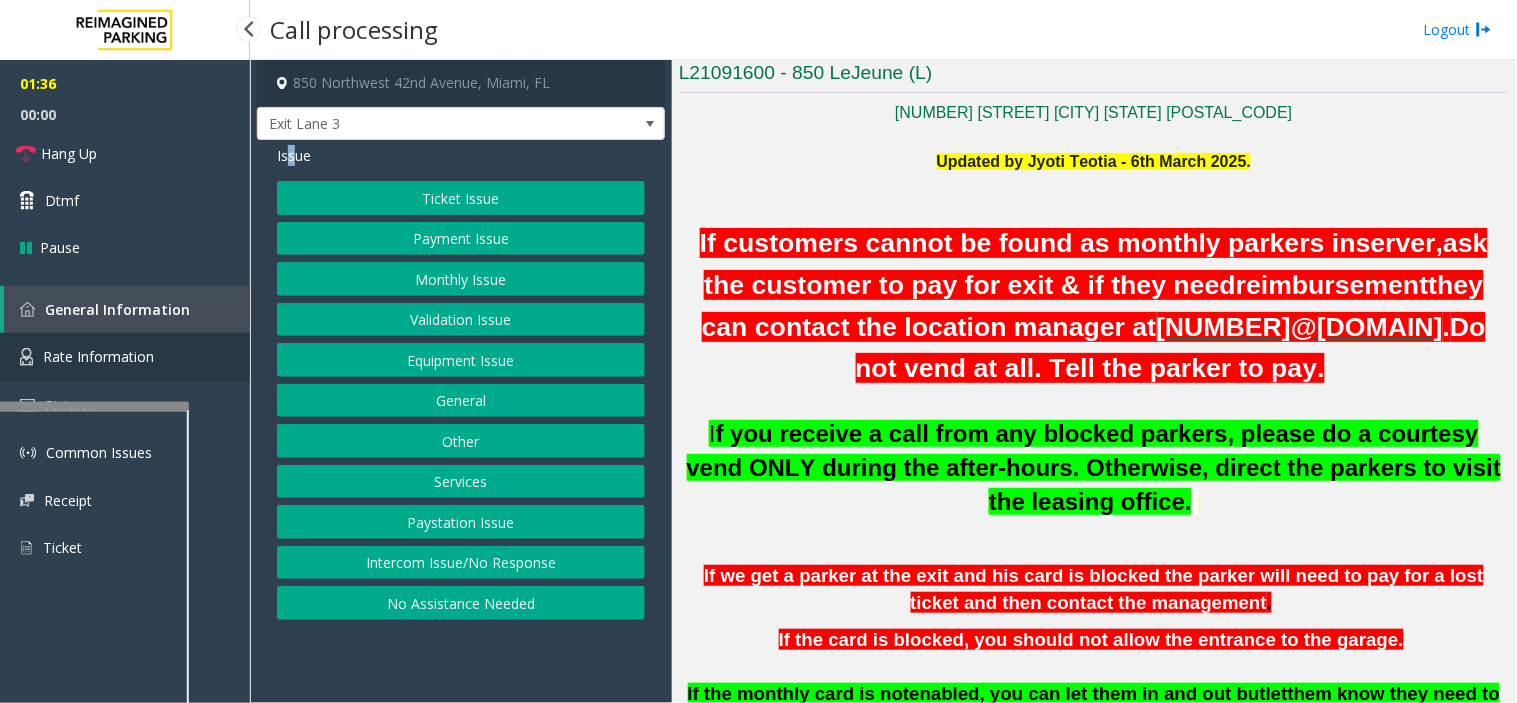 click on "Rate Information" at bounding box center [98, 356] 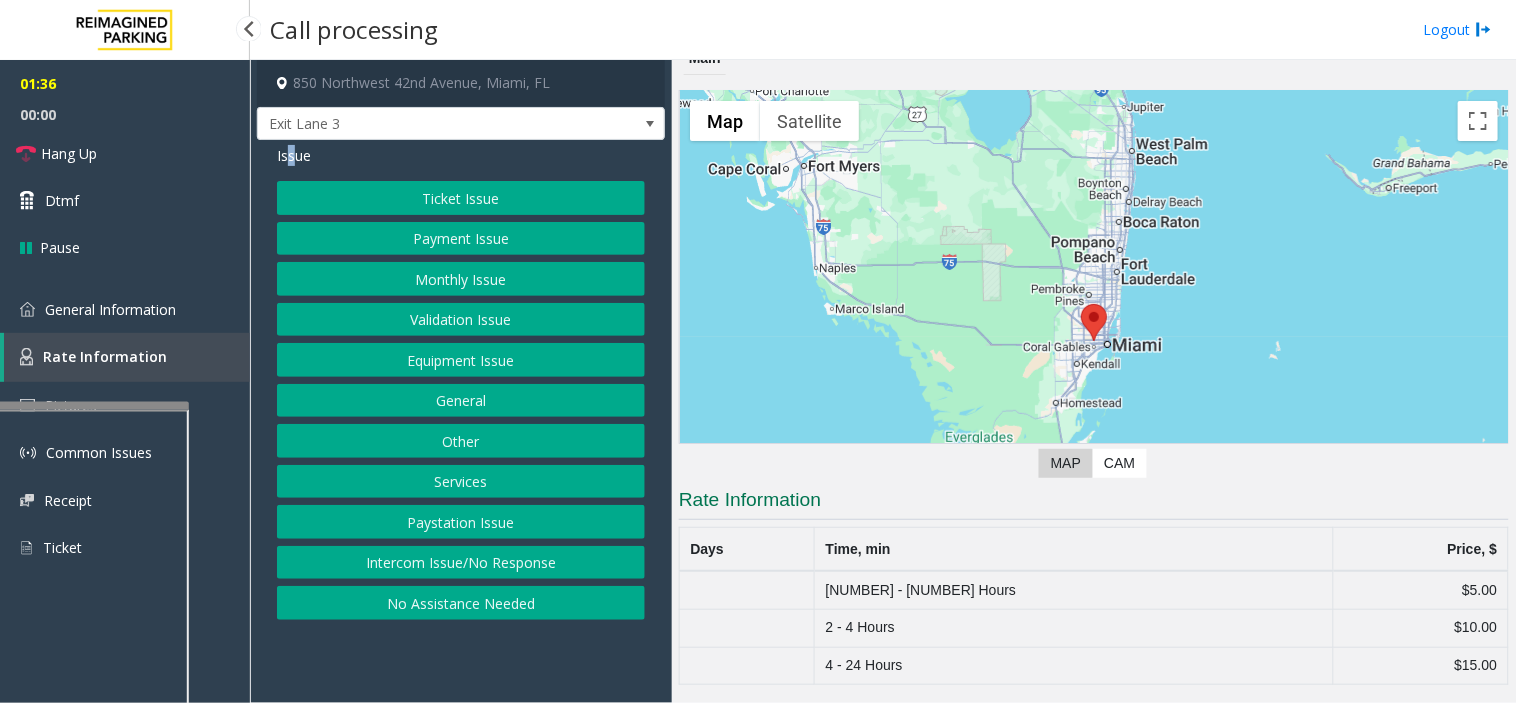scroll, scrollTop: 16, scrollLeft: 0, axis: vertical 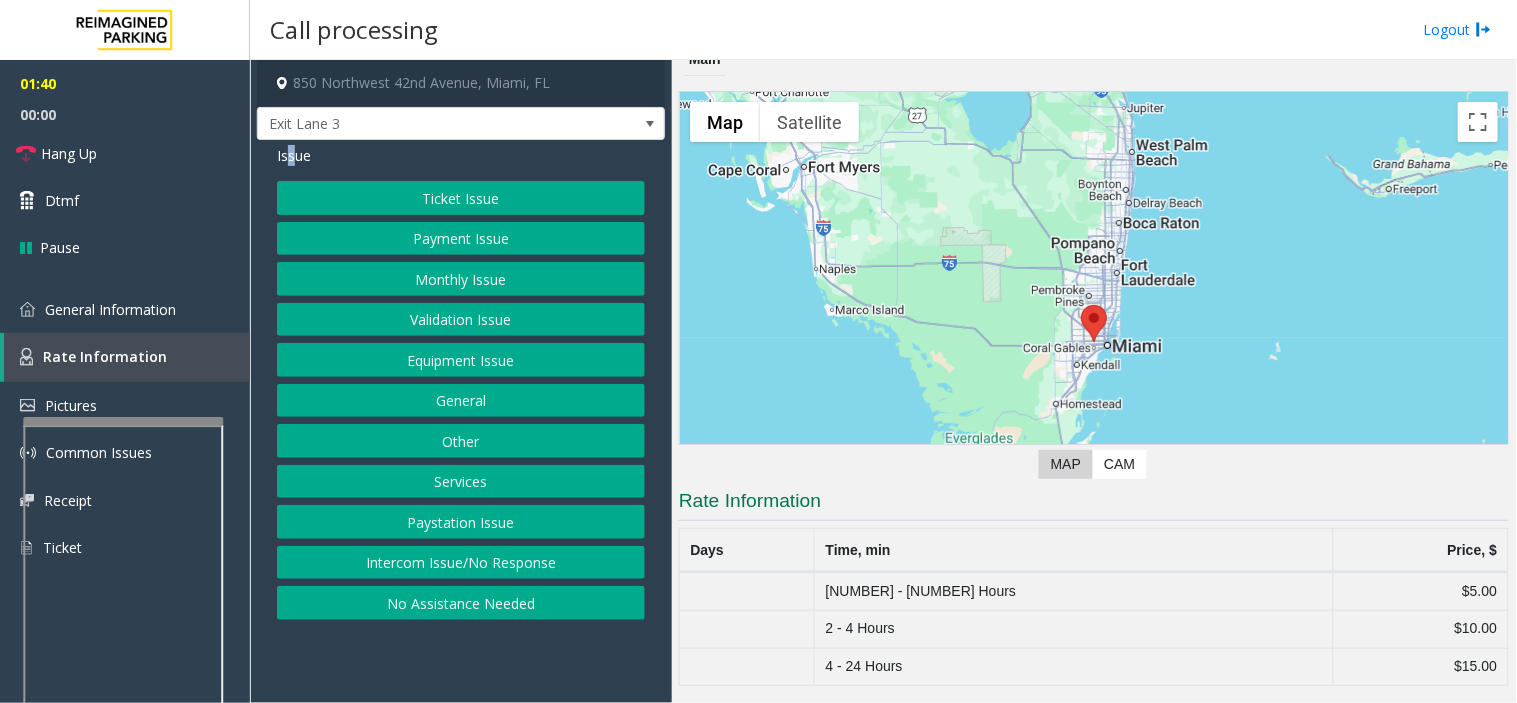 click at bounding box center (123, 421) 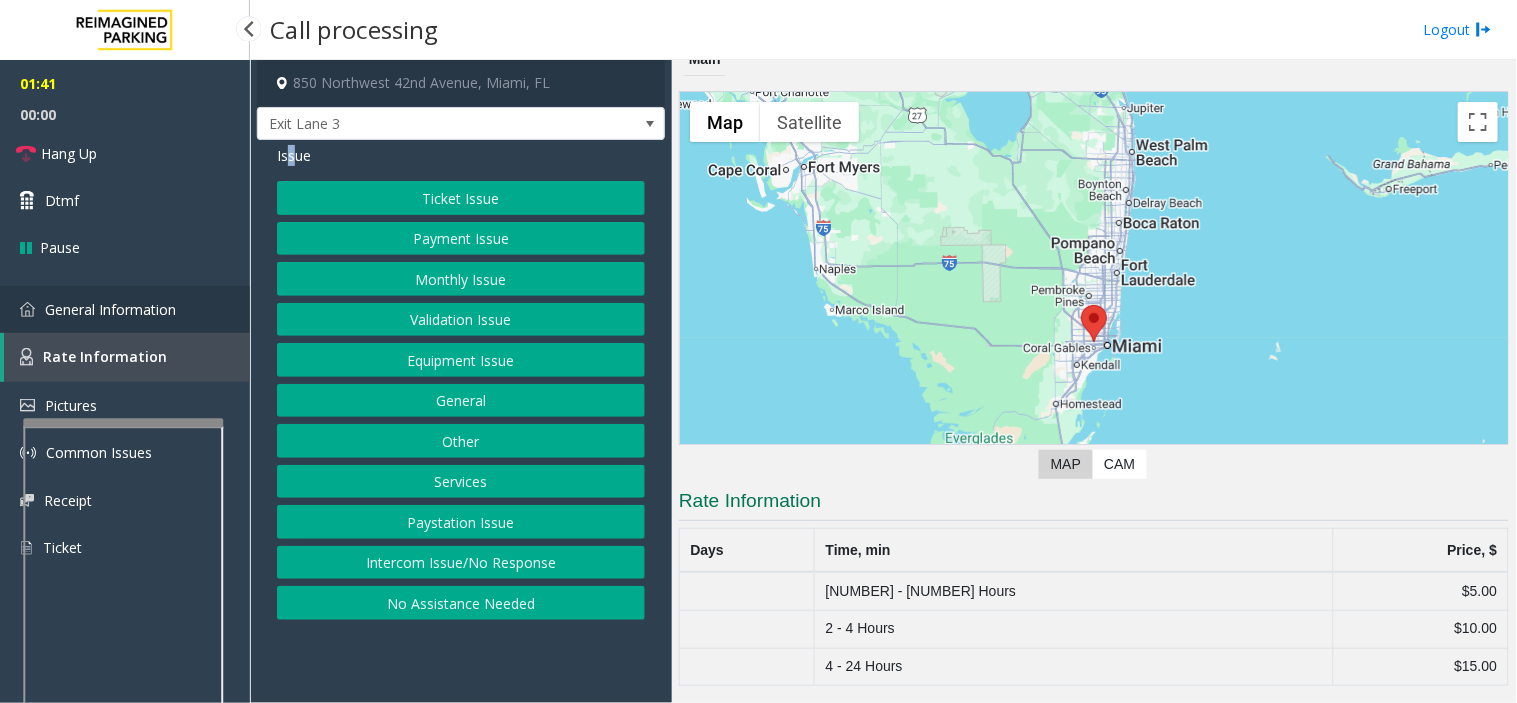click on "General Information" at bounding box center (125, 309) 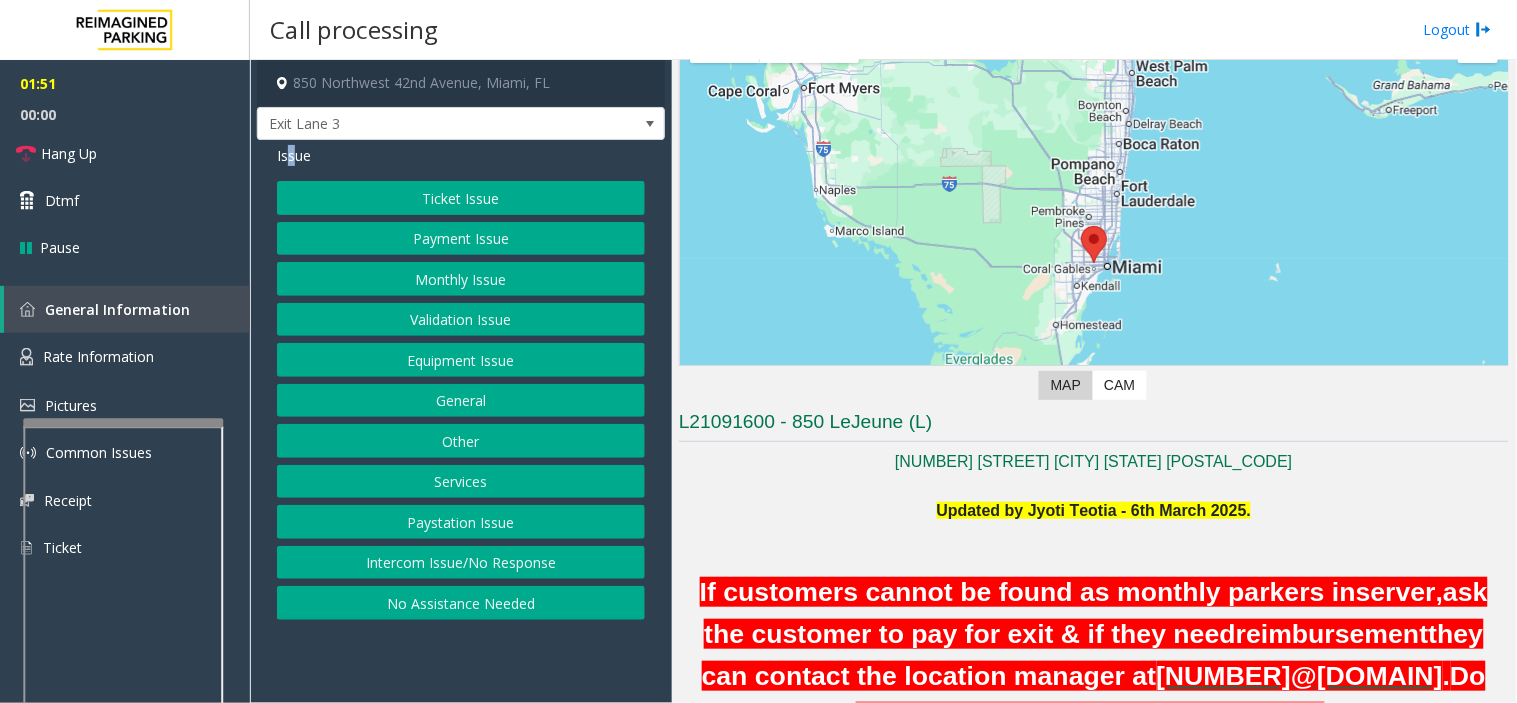 scroll, scrollTop: 0, scrollLeft: 0, axis: both 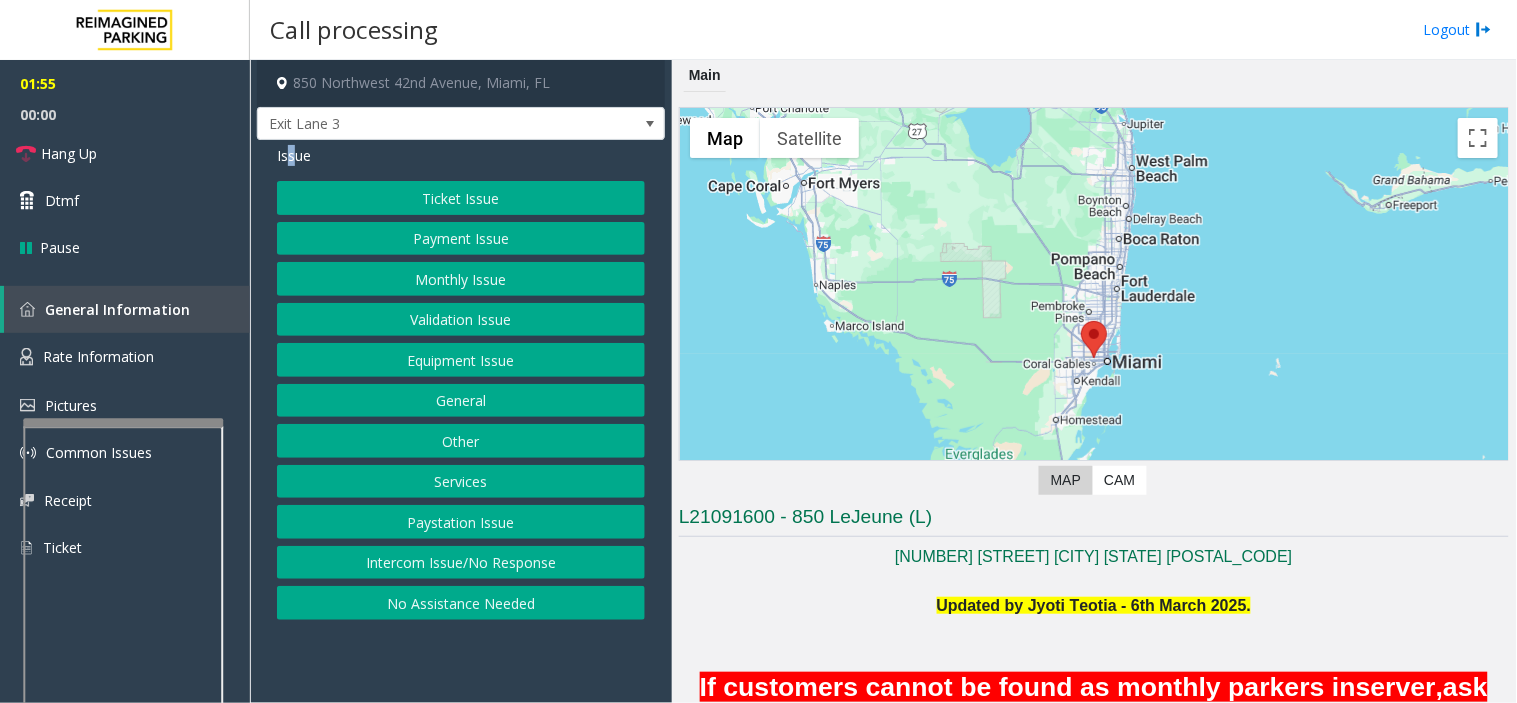 click on "Services" 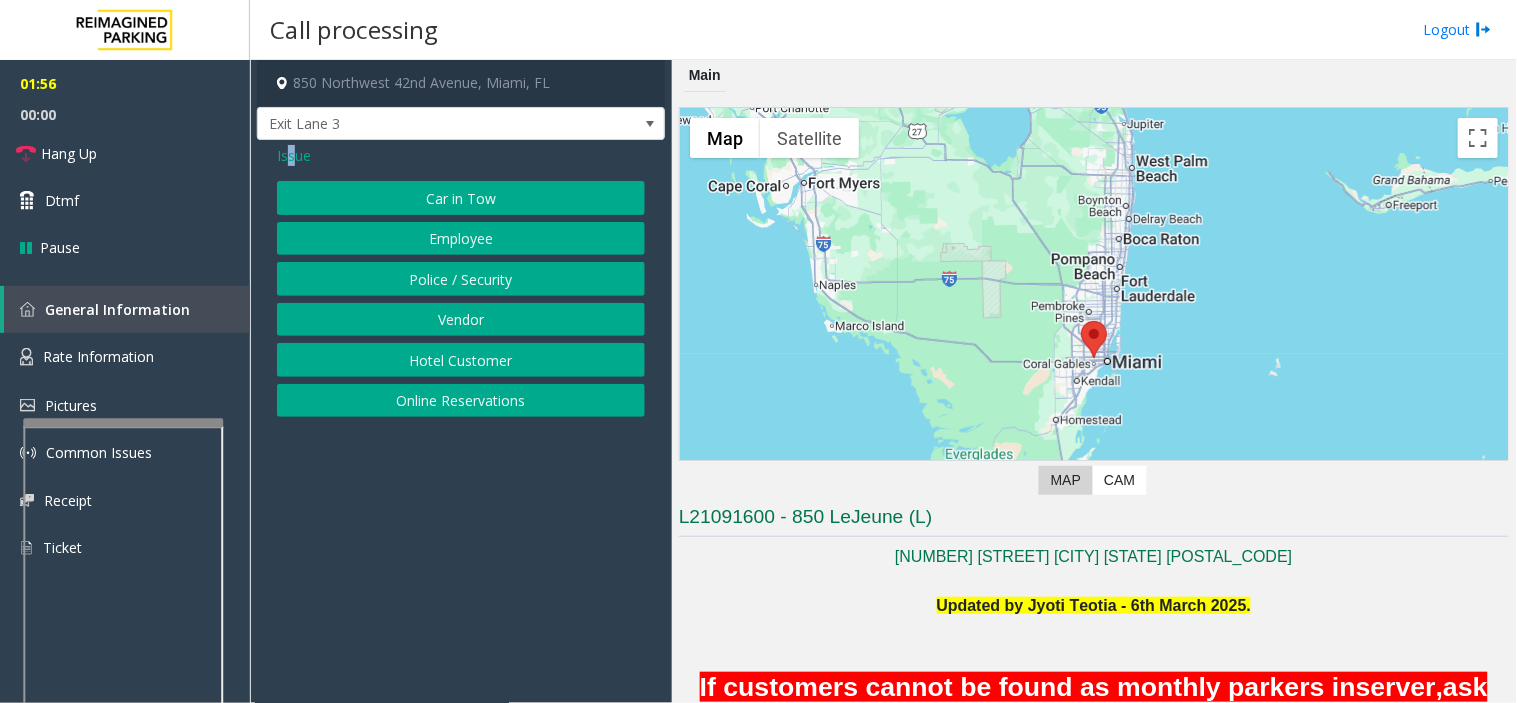 click on "Vendor" 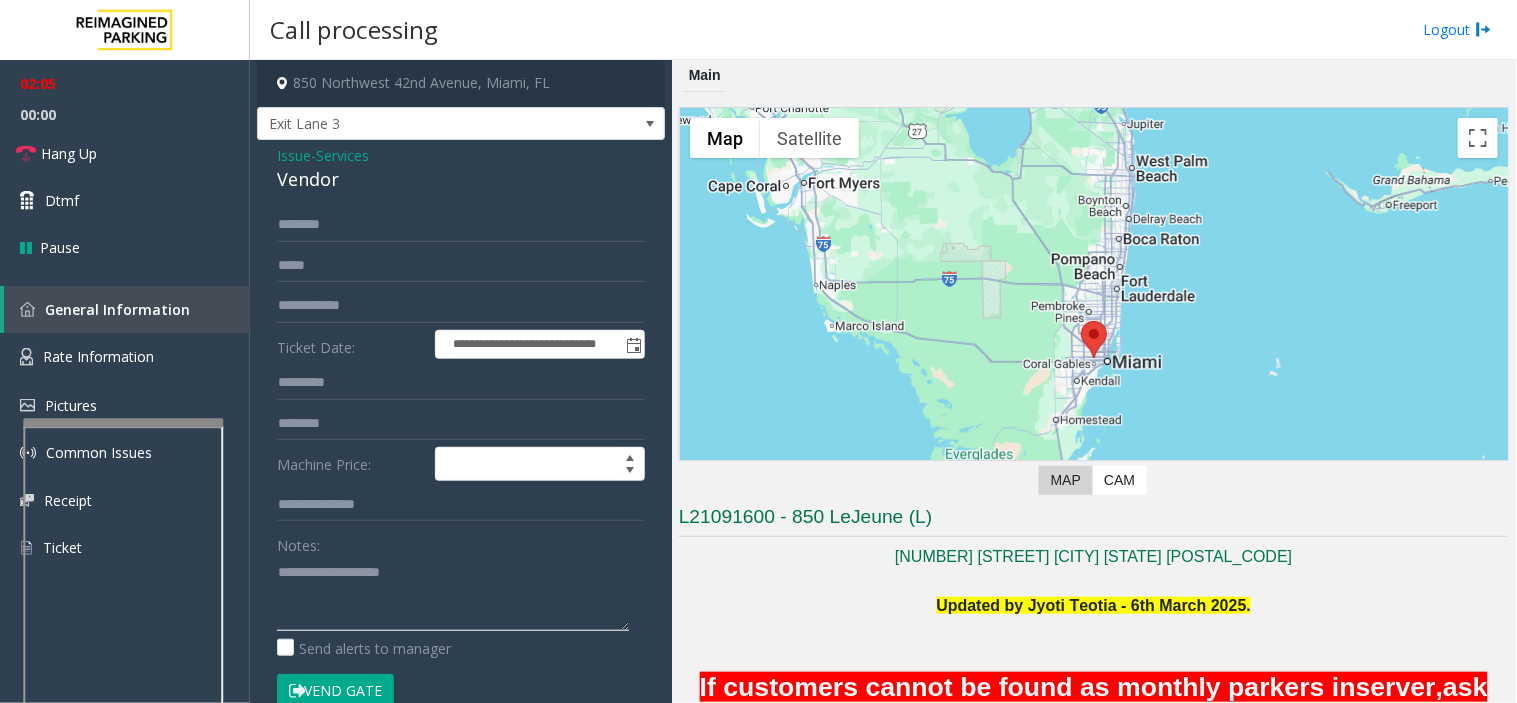 paste on "**********" 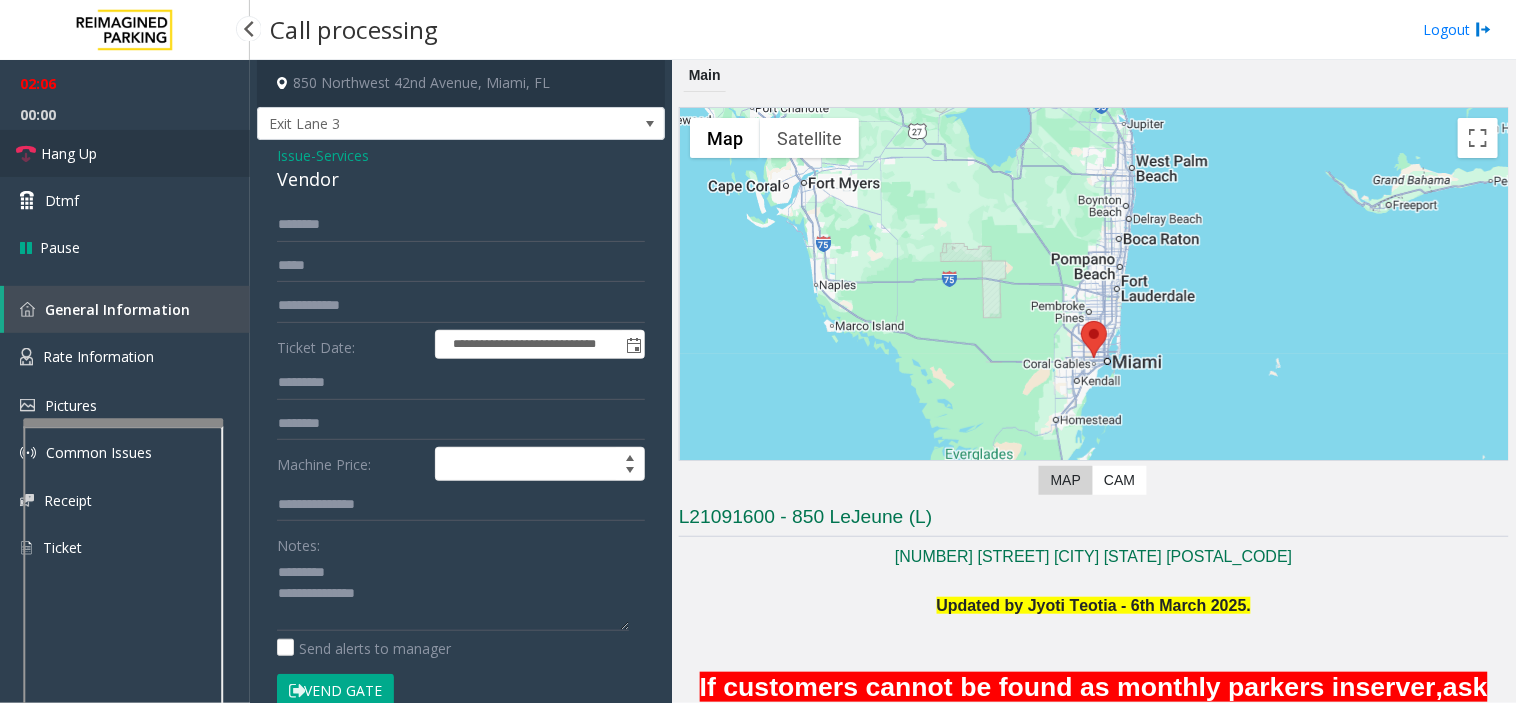 click on "Hang Up" at bounding box center (125, 153) 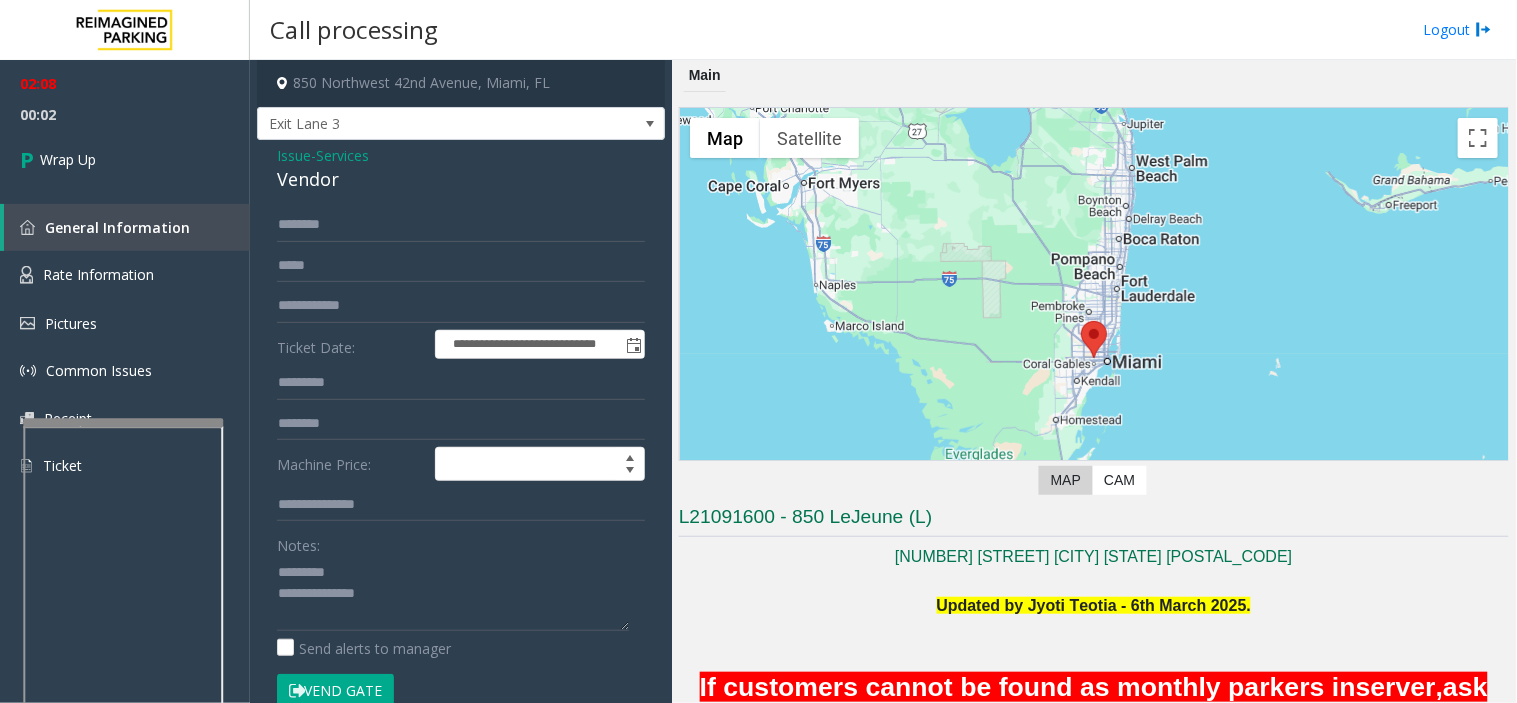 click on "Vendor" 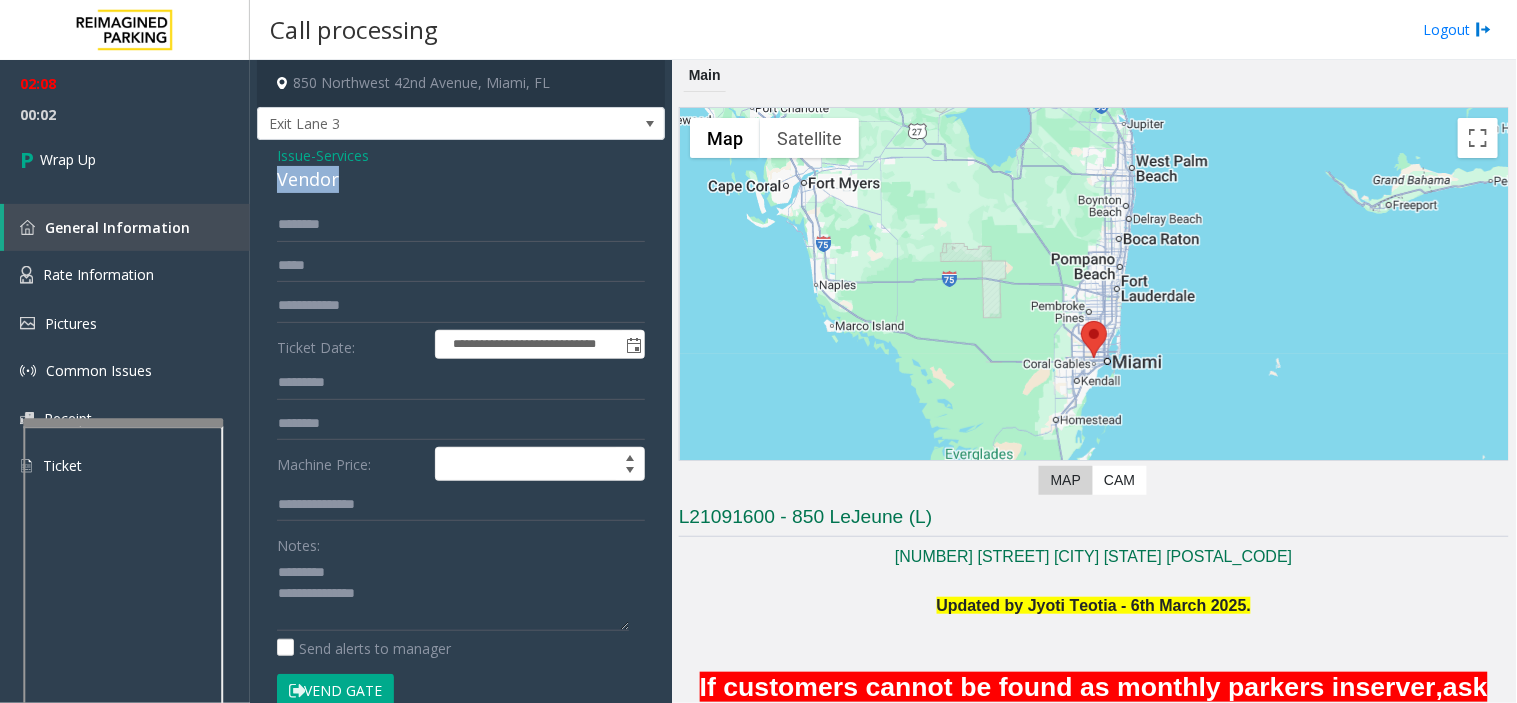 click on "Vendor" 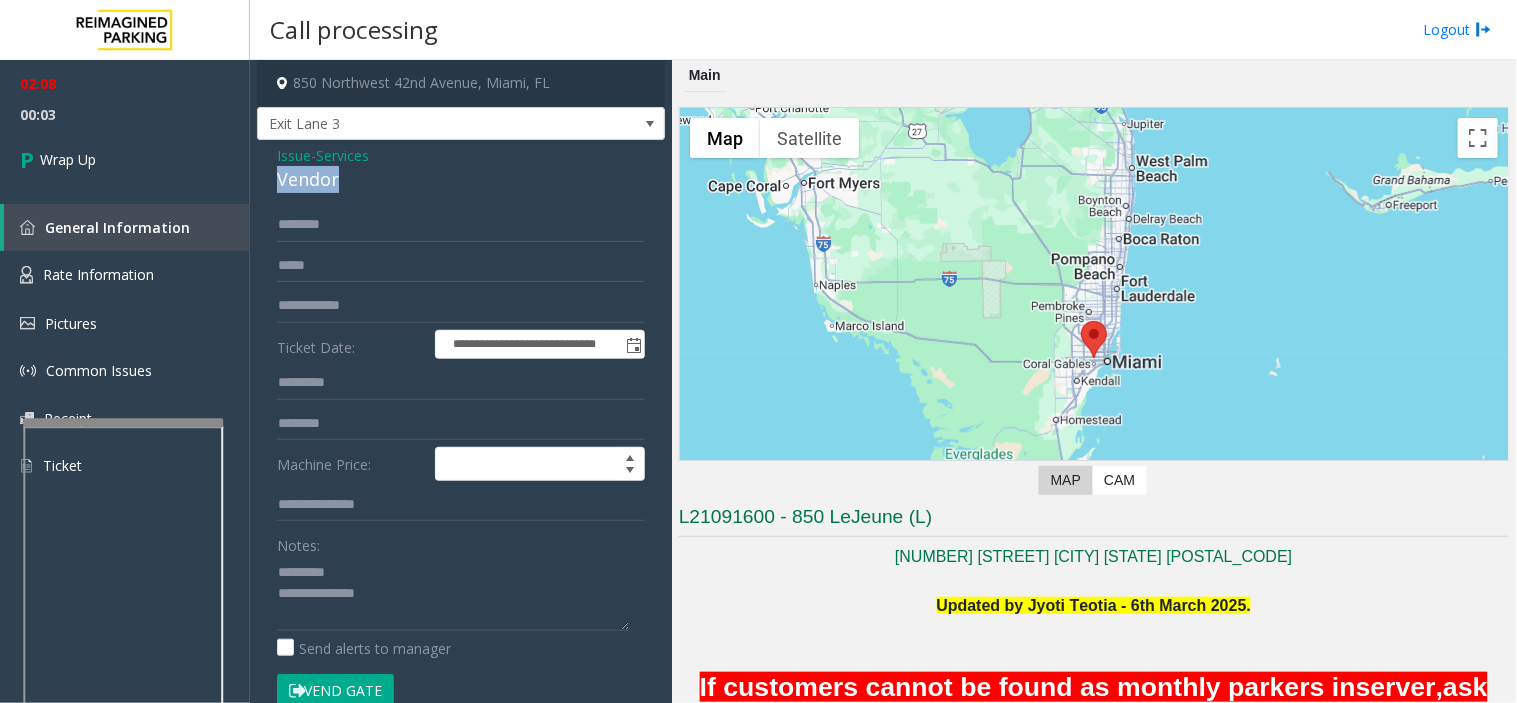 copy on "Vendor" 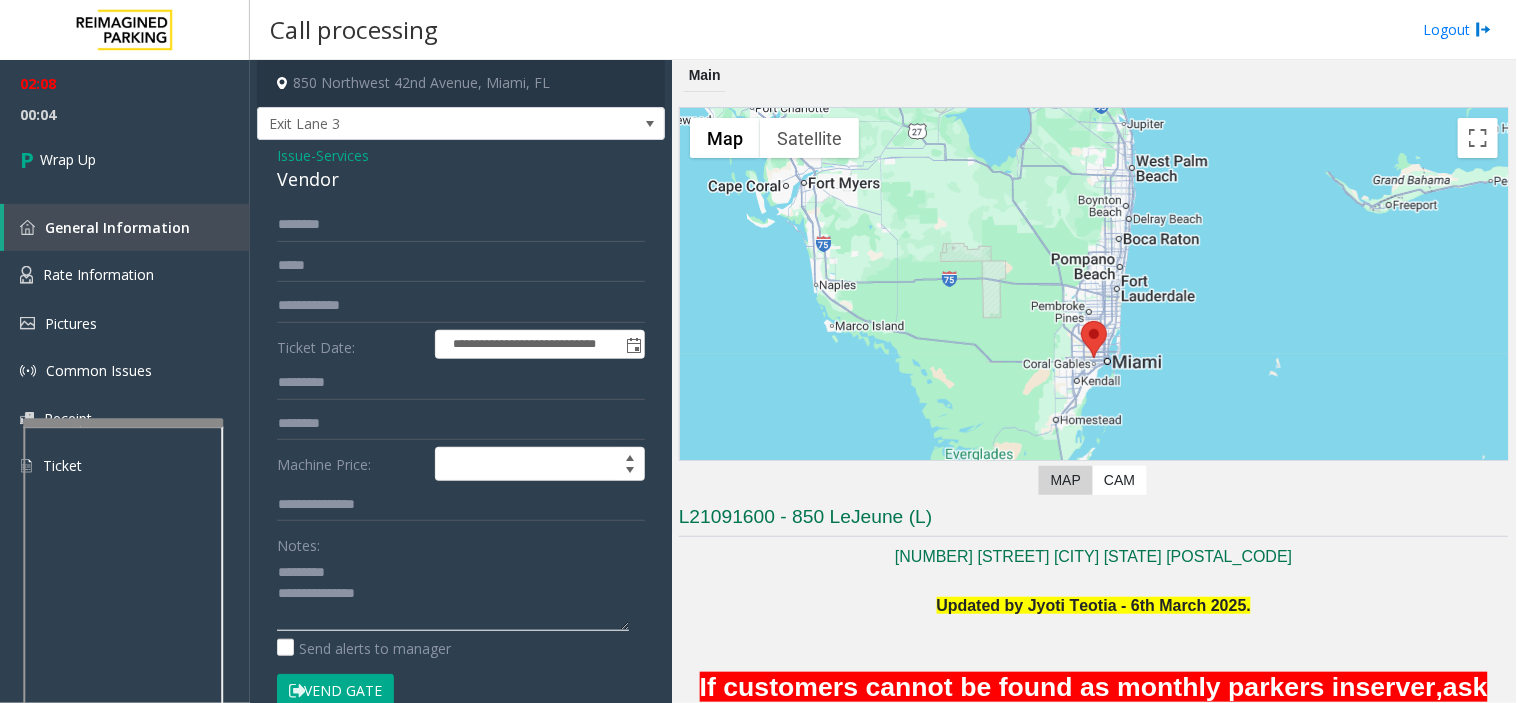 click 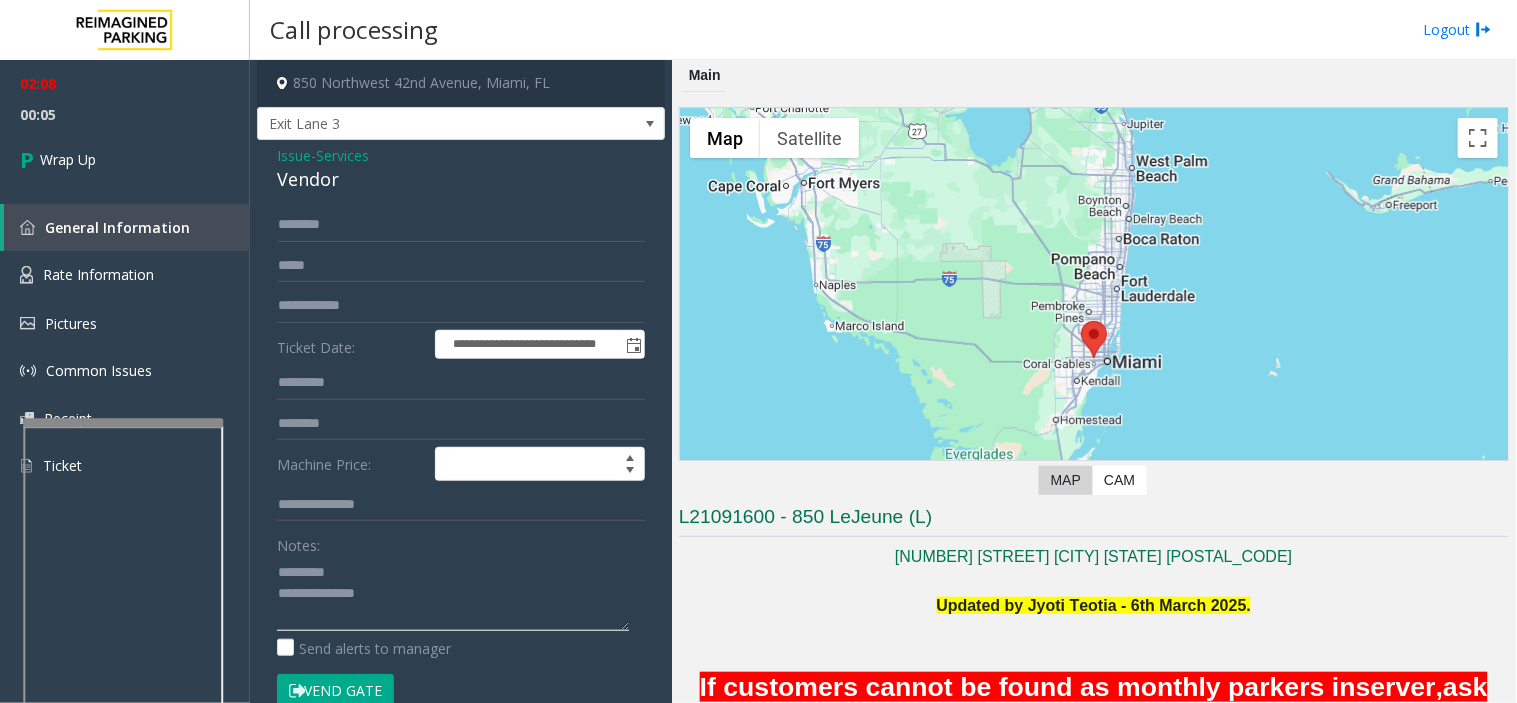 paste on "******" 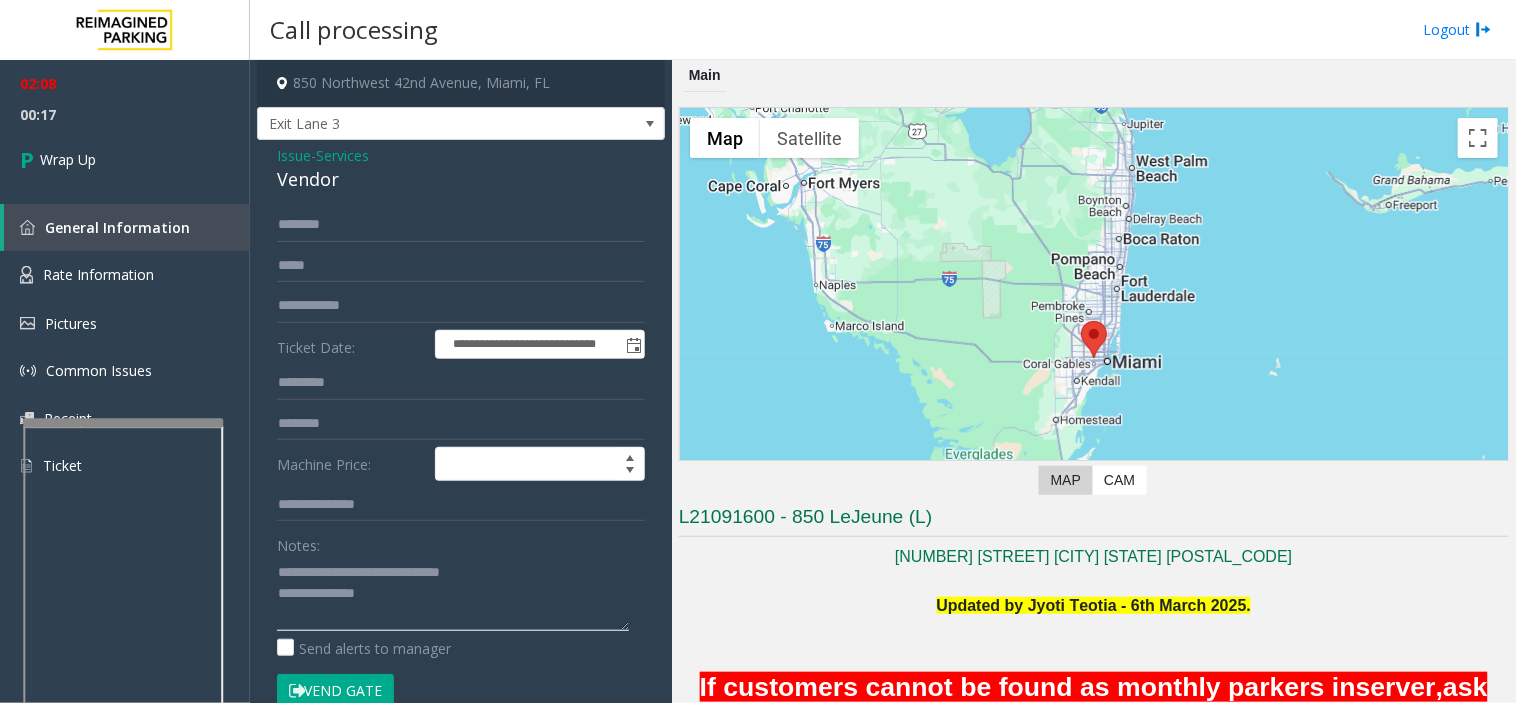 click 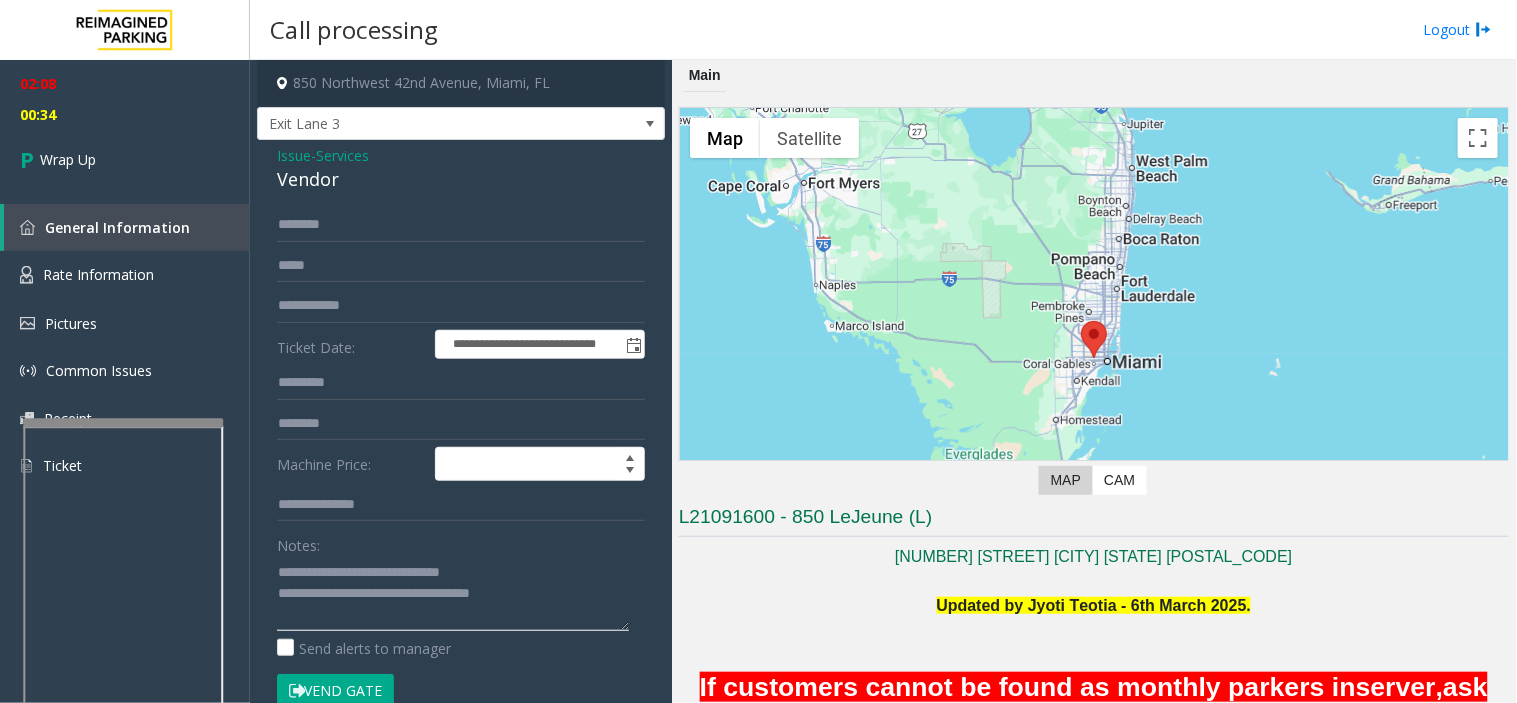 click 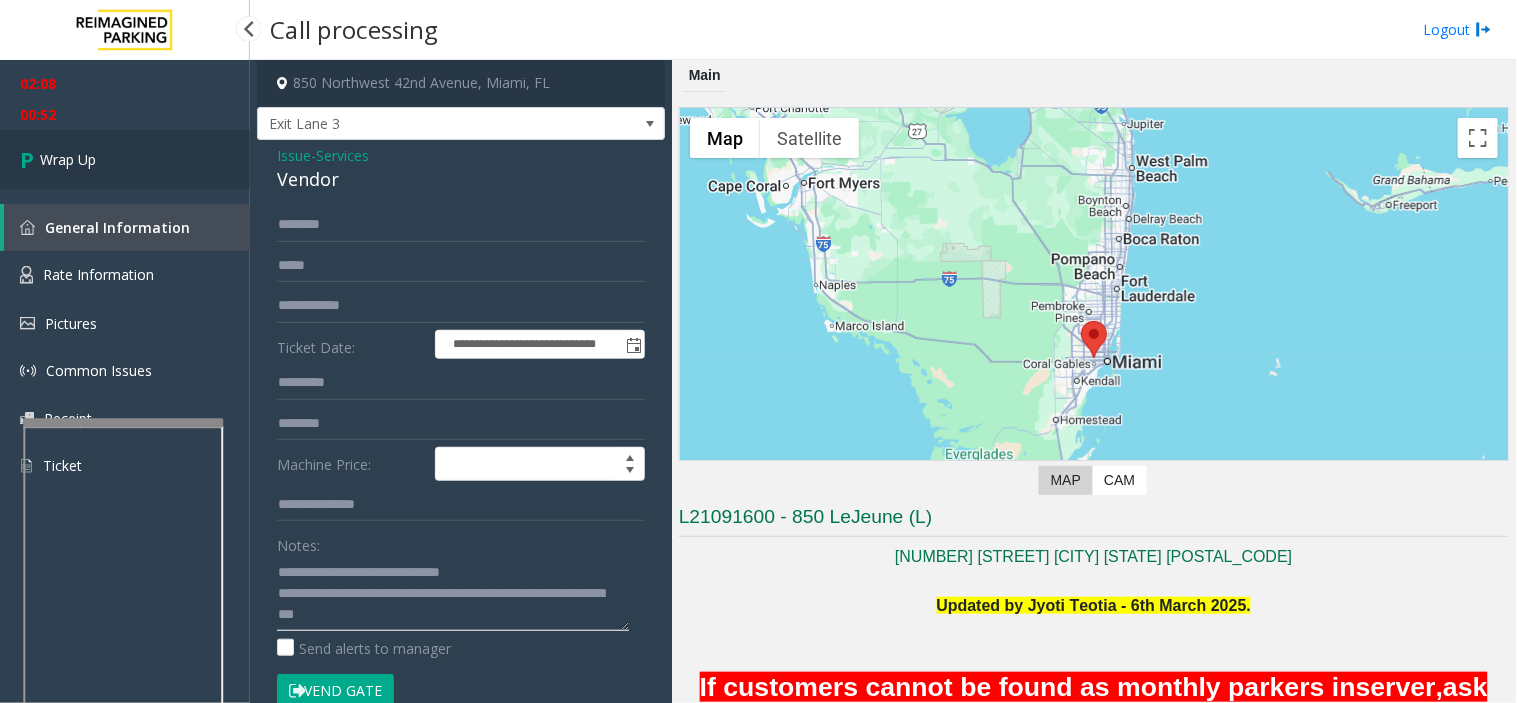 type on "**********" 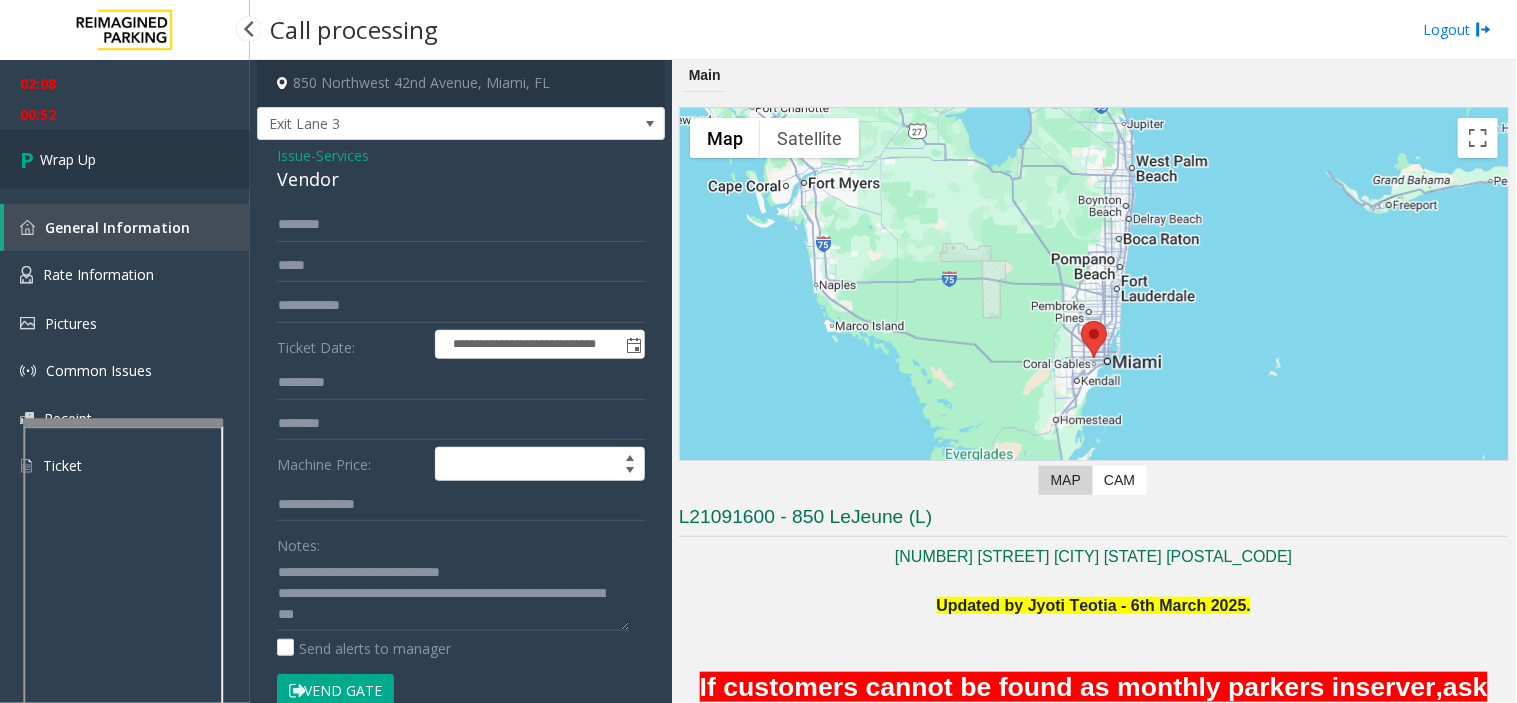 click on "Wrap Up" at bounding box center (125, 159) 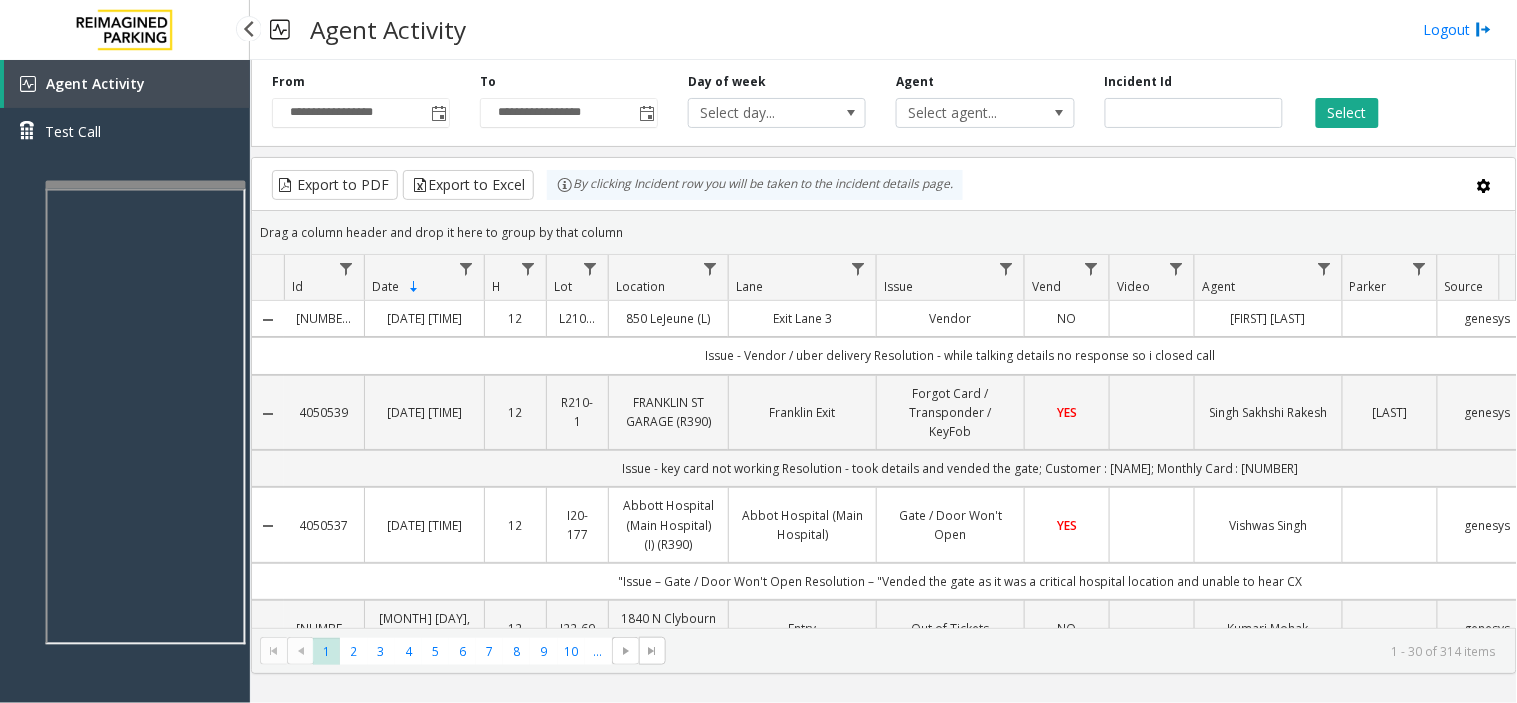 click on "**********" at bounding box center [758, 351] 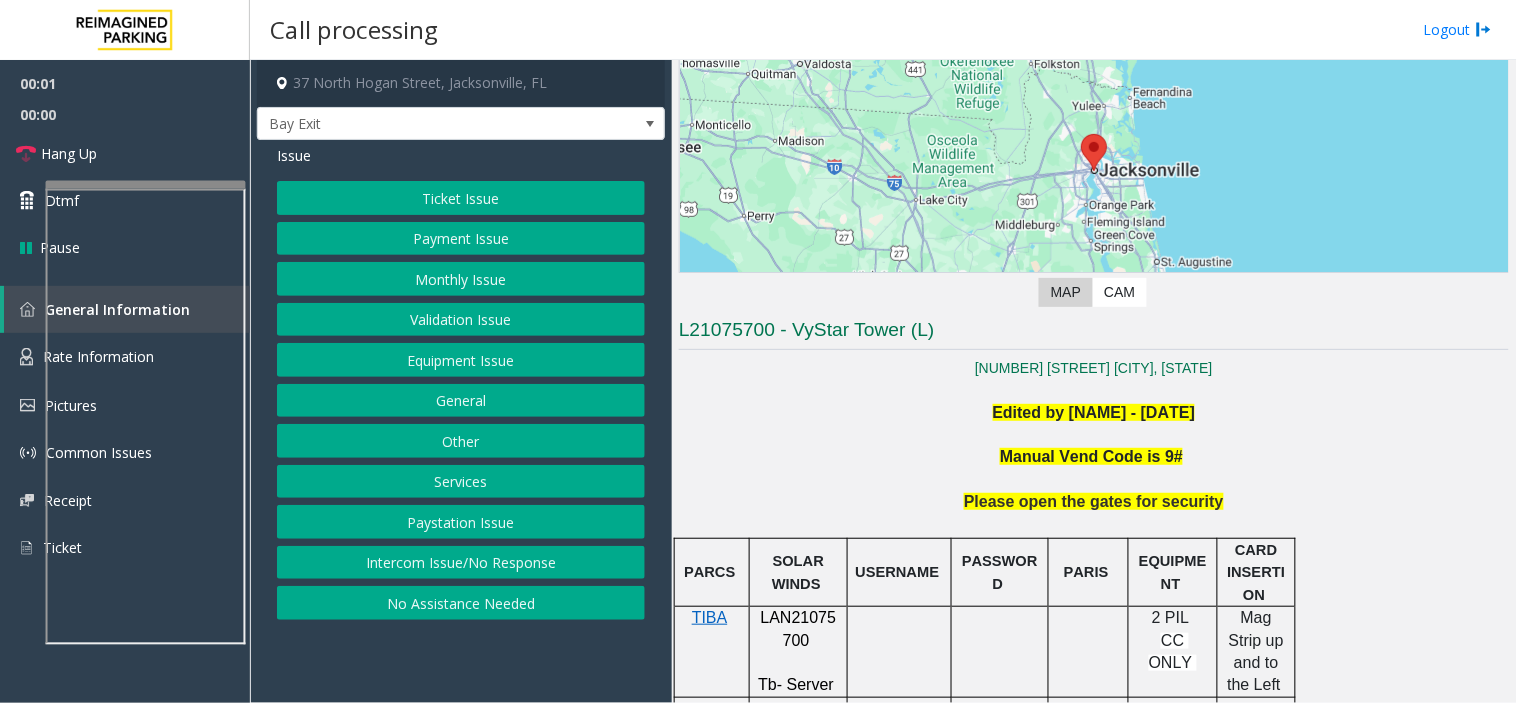 scroll, scrollTop: 333, scrollLeft: 0, axis: vertical 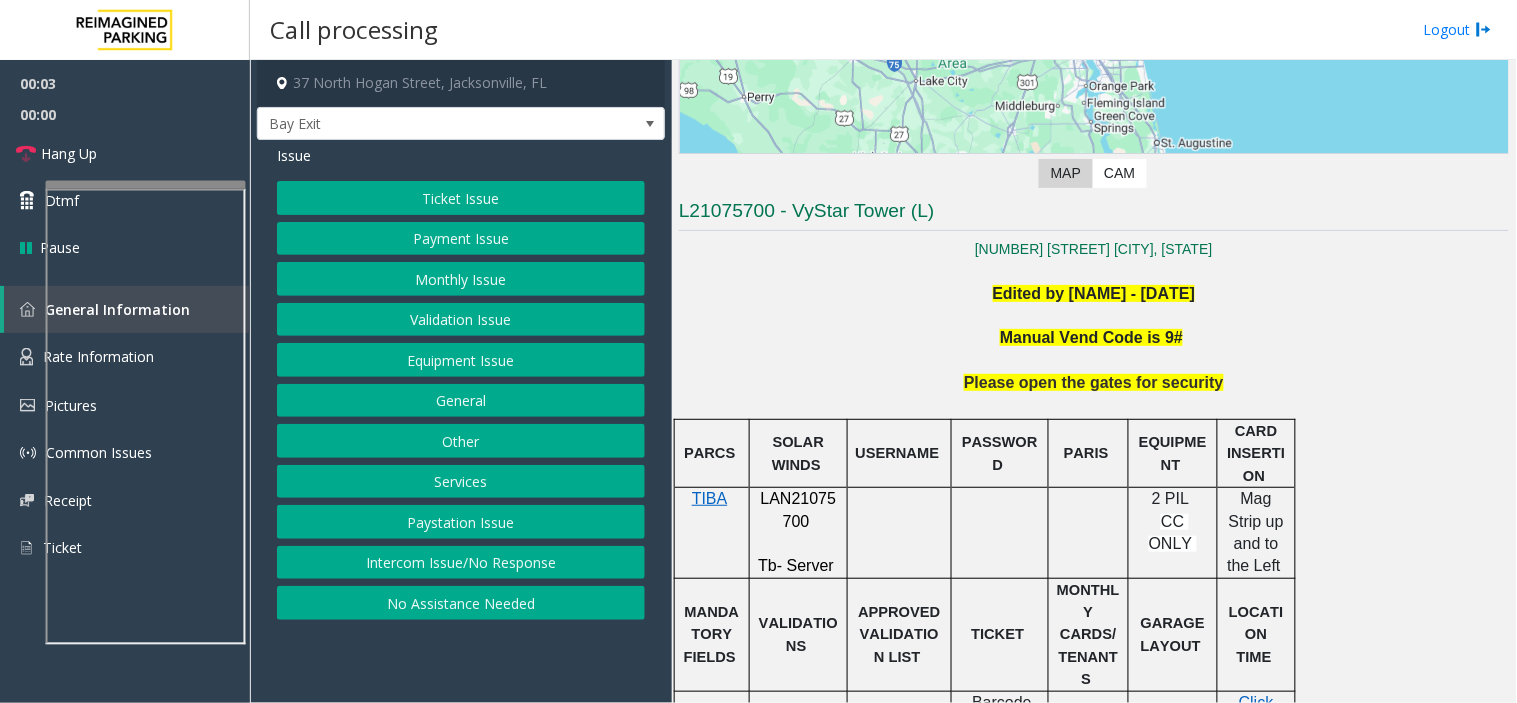 click 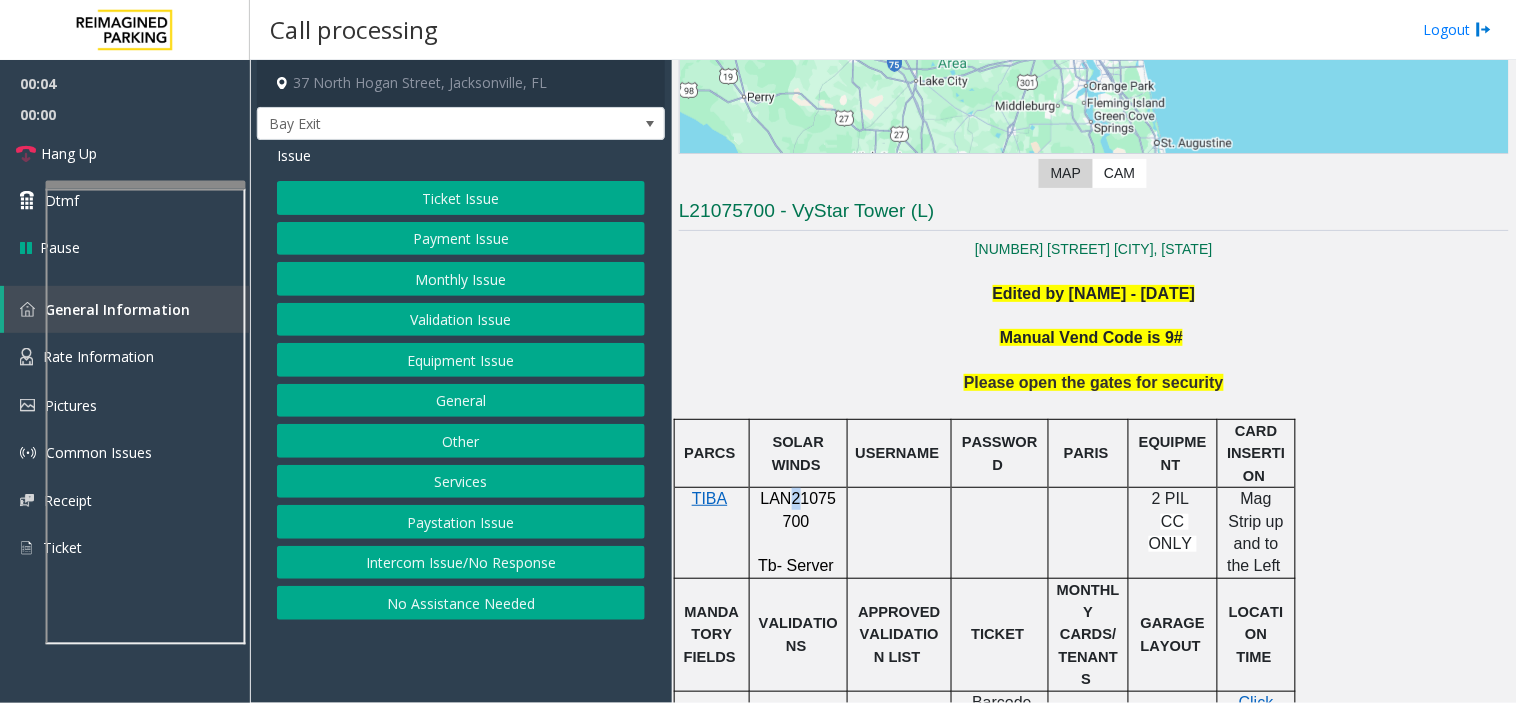 click on "LAN21075700" 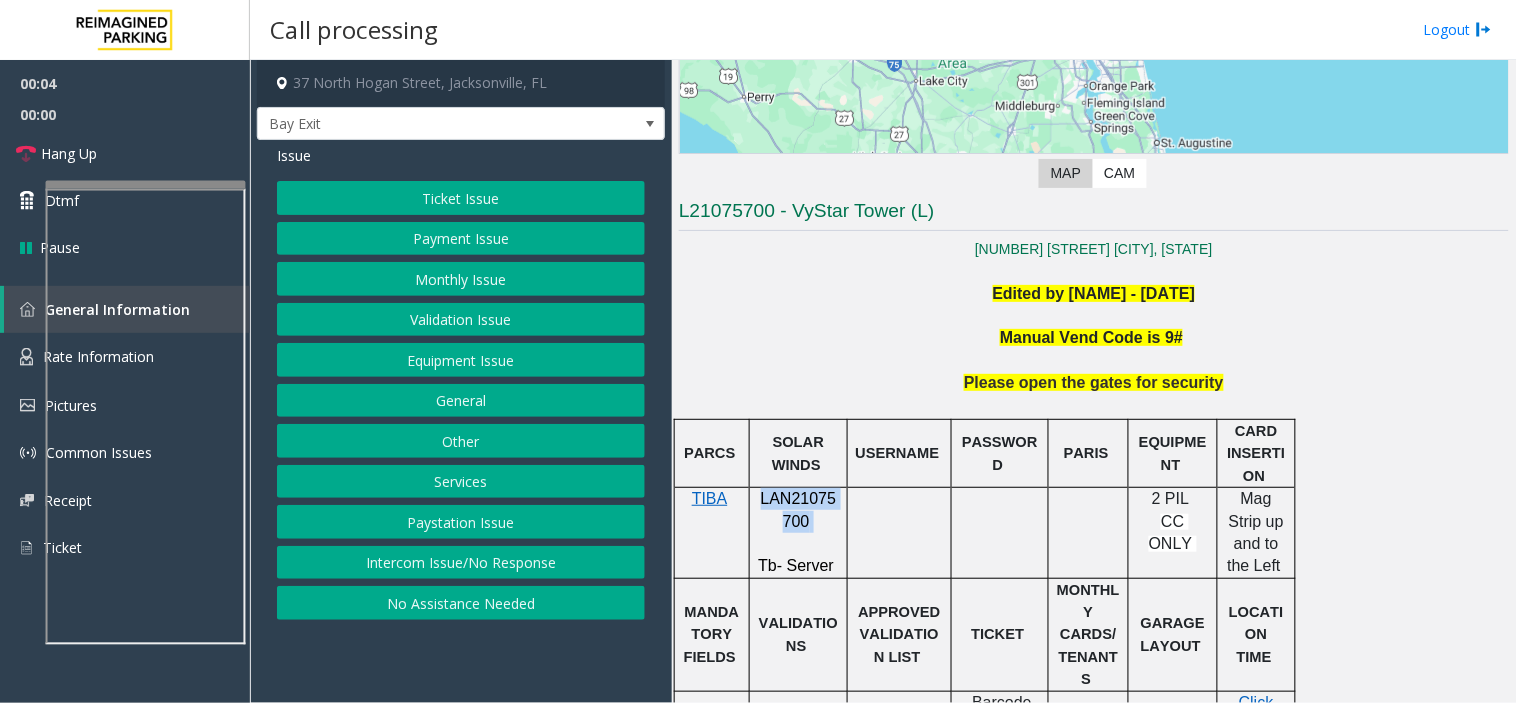 click on "LAN21075700" 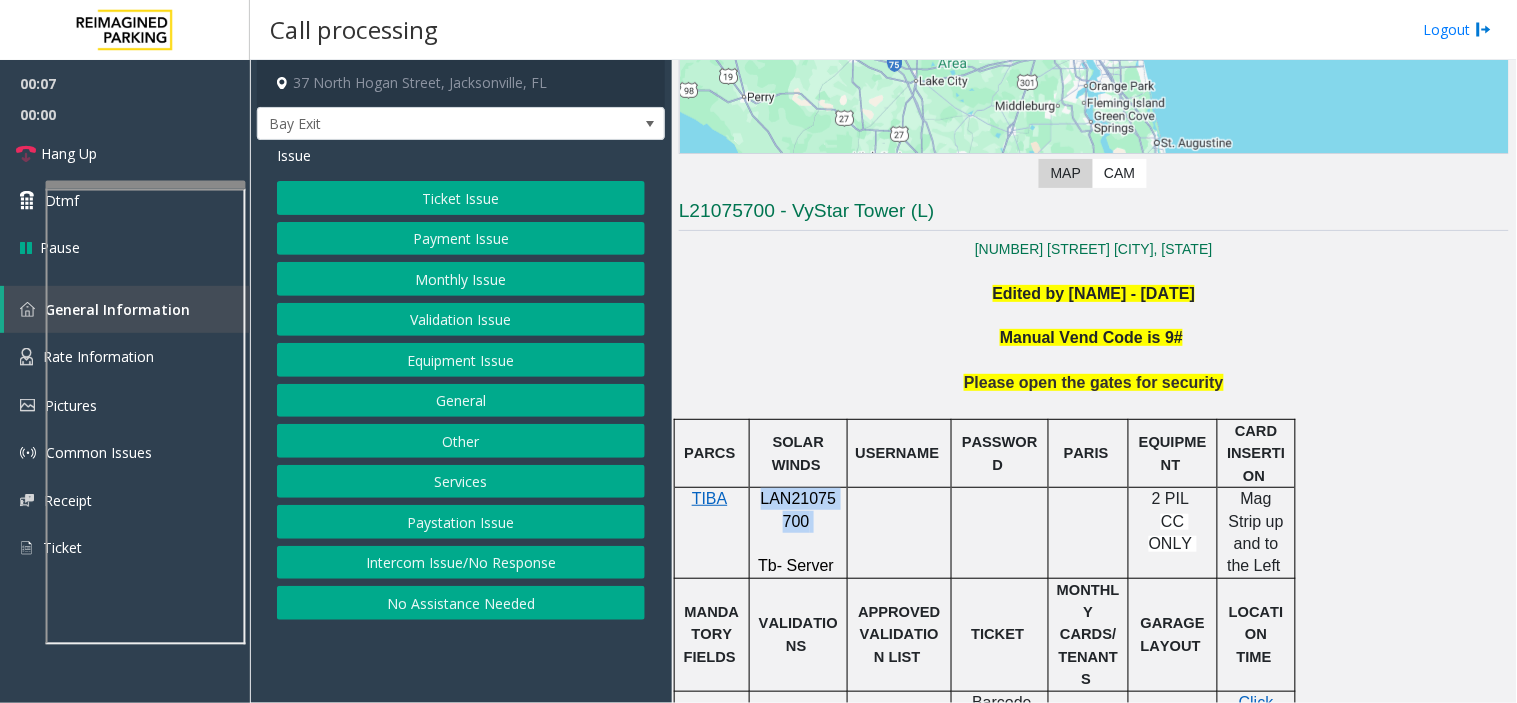copy on "LAN21075700" 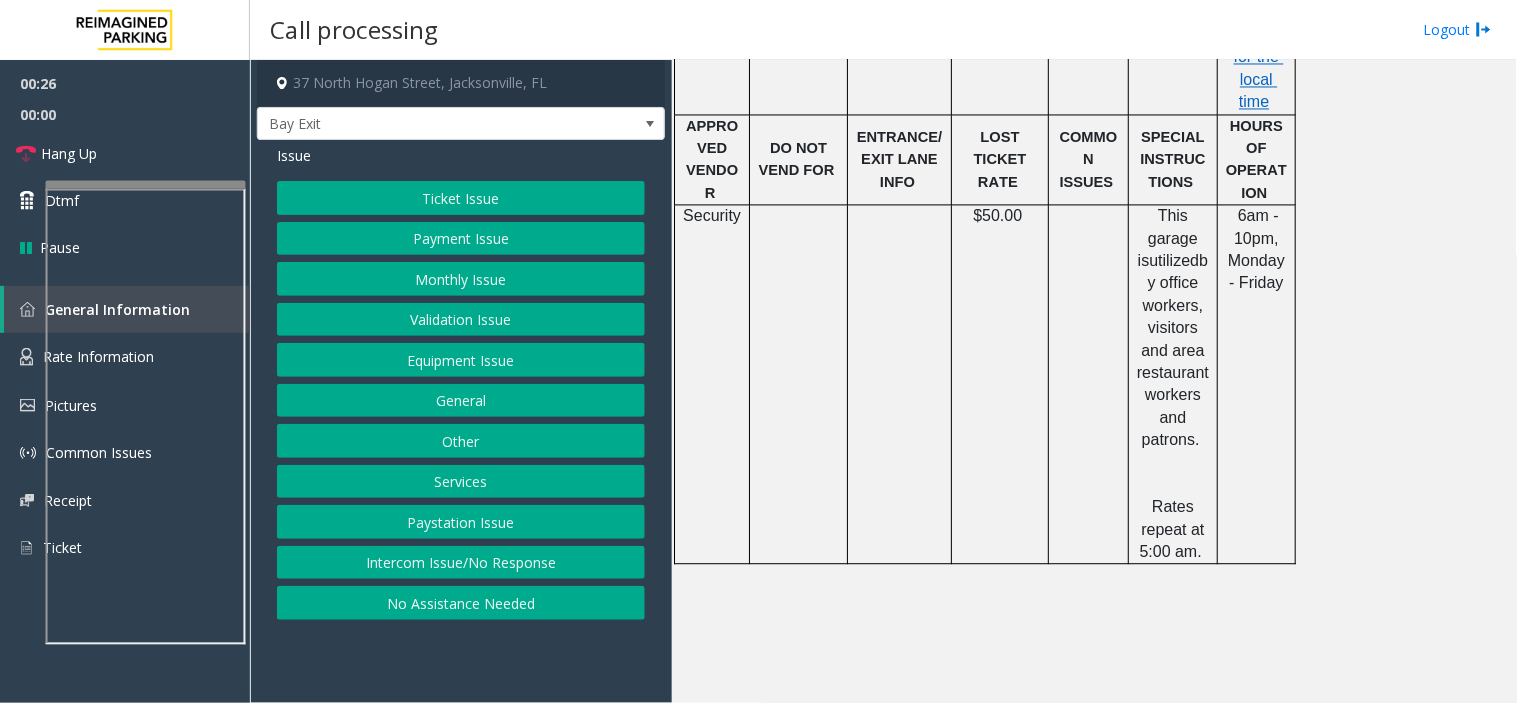 scroll, scrollTop: 777, scrollLeft: 0, axis: vertical 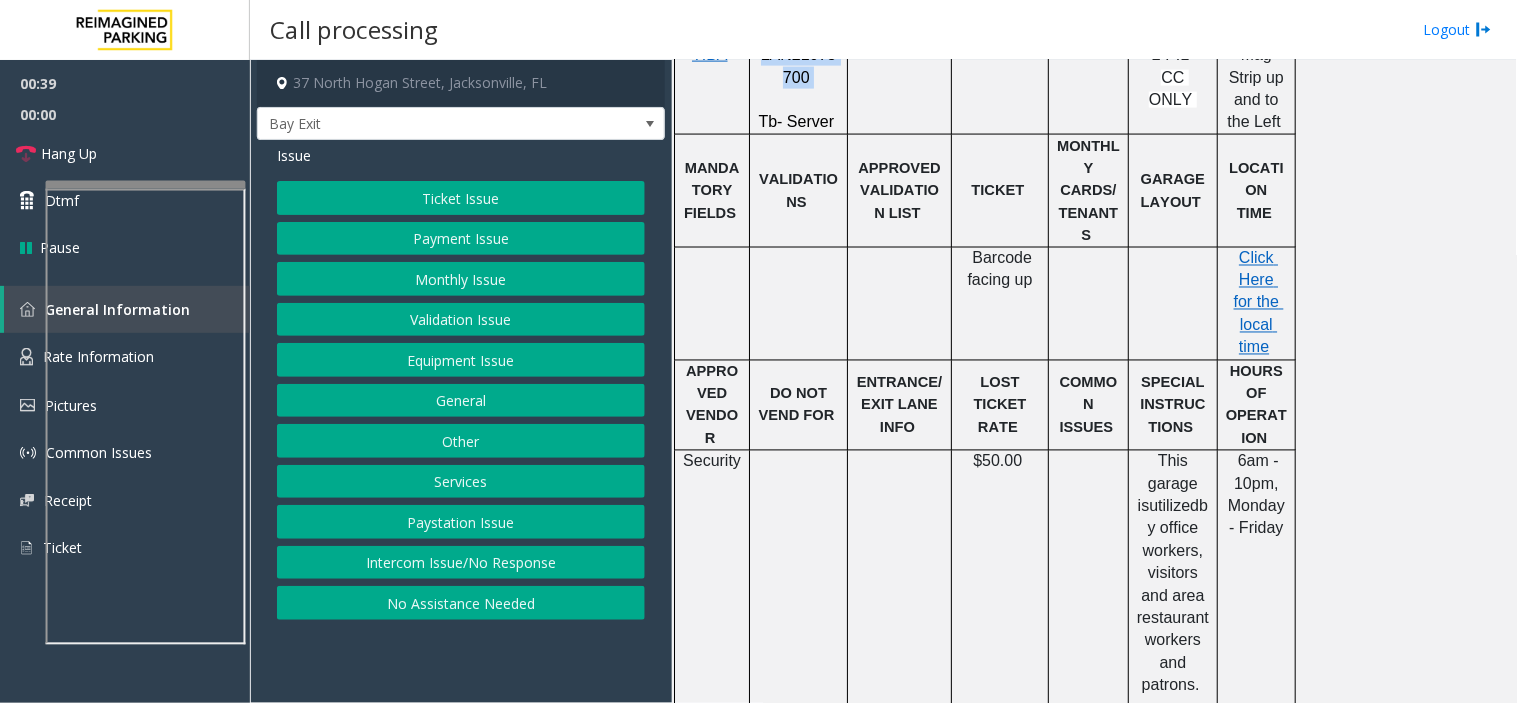 click on "Intercom Issue/No Response" 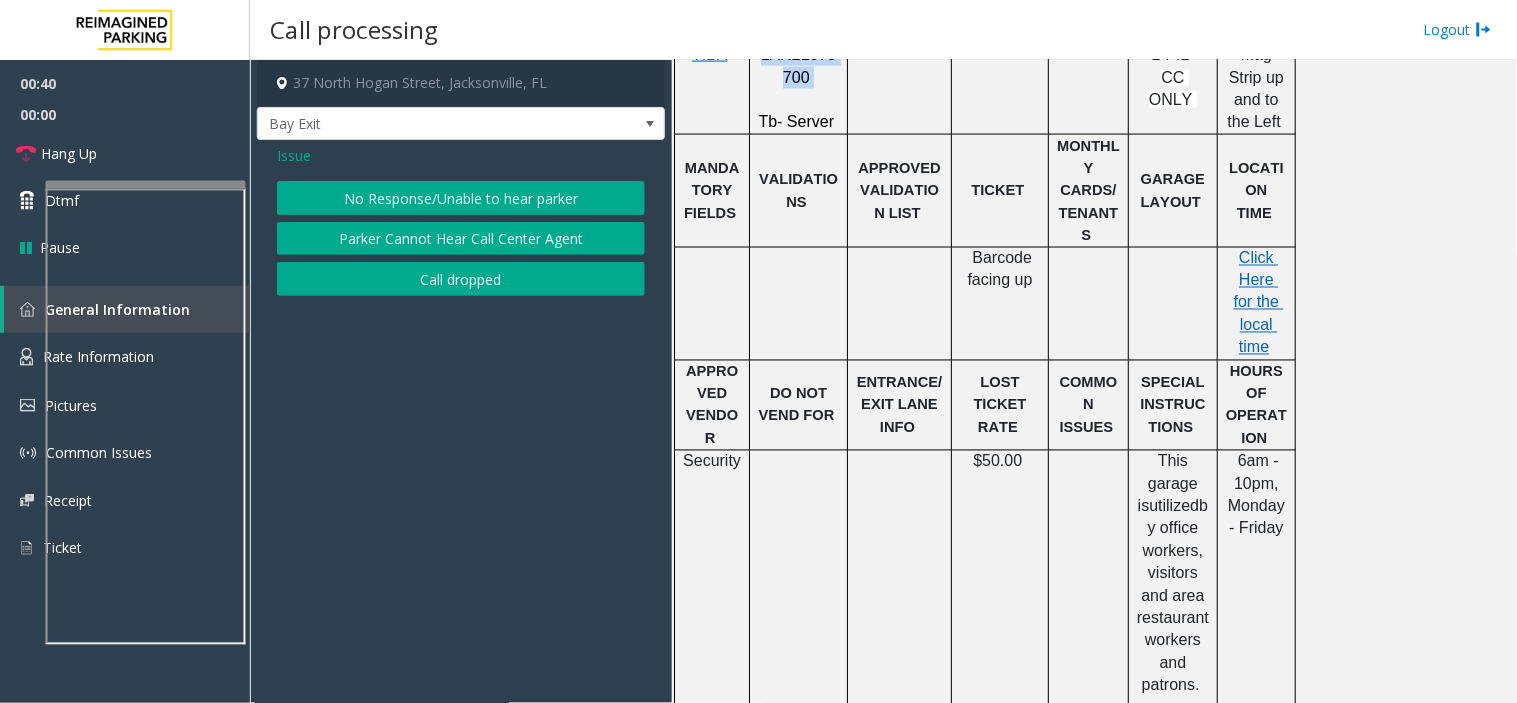 click on "Parker Cannot Hear Call Center Agent" 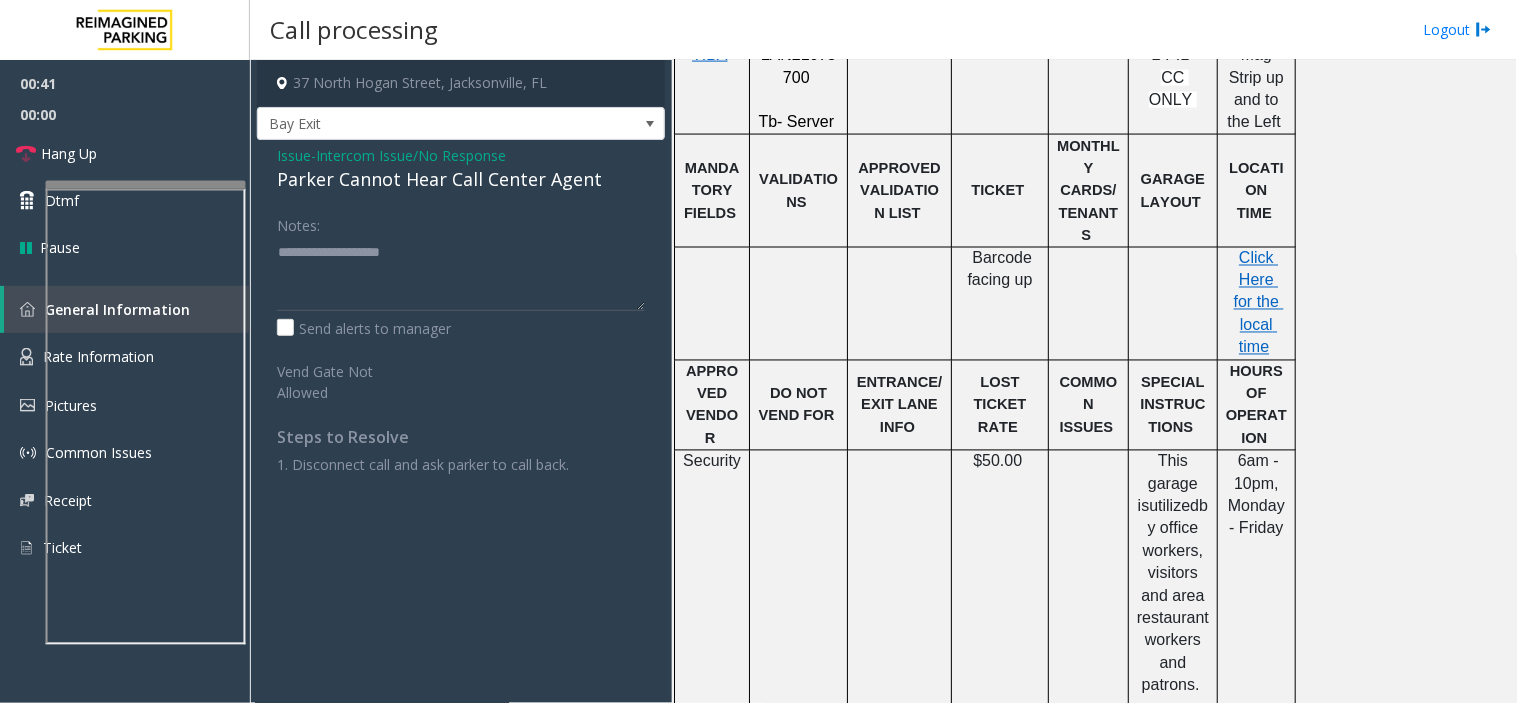 click on "Parker Cannot Hear Call Center Agent" 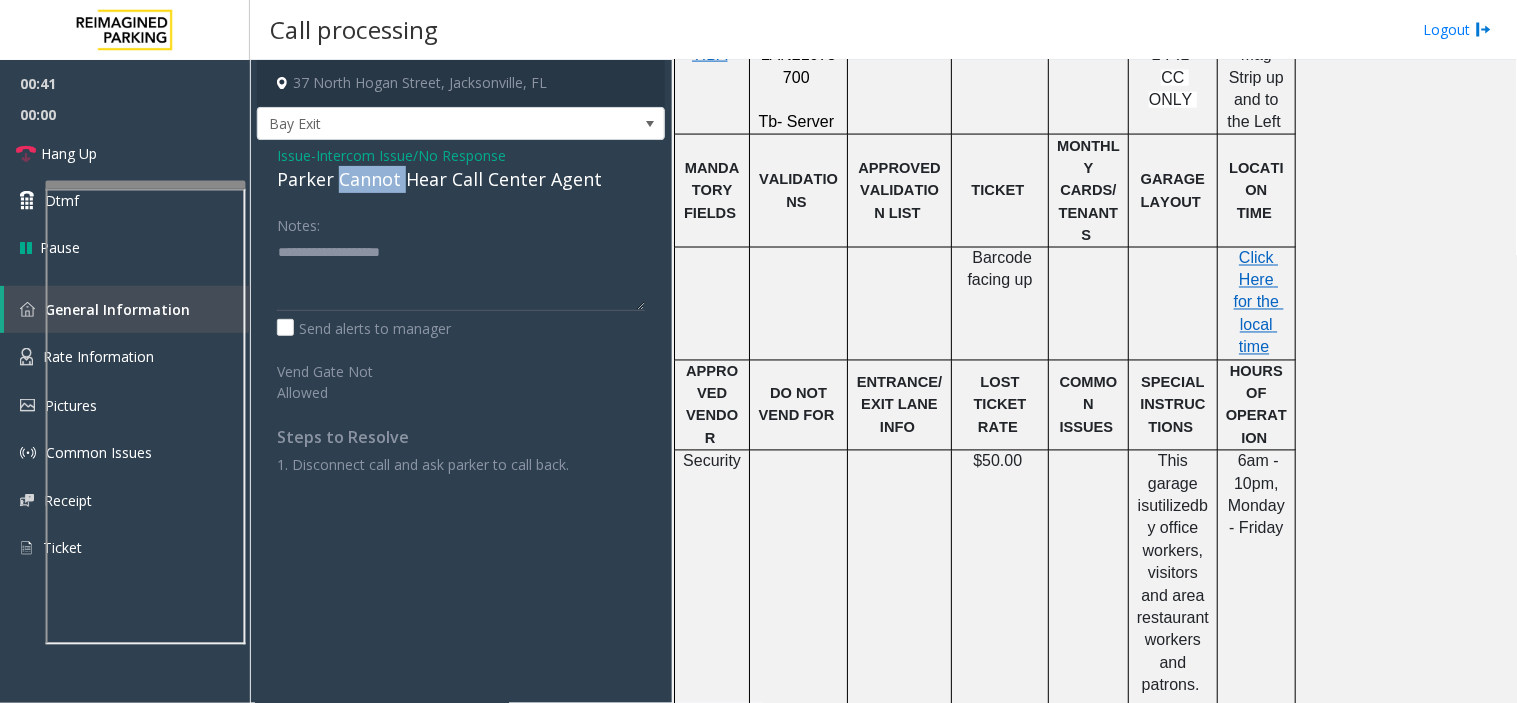 click on "Parker Cannot Hear Call Center Agent" 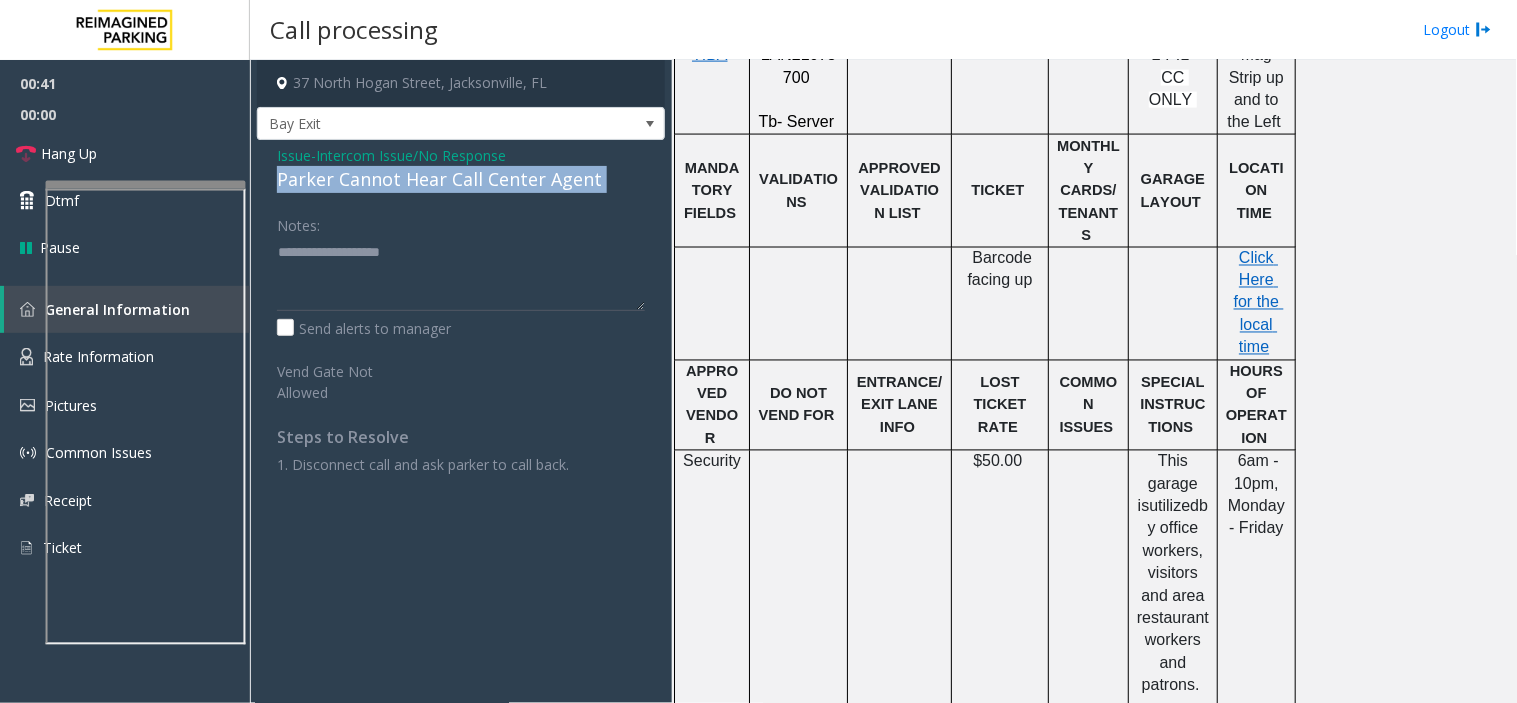click on "Parker Cannot Hear Call Center Agent" 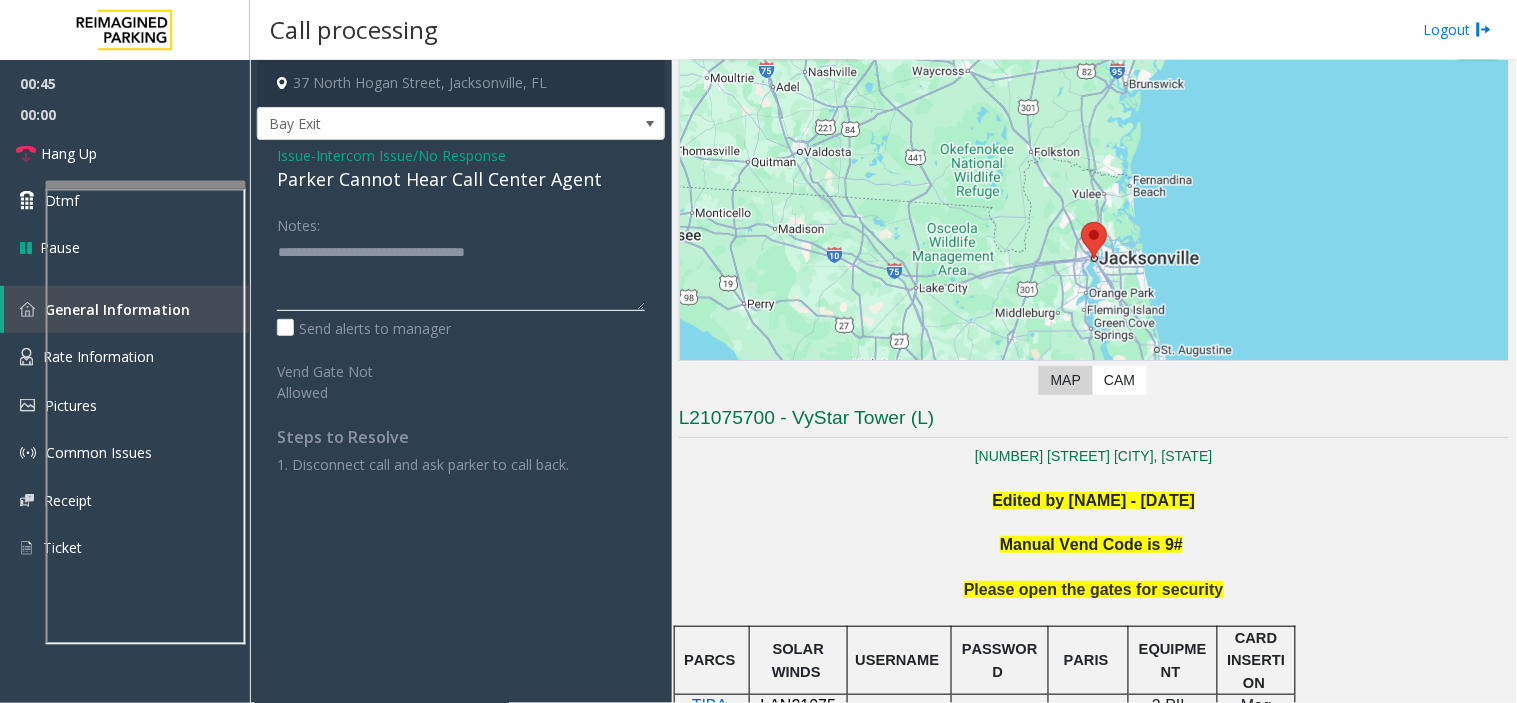 scroll, scrollTop: 111, scrollLeft: 0, axis: vertical 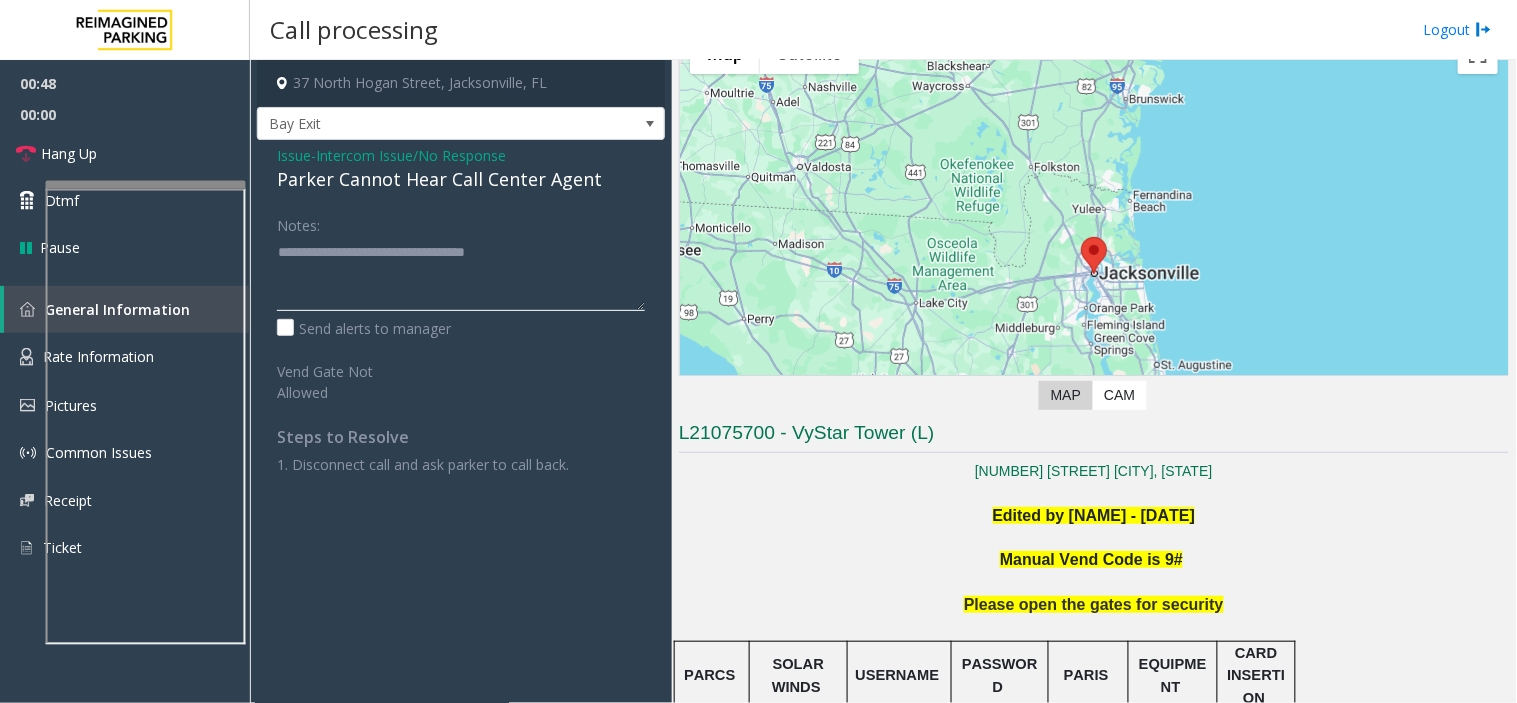 type on "**********" 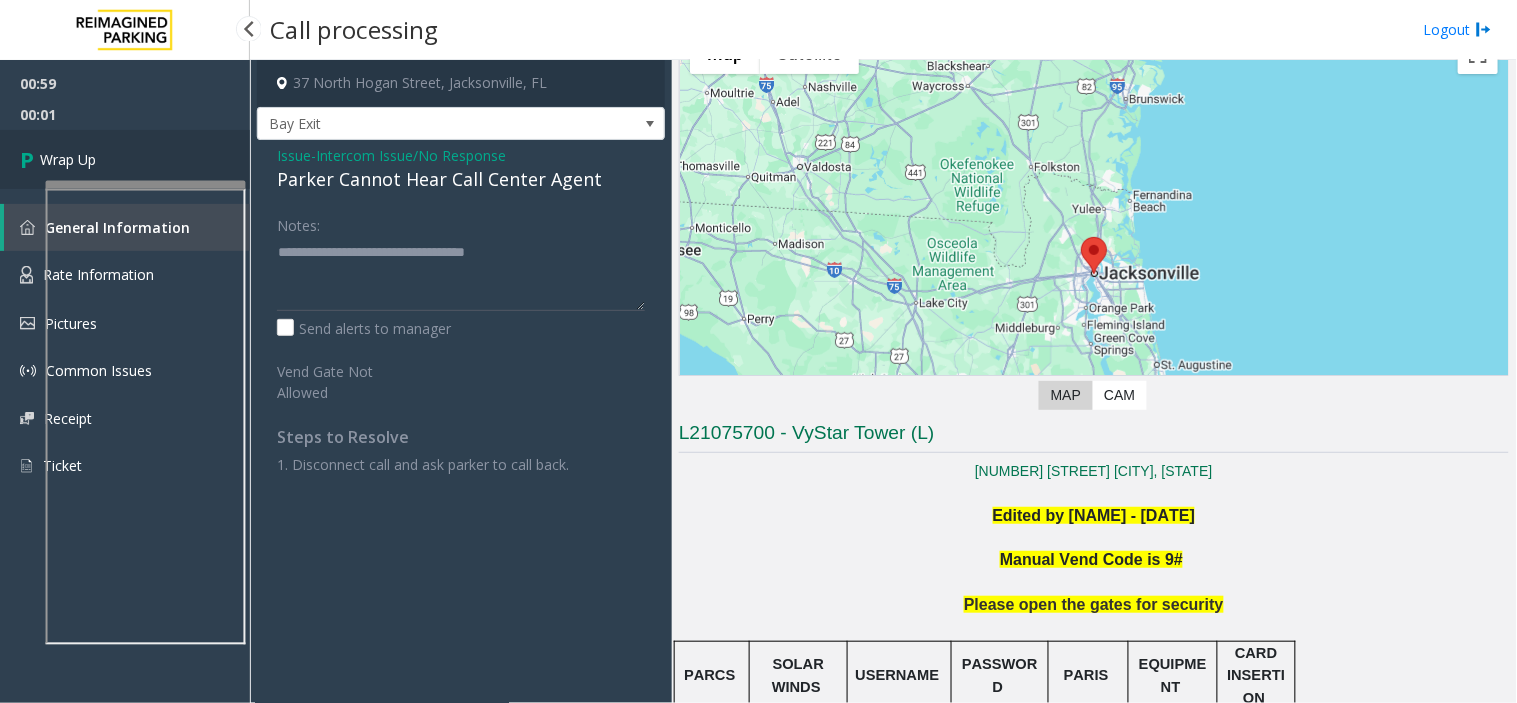 click on "Wrap Up" at bounding box center [68, 159] 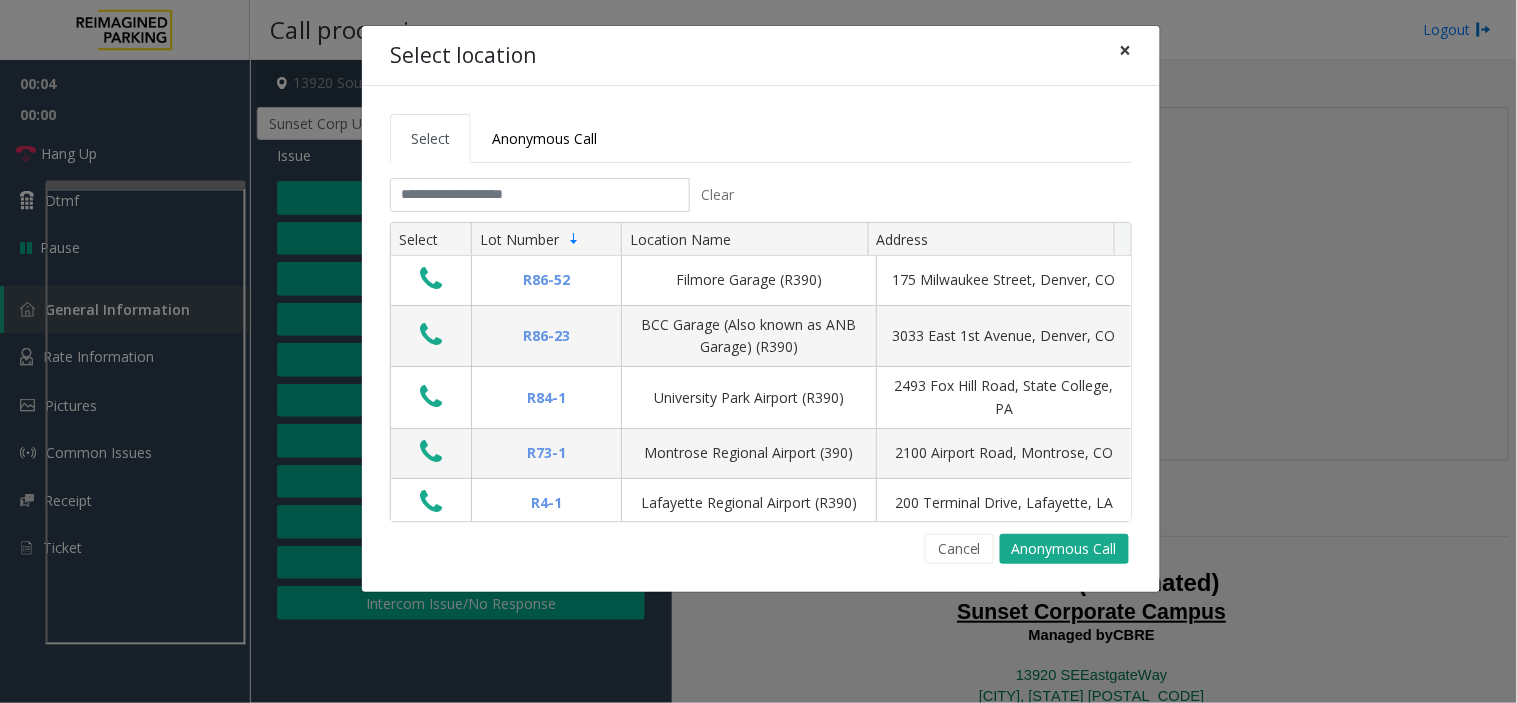 click on "×" 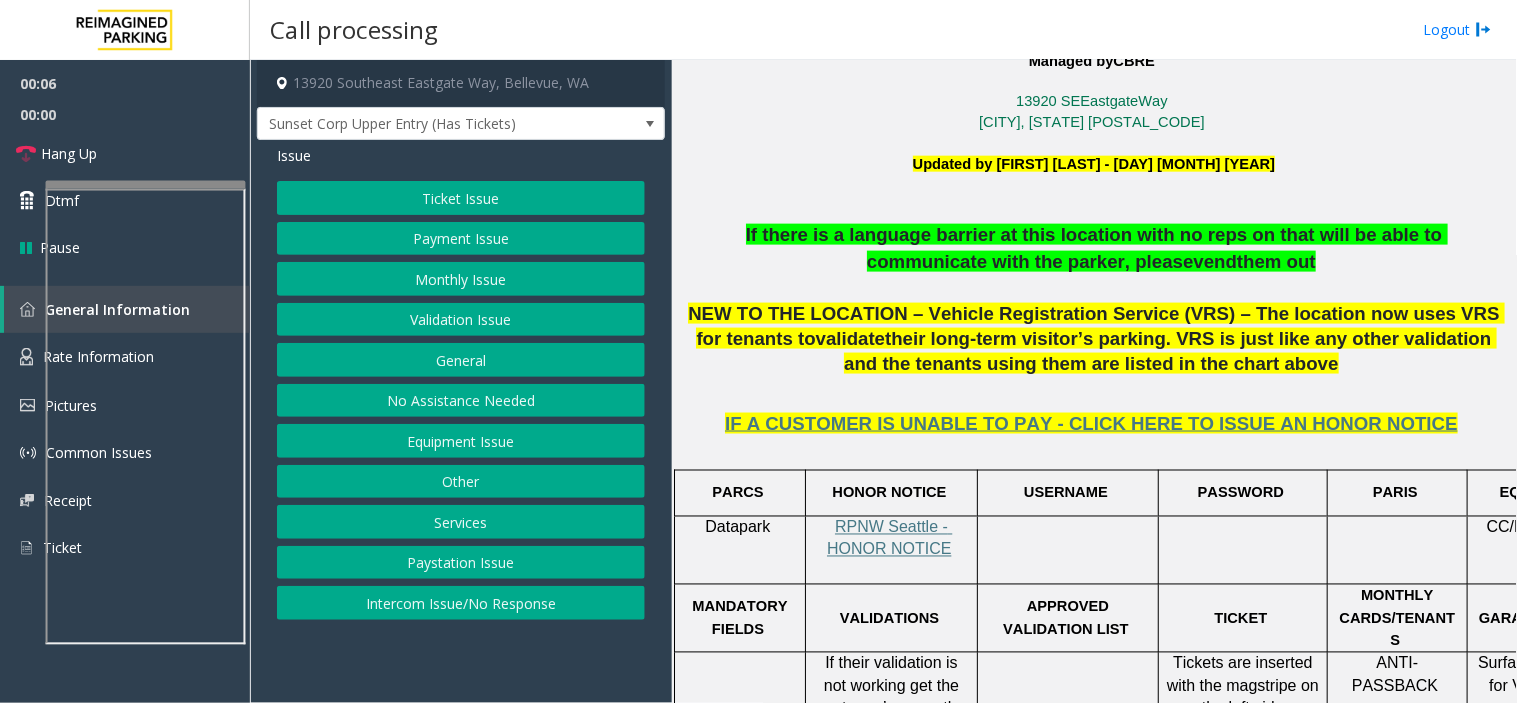 scroll, scrollTop: 555, scrollLeft: 0, axis: vertical 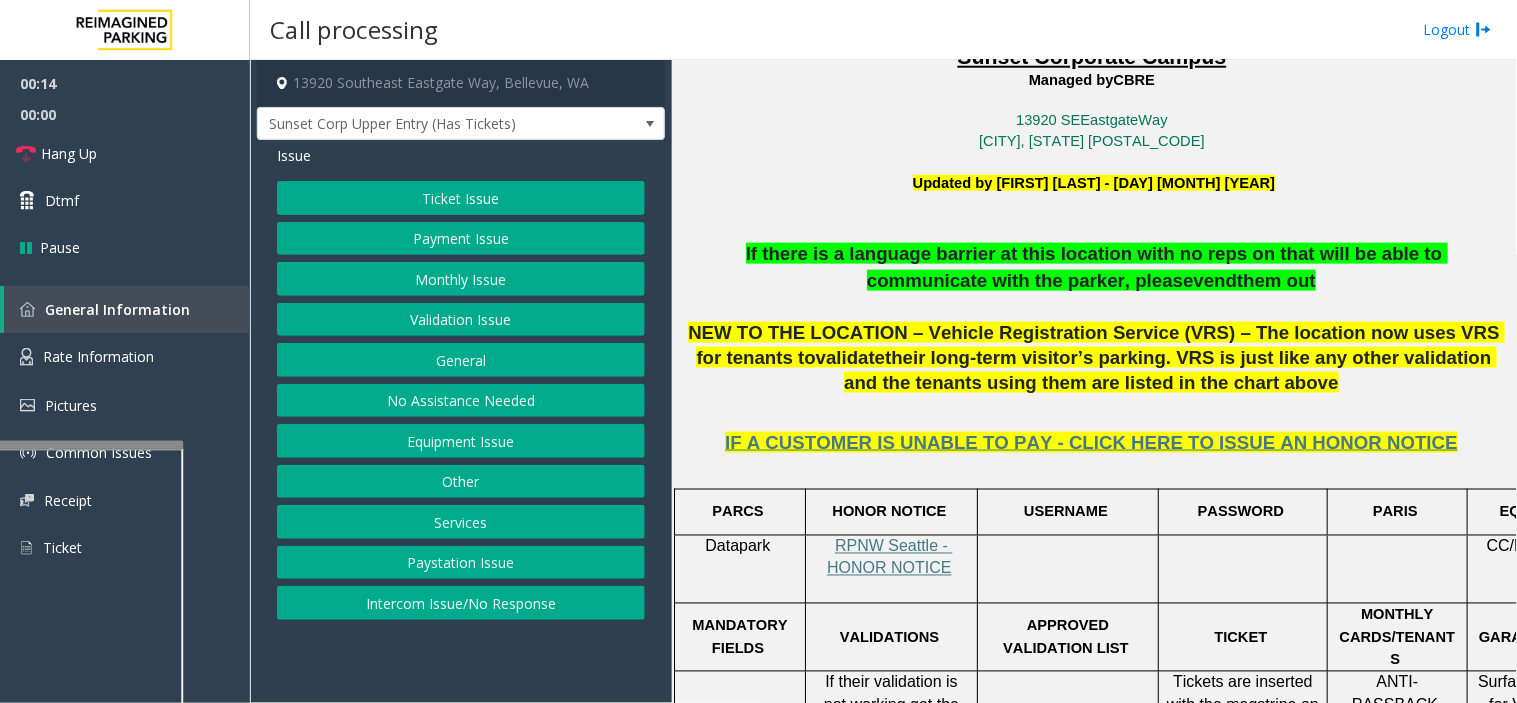 click at bounding box center [83, 675] 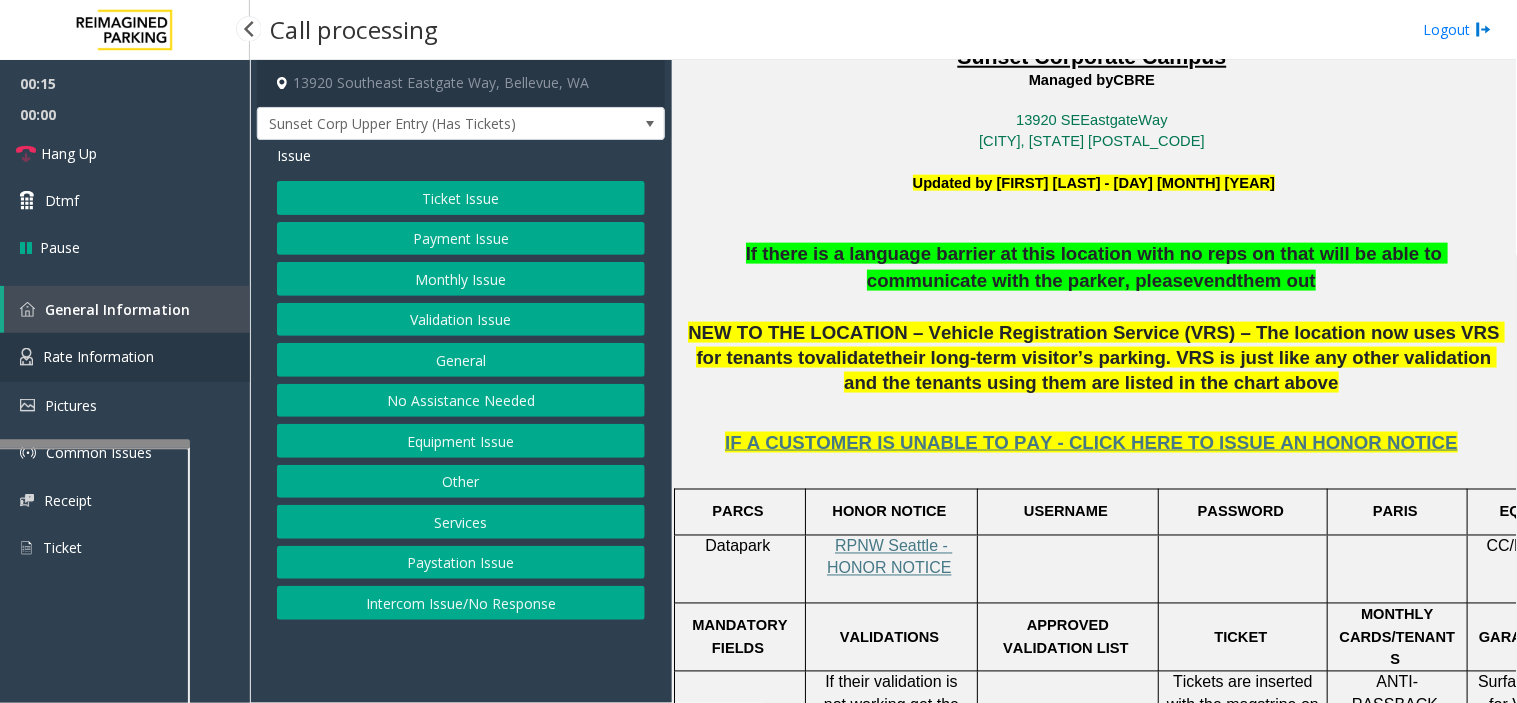 click on "Rate Information" at bounding box center [125, 357] 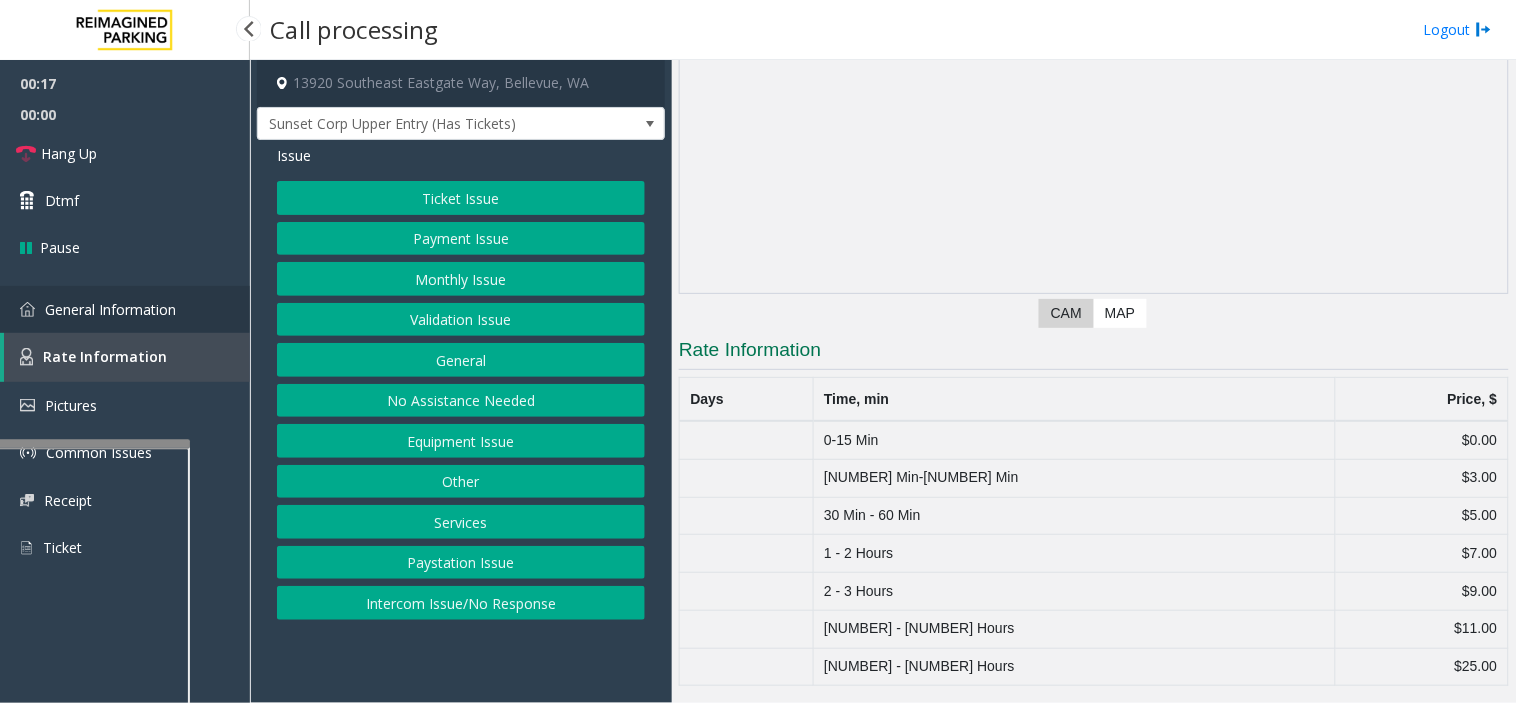 click on "General Information" at bounding box center [125, 309] 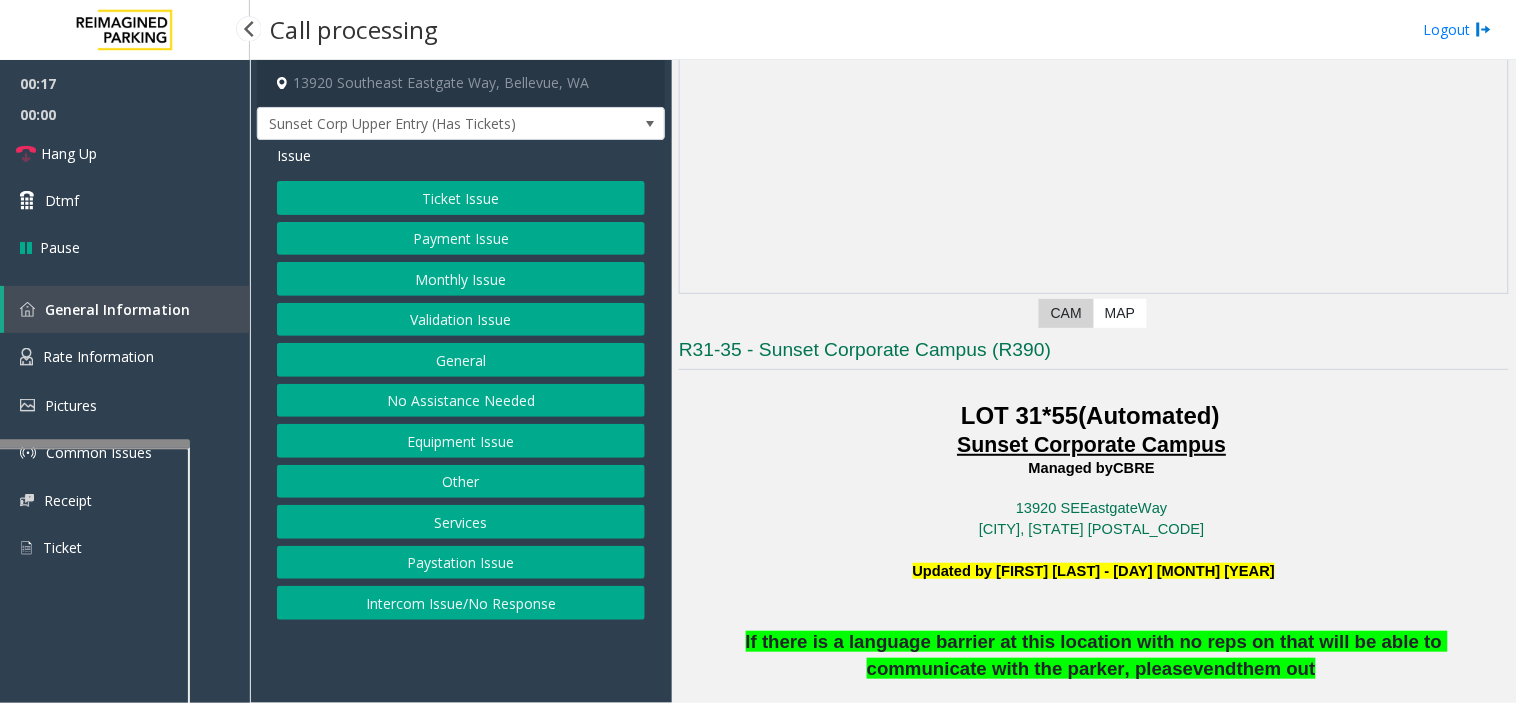scroll, scrollTop: 555, scrollLeft: 0, axis: vertical 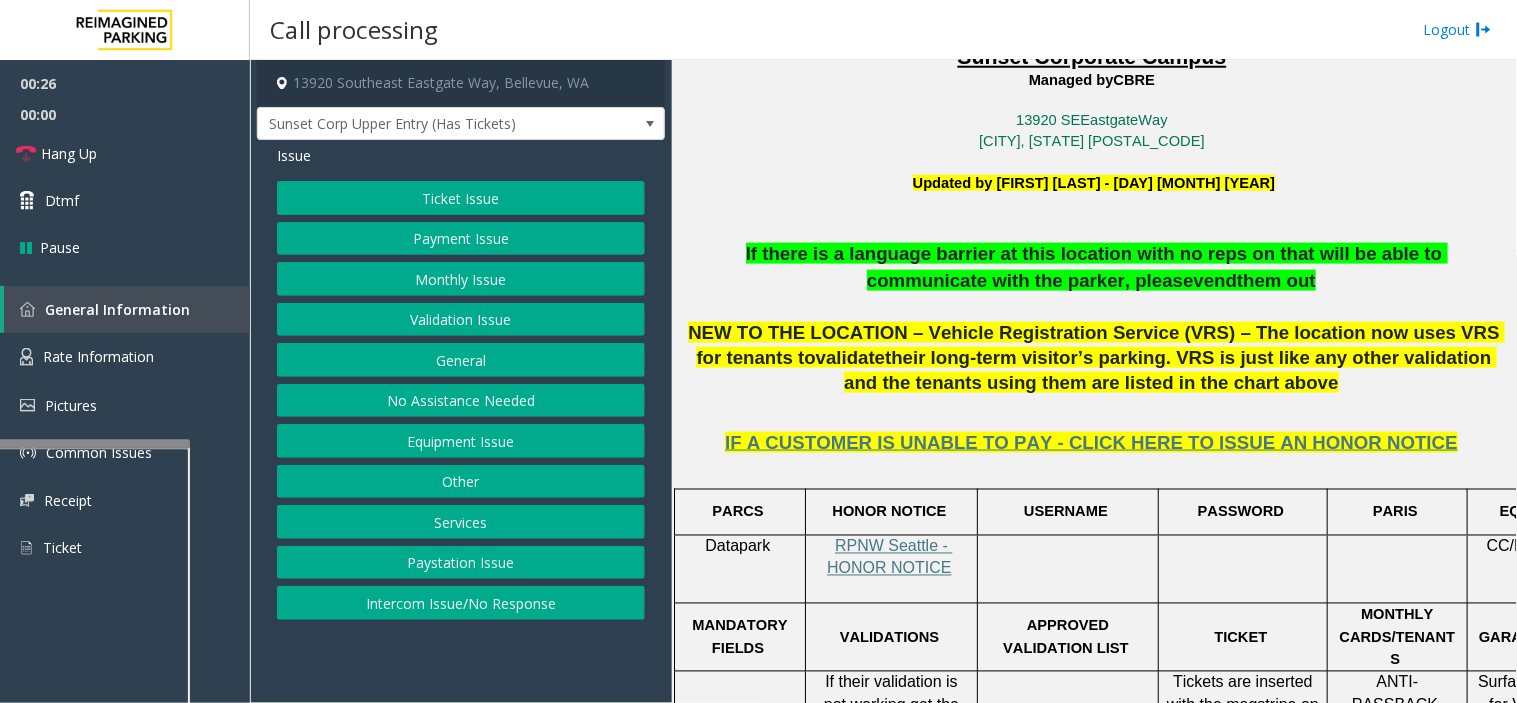 click on "Services" 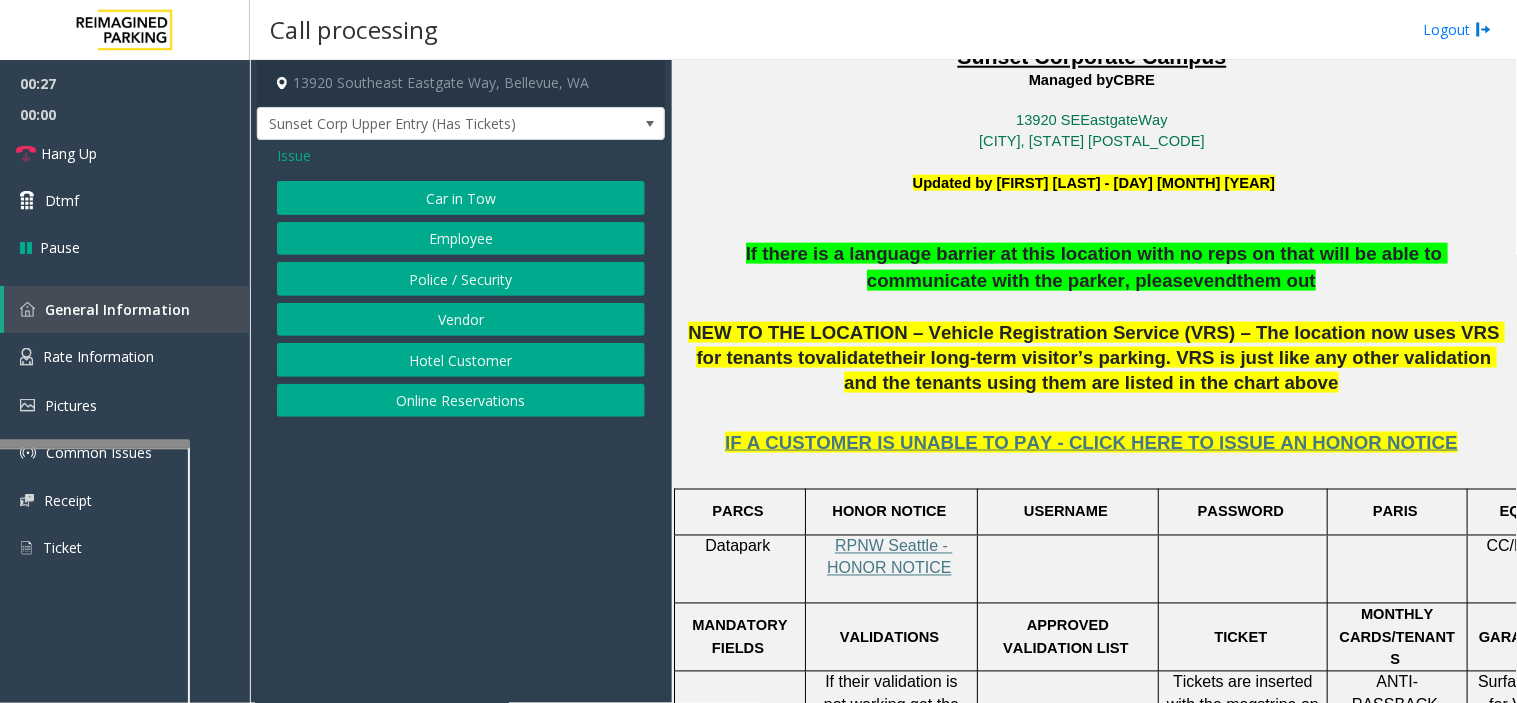 click on "Vendor" 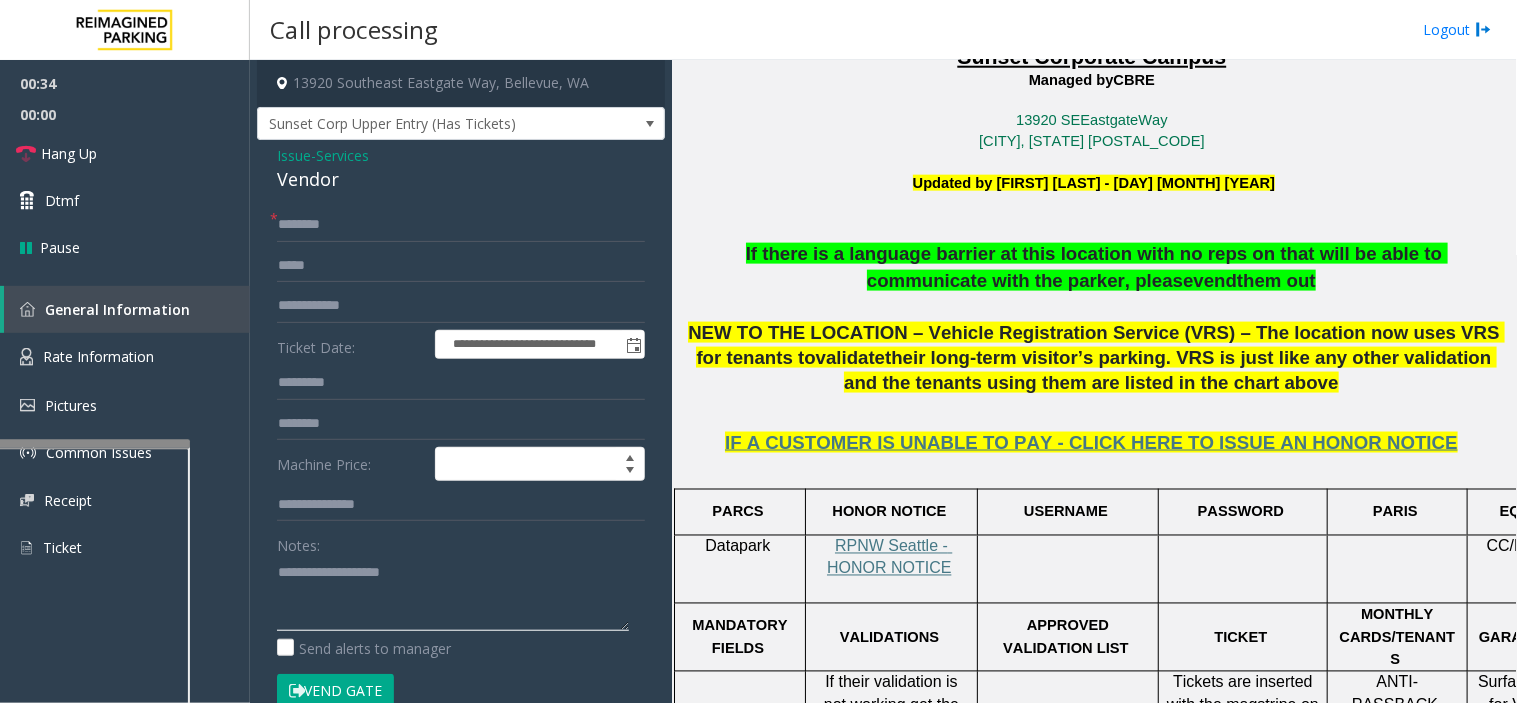 click 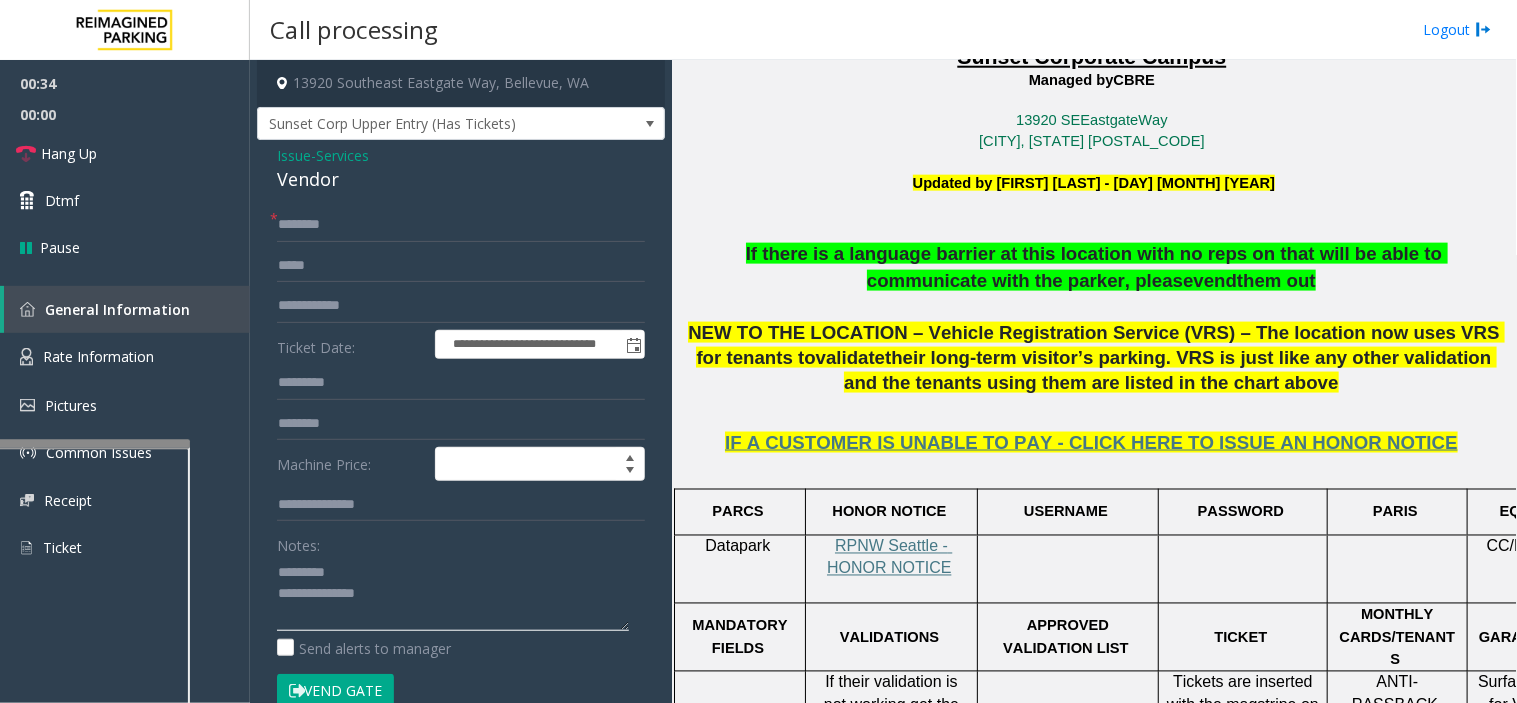 click 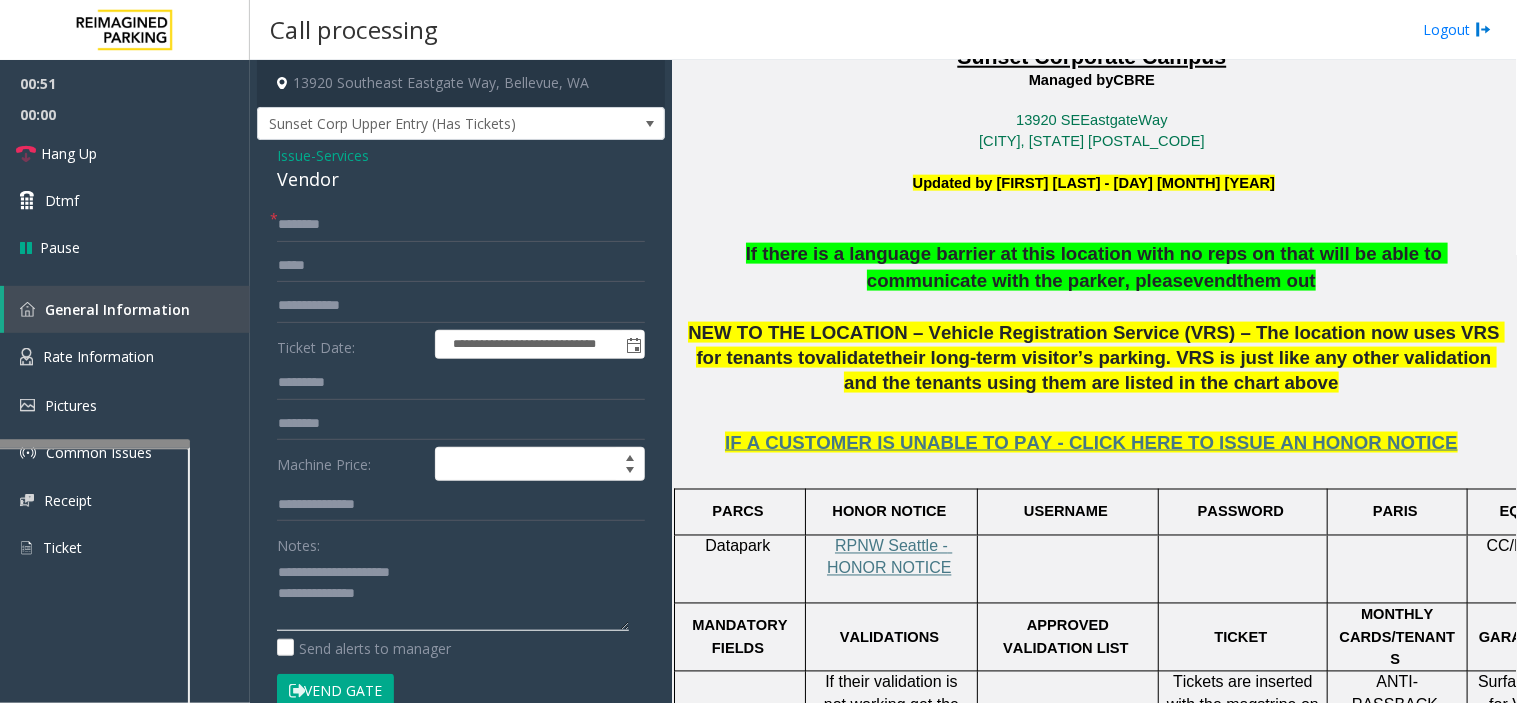 click 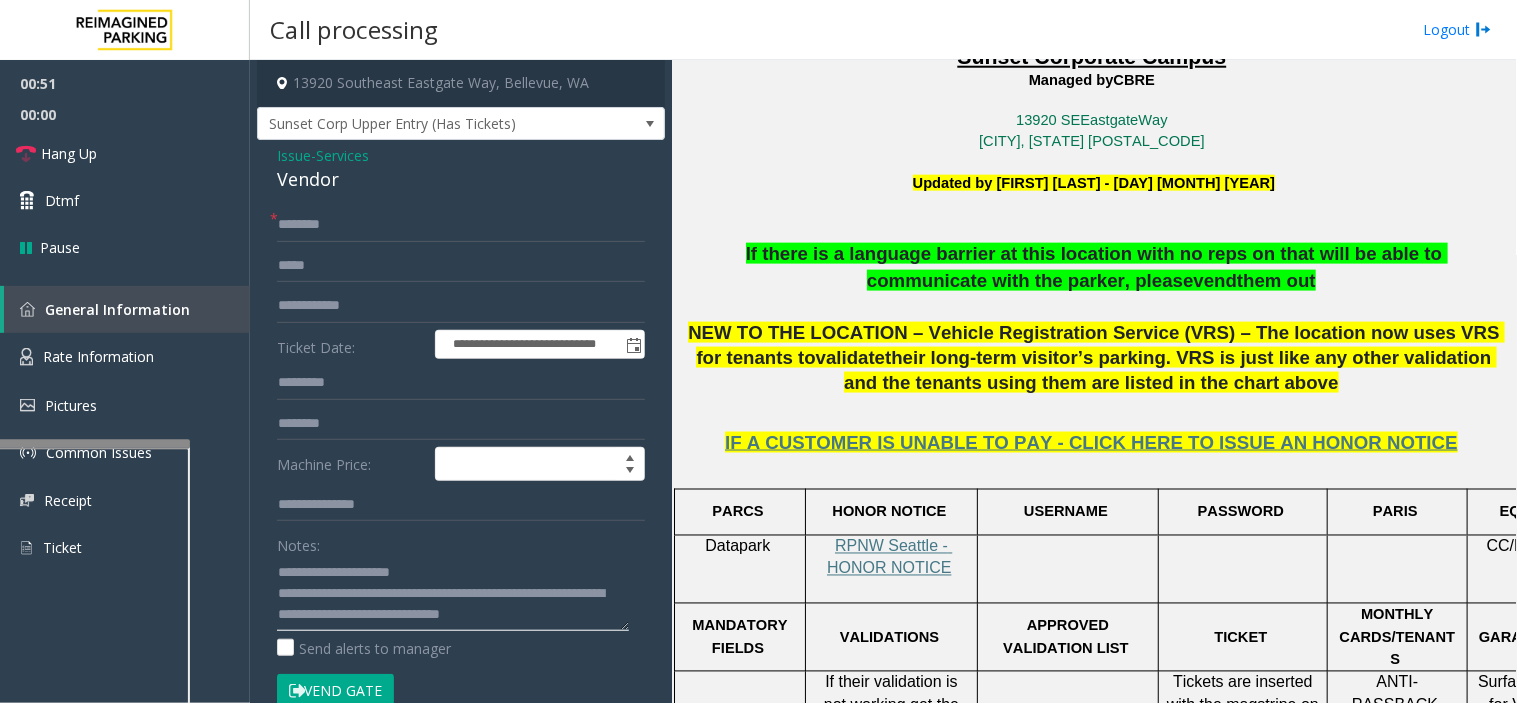 scroll, scrollTop: 14, scrollLeft: 0, axis: vertical 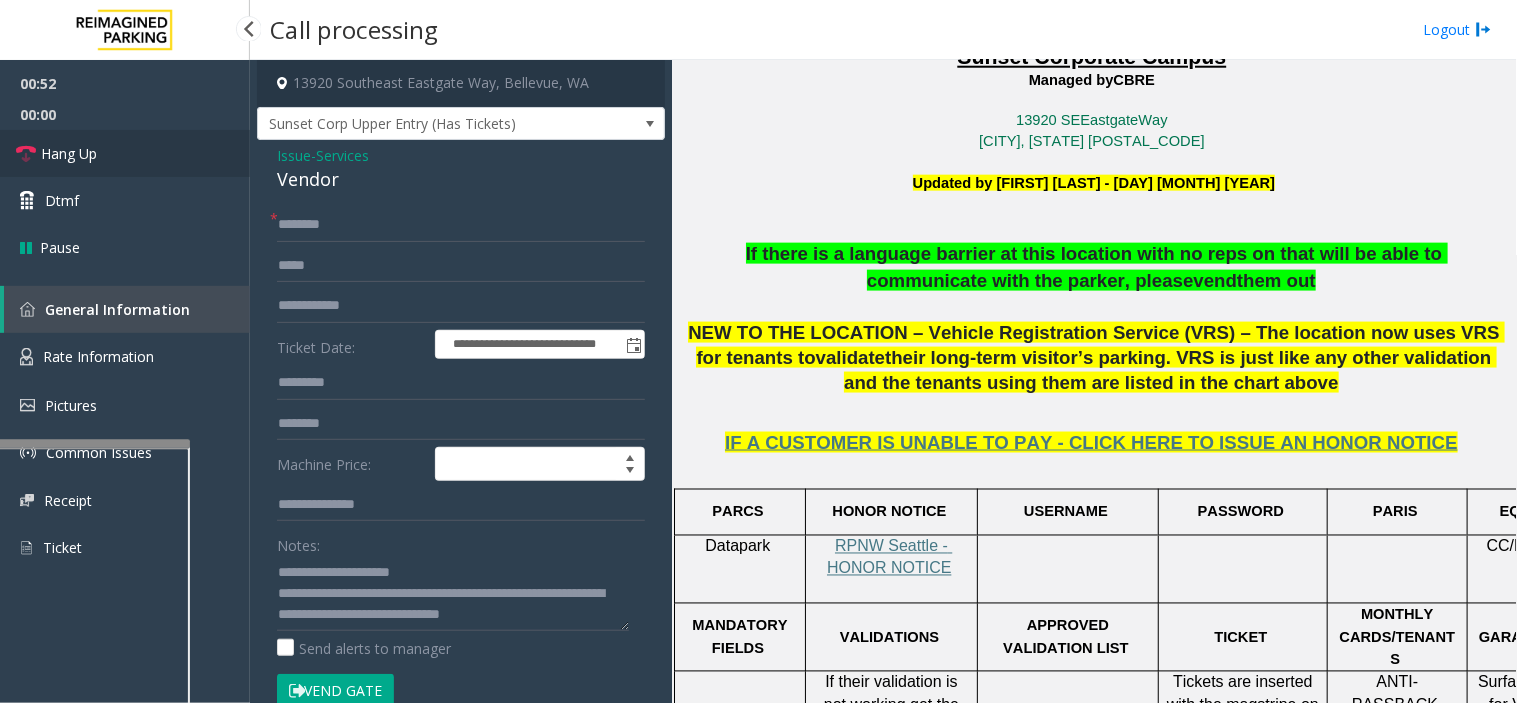 click on "Hang Up" at bounding box center (125, 153) 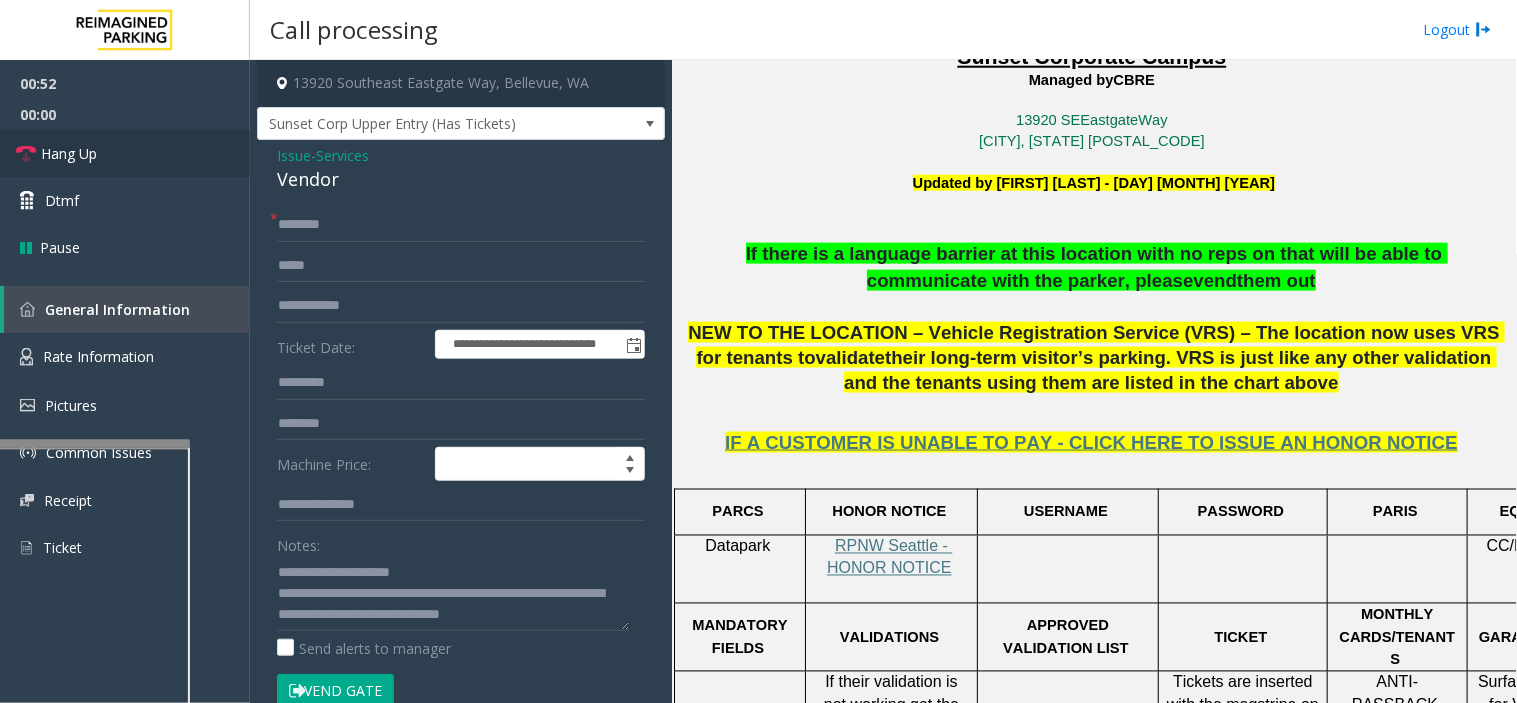 scroll, scrollTop: 0, scrollLeft: 0, axis: both 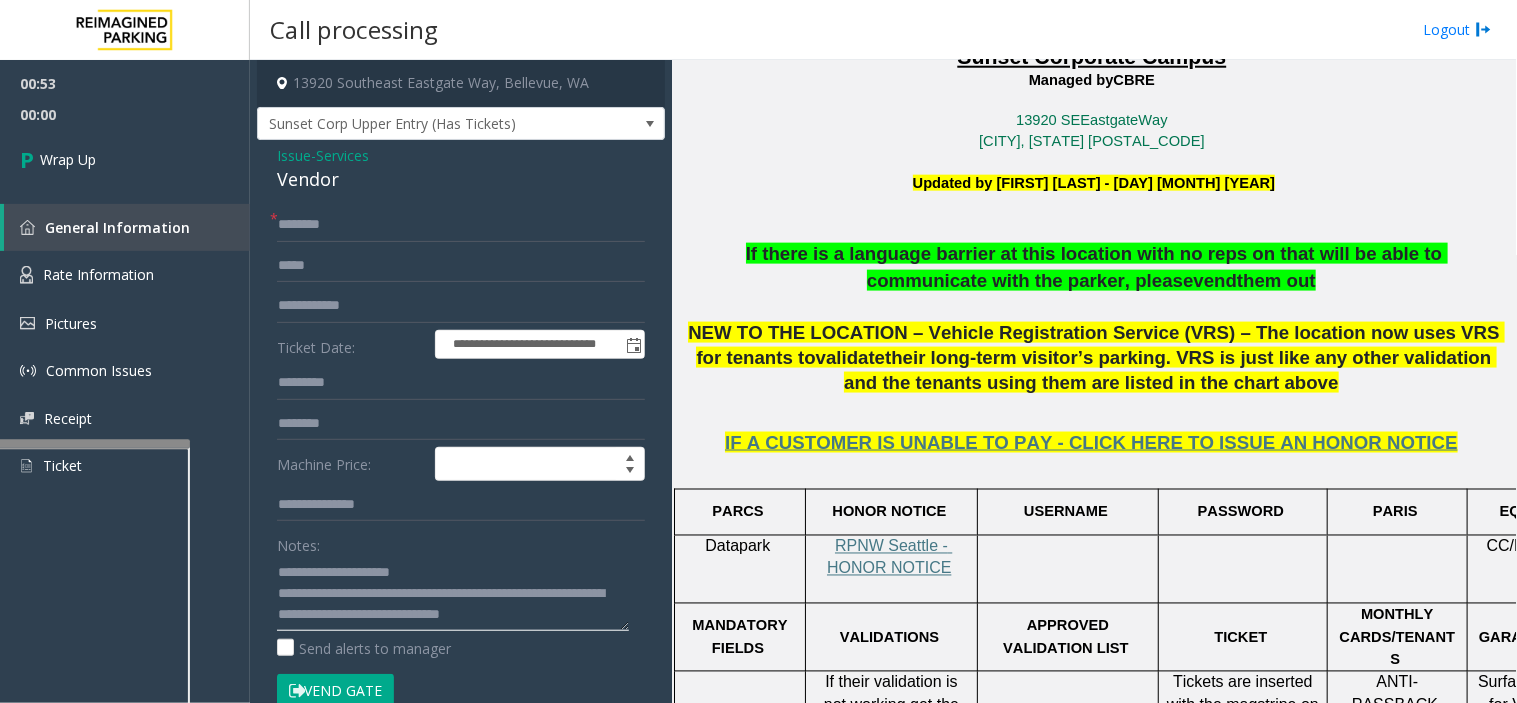 click 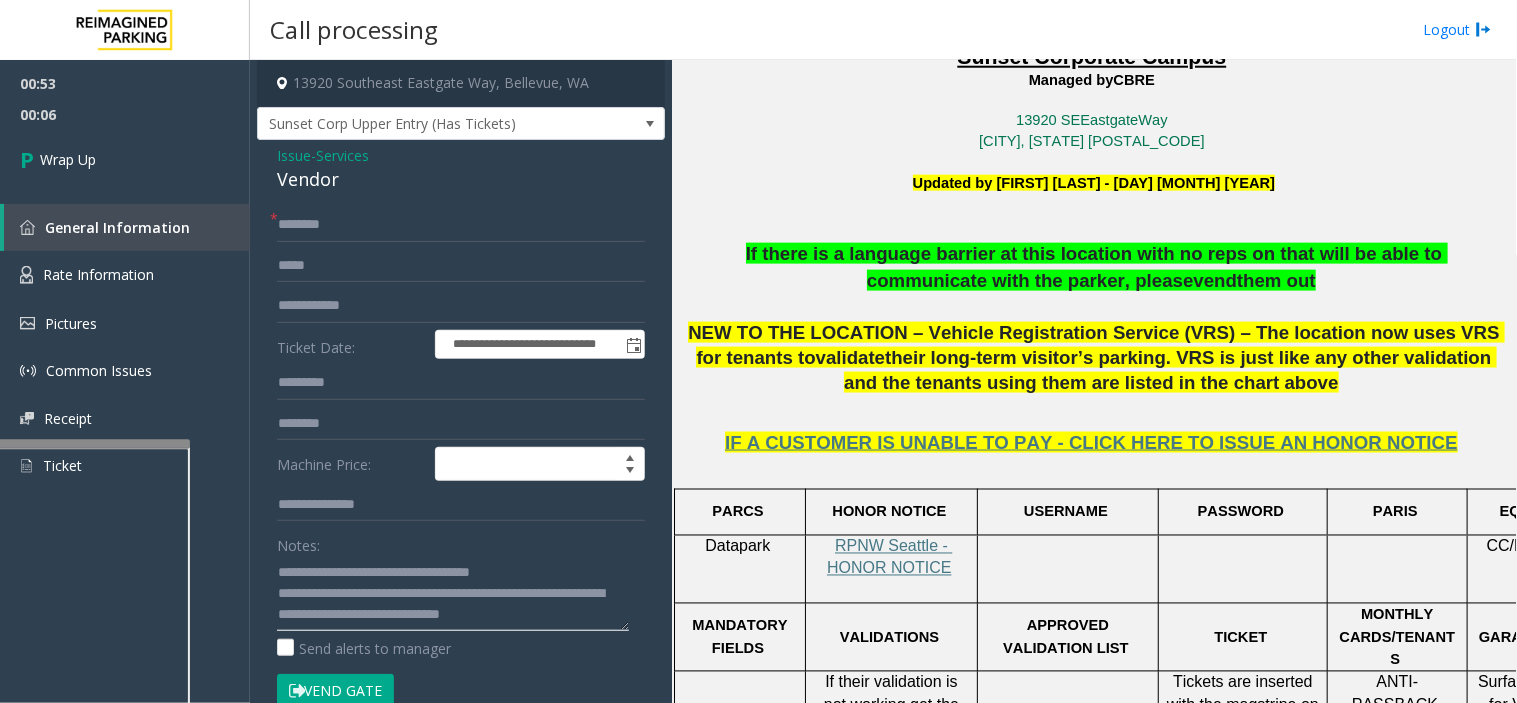 type on "**********" 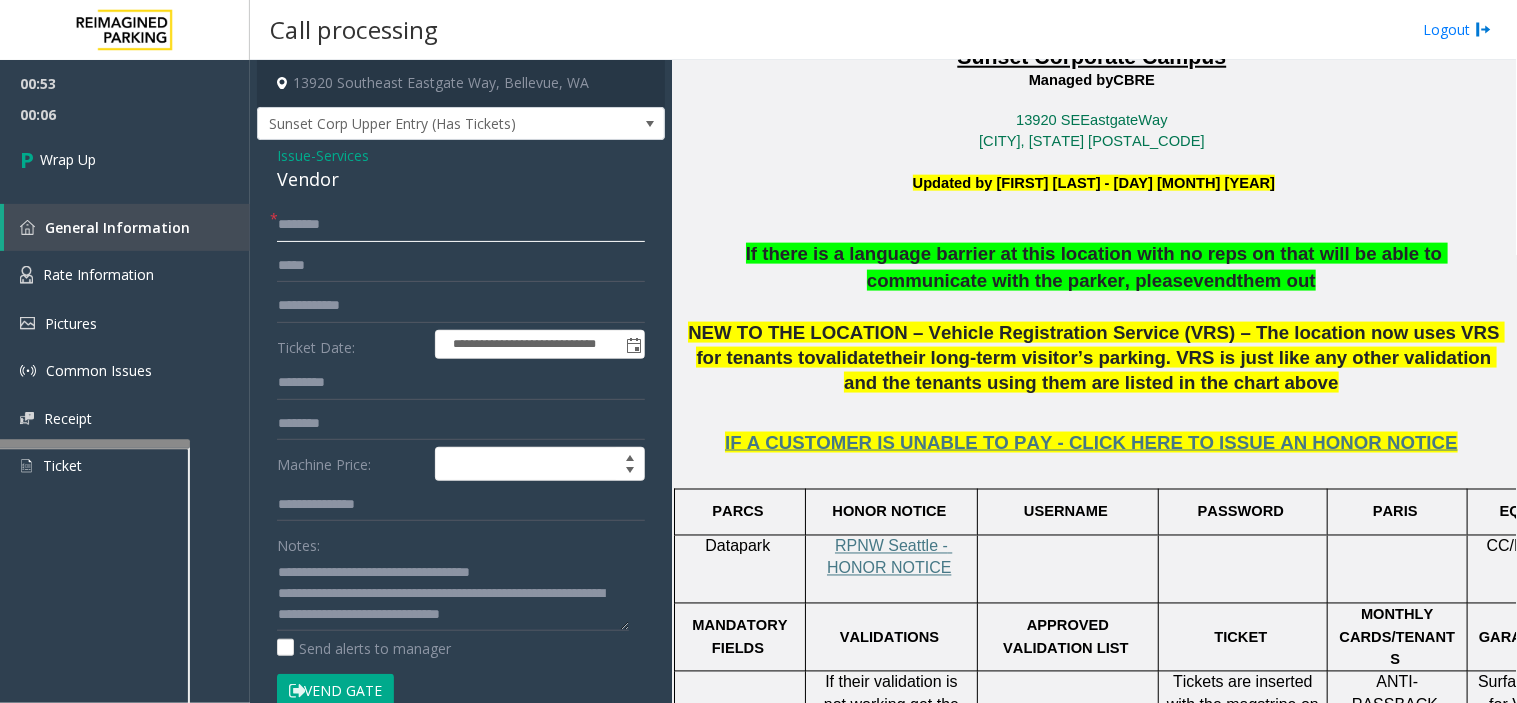 click 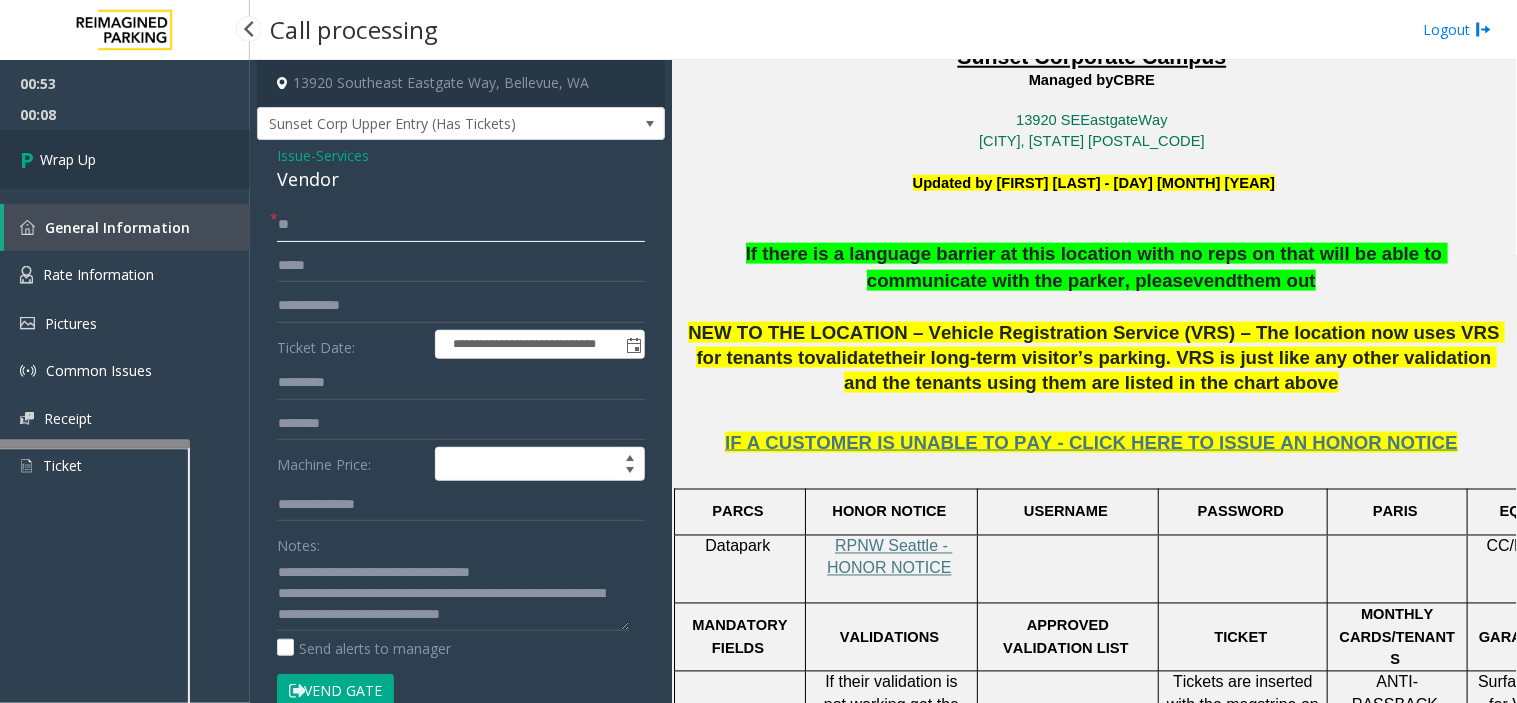 type on "**" 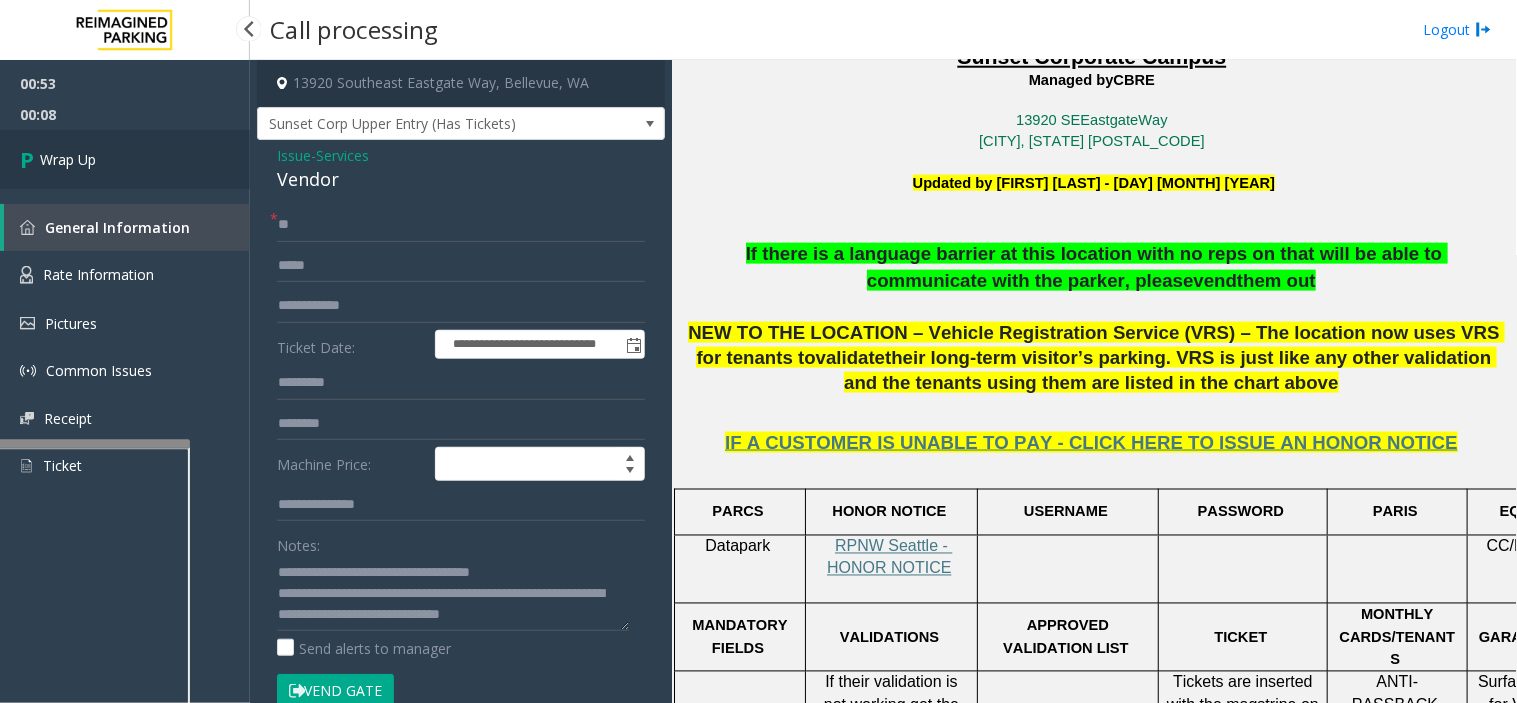 click on "Wrap Up" at bounding box center (125, 159) 